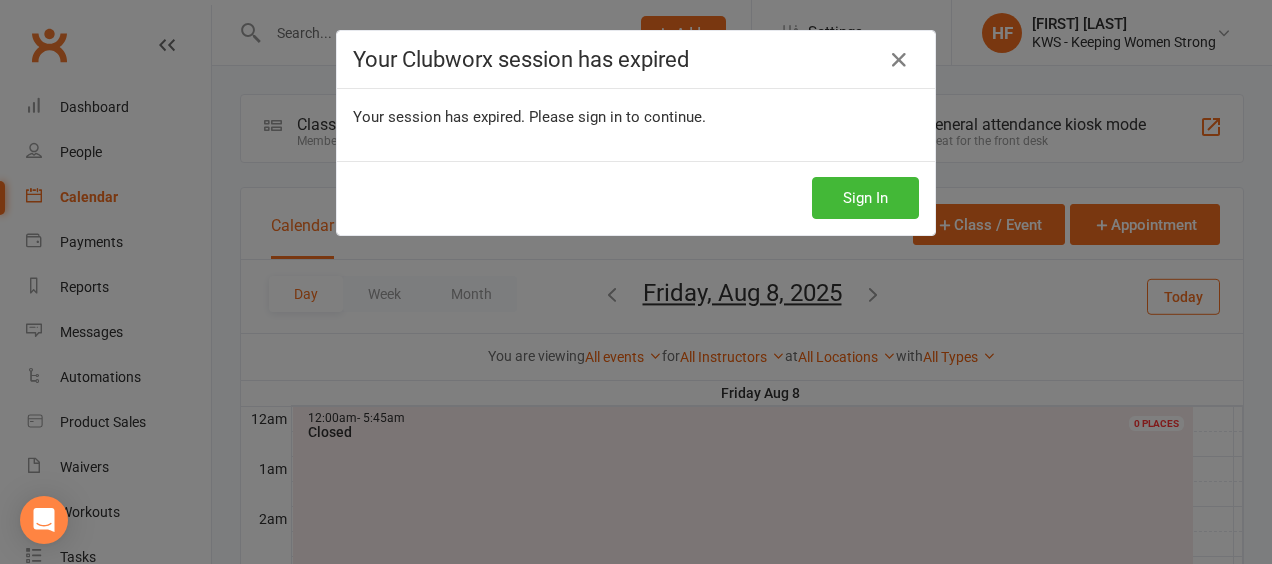 scroll, scrollTop: 900, scrollLeft: 0, axis: vertical 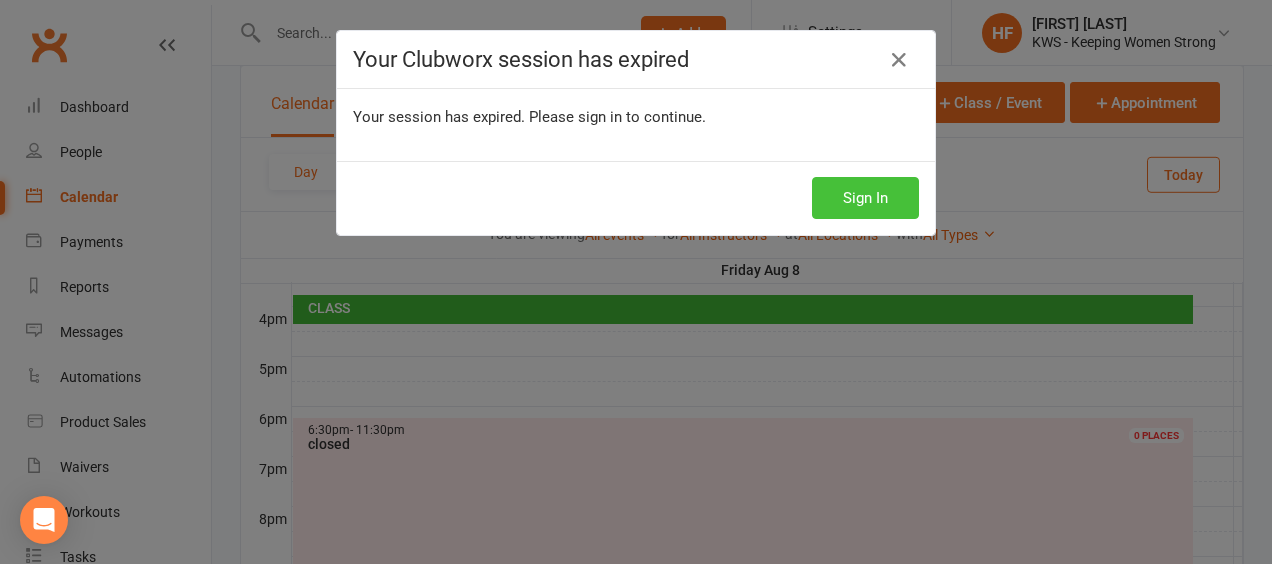 click on "Sign In" at bounding box center [865, 198] 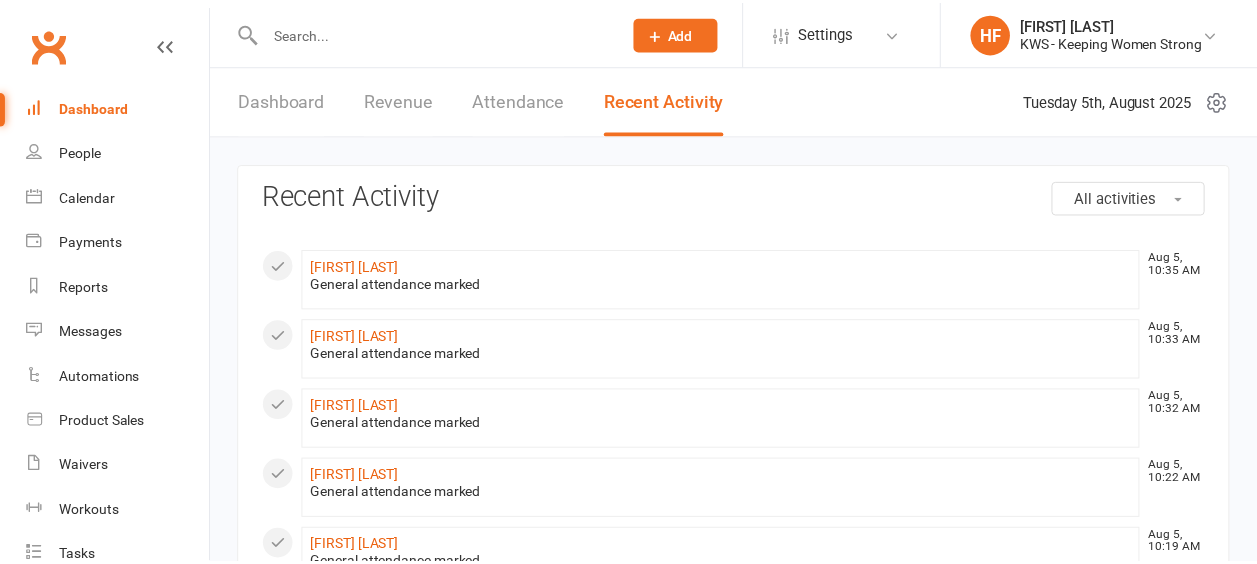 scroll, scrollTop: 0, scrollLeft: 0, axis: both 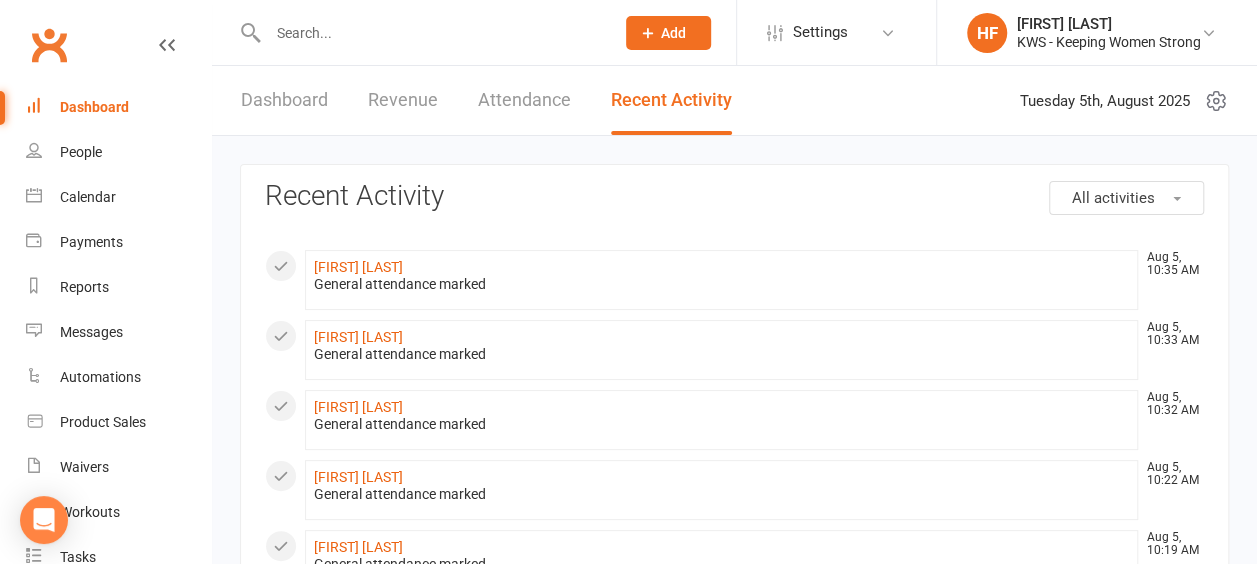 click at bounding box center [431, 33] 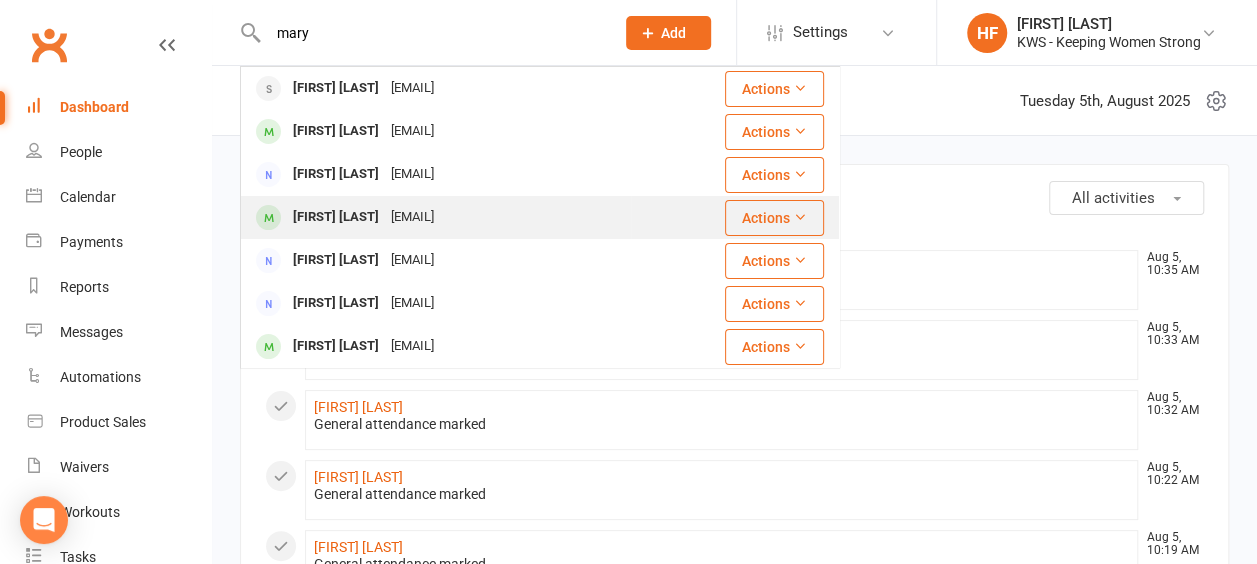 type on "mary" 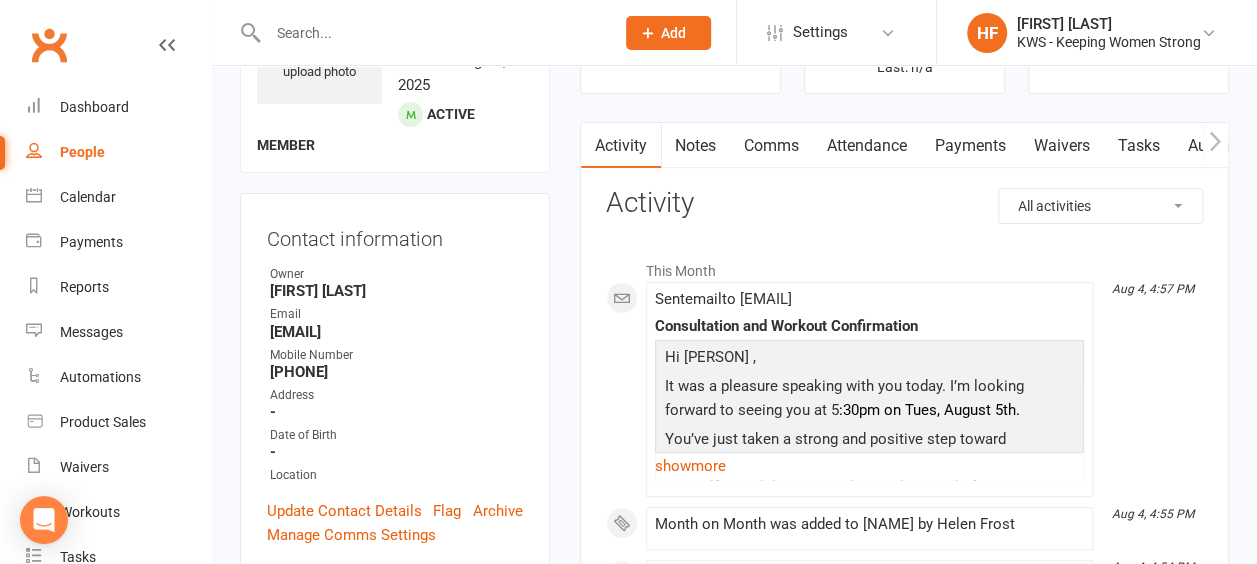 scroll, scrollTop: 400, scrollLeft: 0, axis: vertical 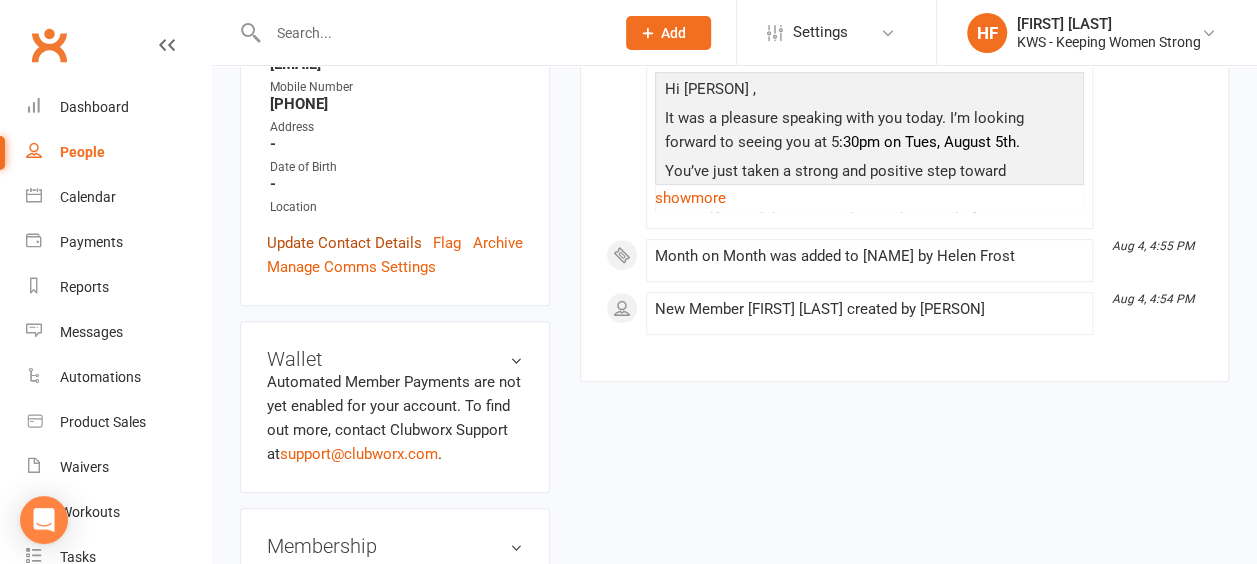 click on "Update Contact Details" at bounding box center (344, 243) 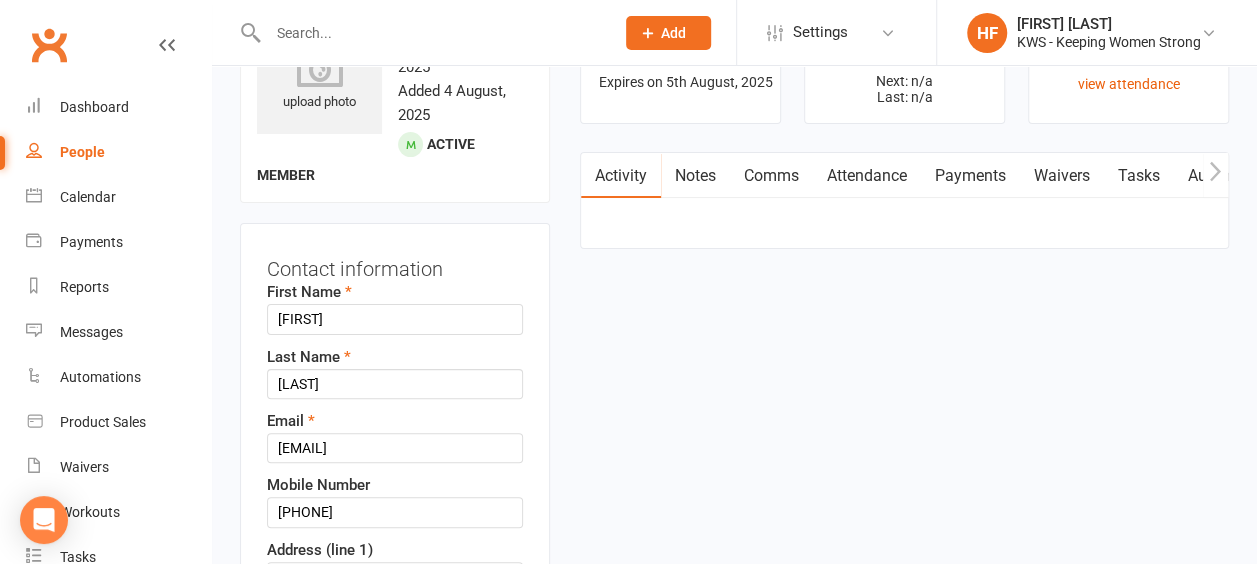 scroll, scrollTop: 94, scrollLeft: 0, axis: vertical 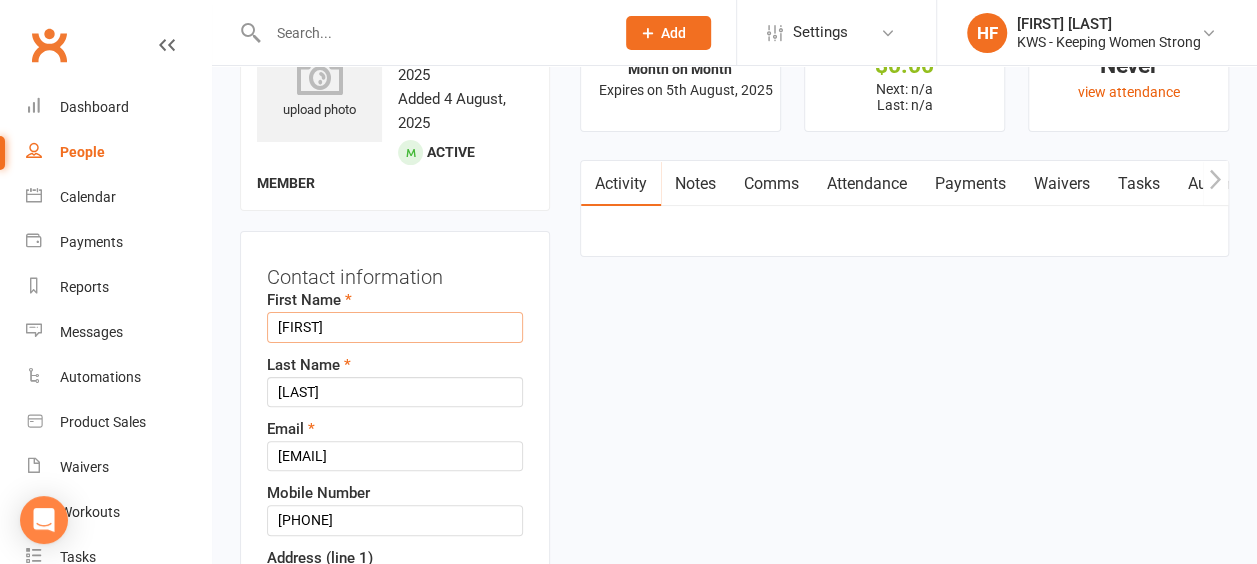 click on "[FIRST]" at bounding box center [395, 327] 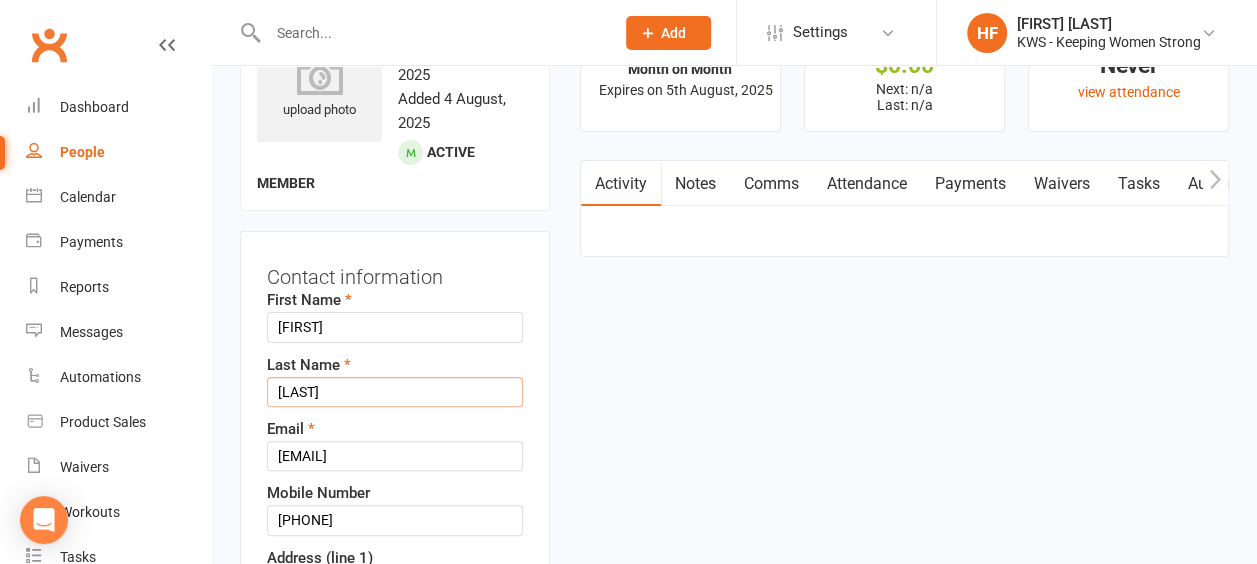 click on "[LAST]" at bounding box center [395, 392] 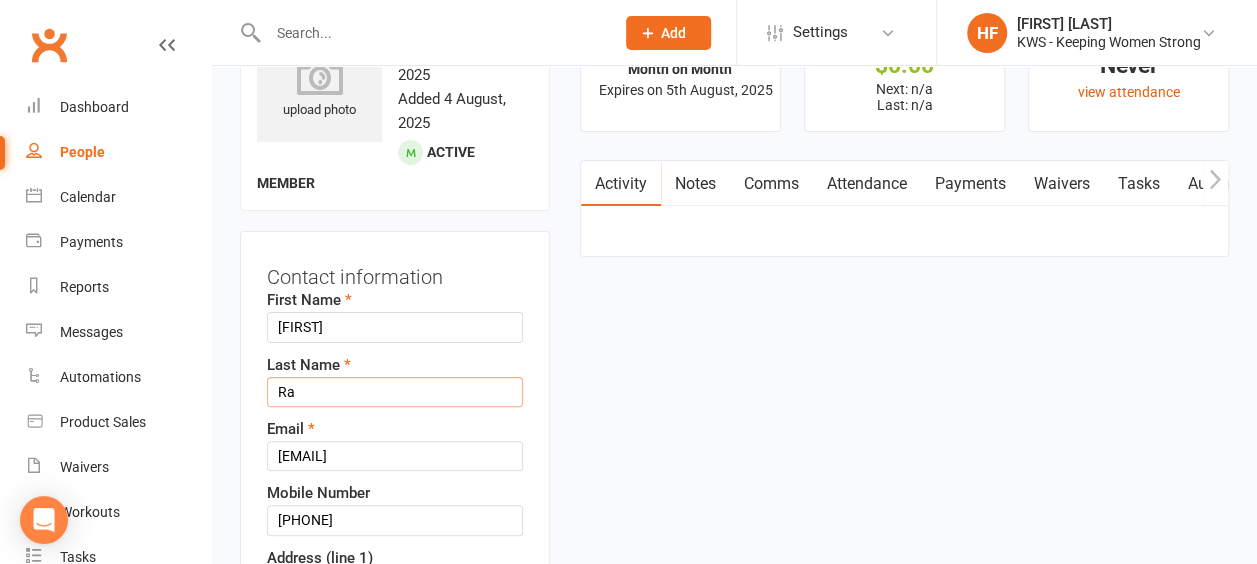 type on "R" 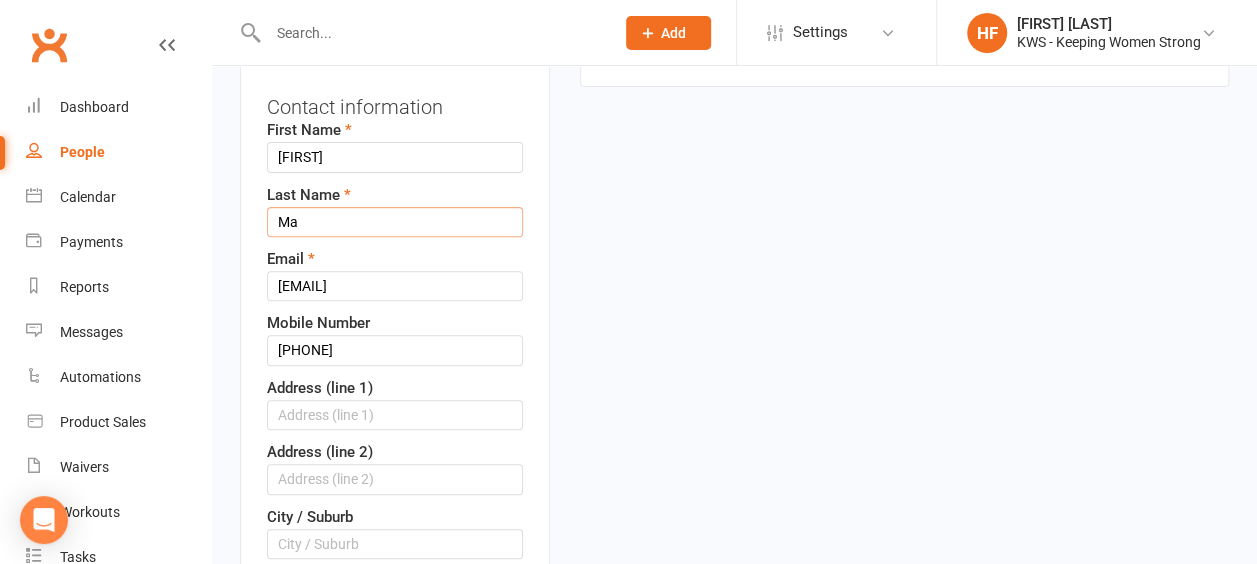 scroll, scrollTop: 294, scrollLeft: 0, axis: vertical 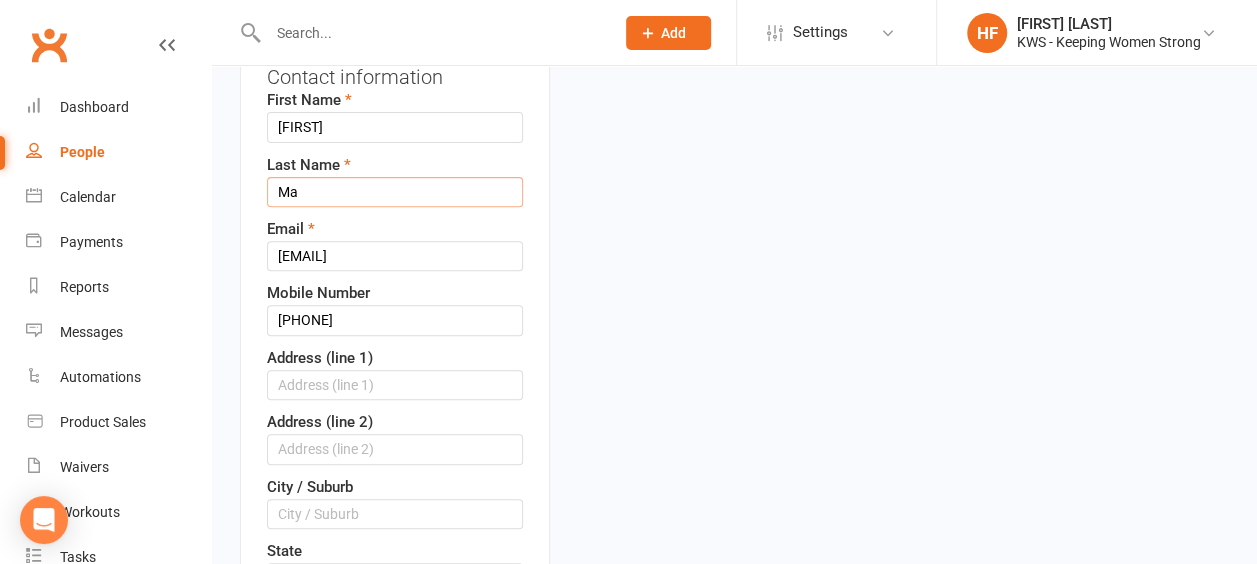type on "Ma" 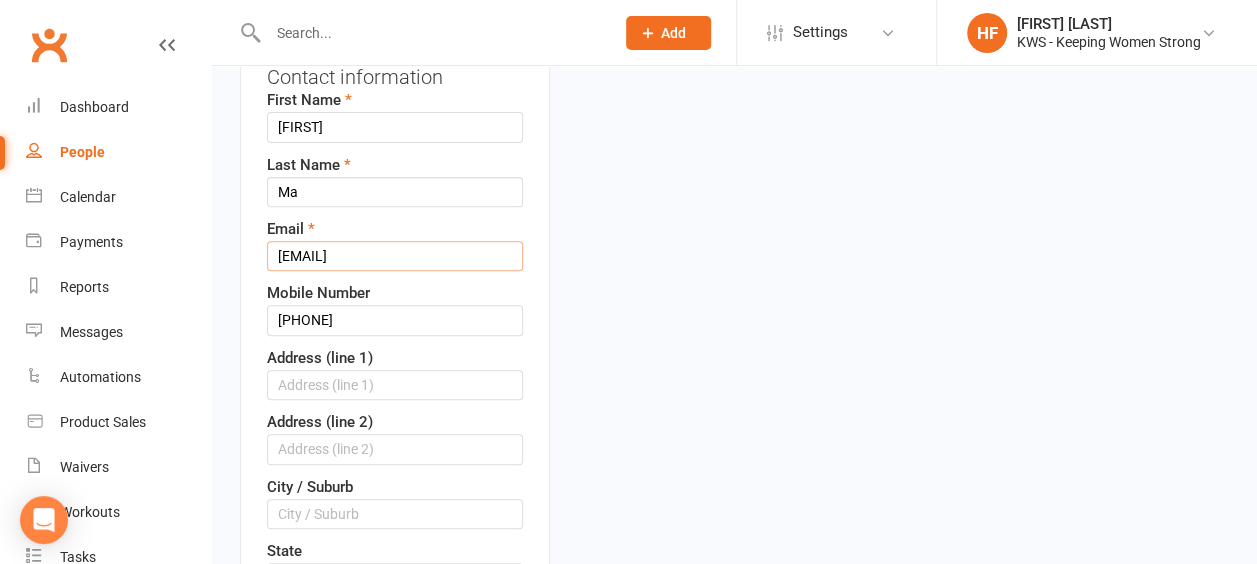drag, startPoint x: 444, startPoint y: 262, endPoint x: 247, endPoint y: 247, distance: 197.57024 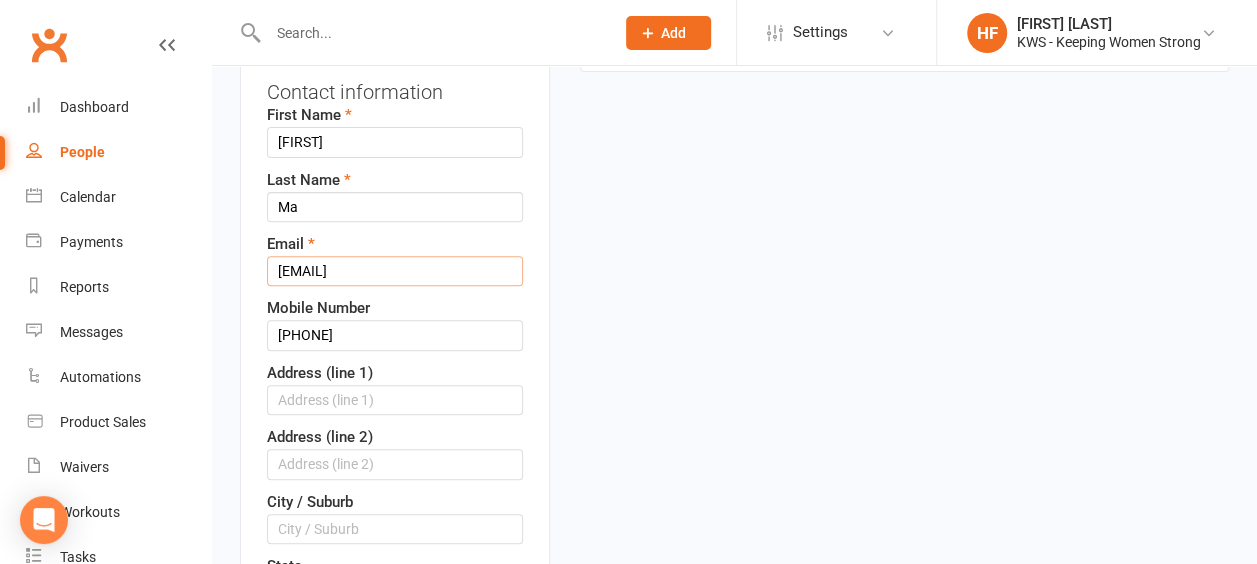 scroll, scrollTop: 394, scrollLeft: 0, axis: vertical 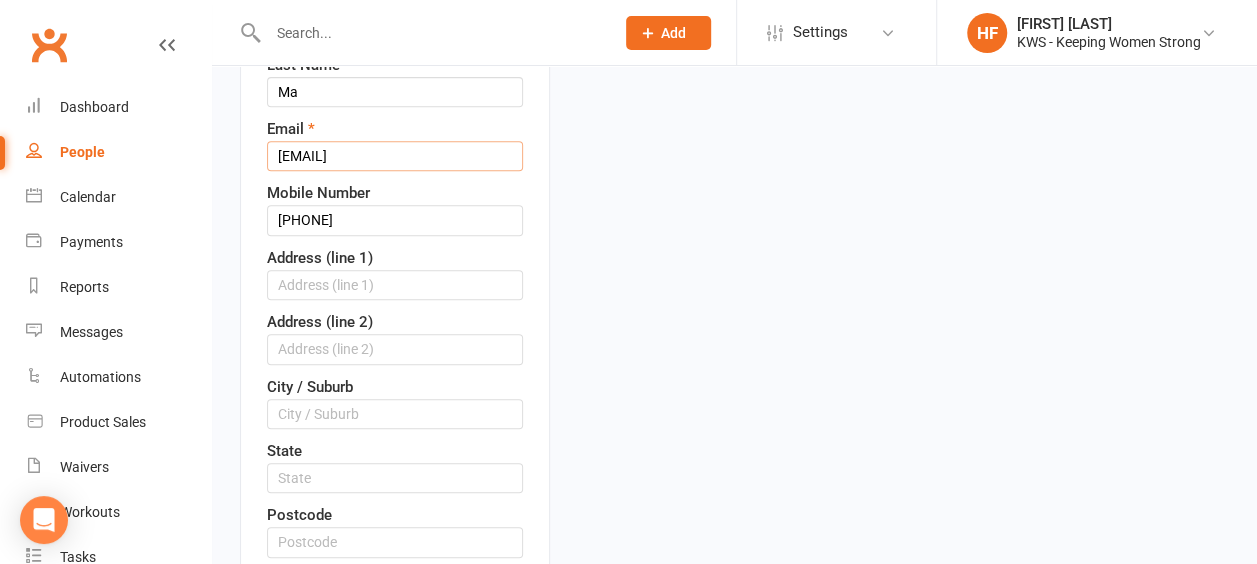 type on "[EMAIL]" 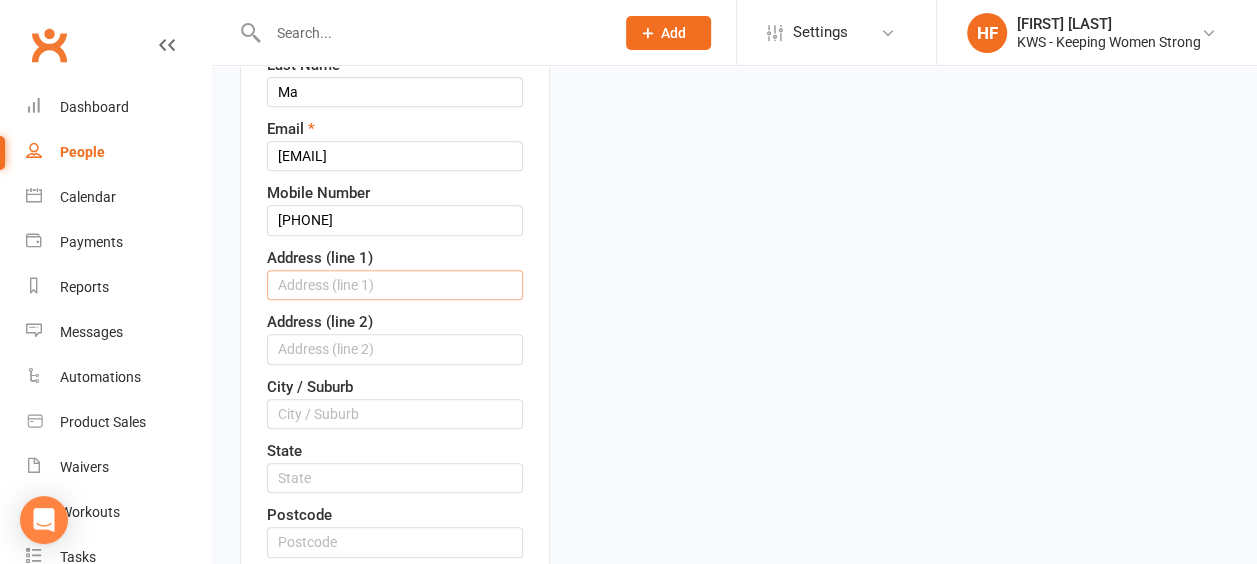 click at bounding box center [395, 285] 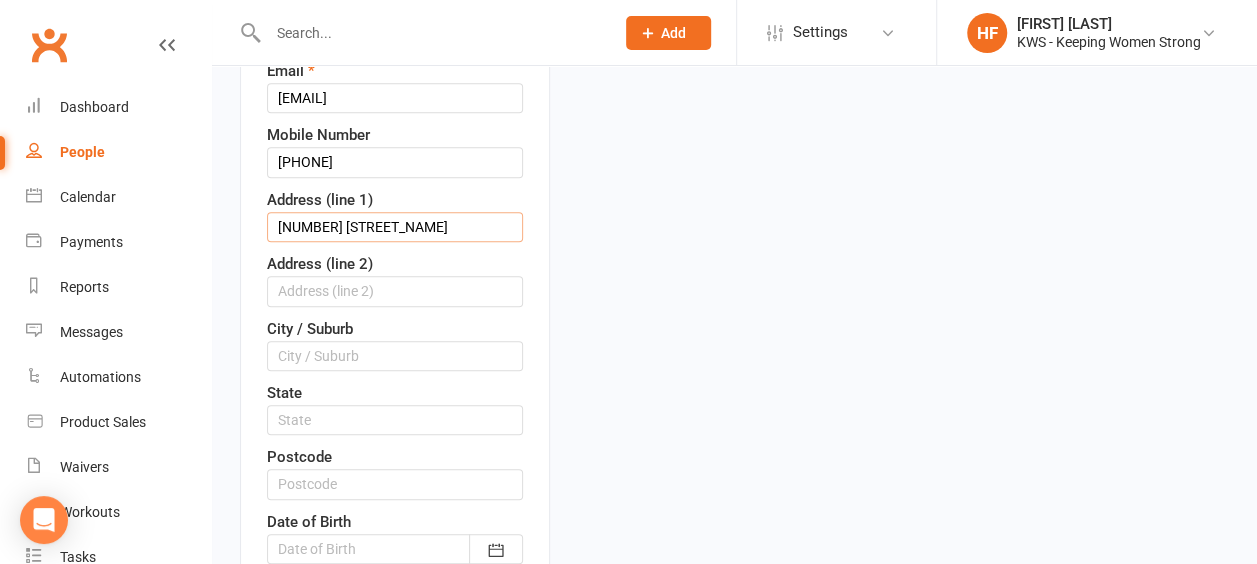 scroll, scrollTop: 494, scrollLeft: 0, axis: vertical 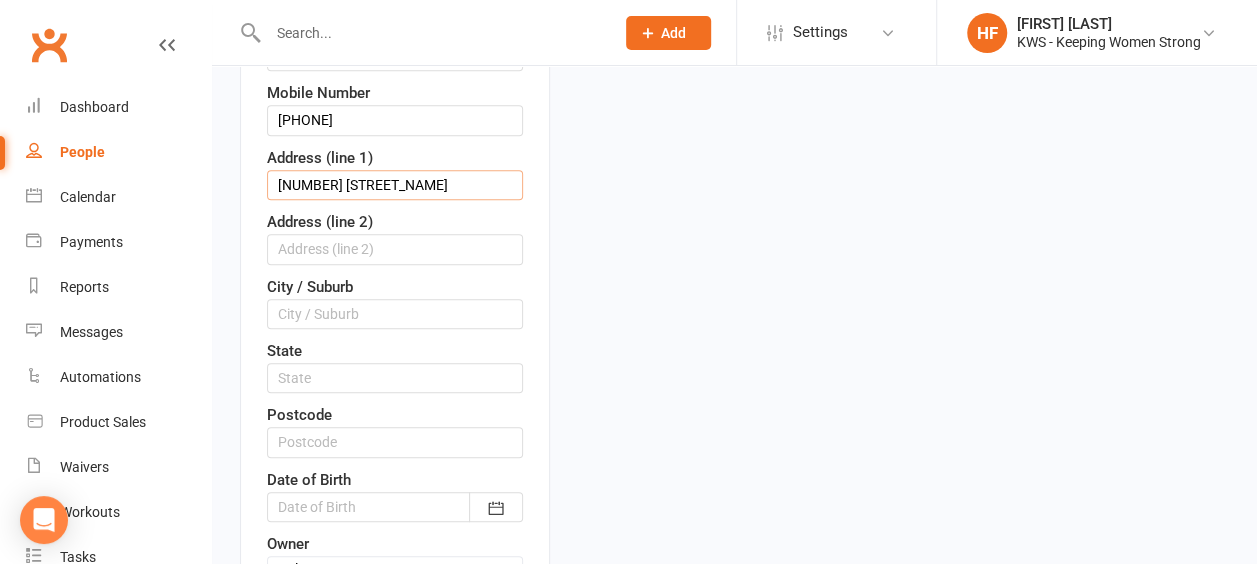 type on "[NUMBER] [STREET_NAME]" 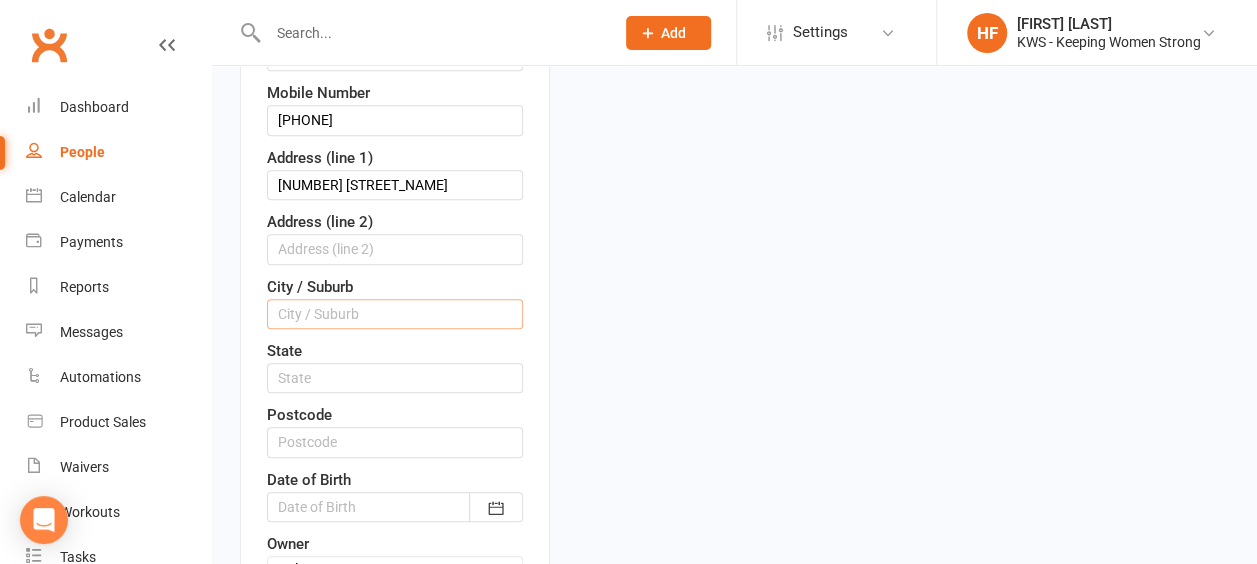 click at bounding box center (395, 314) 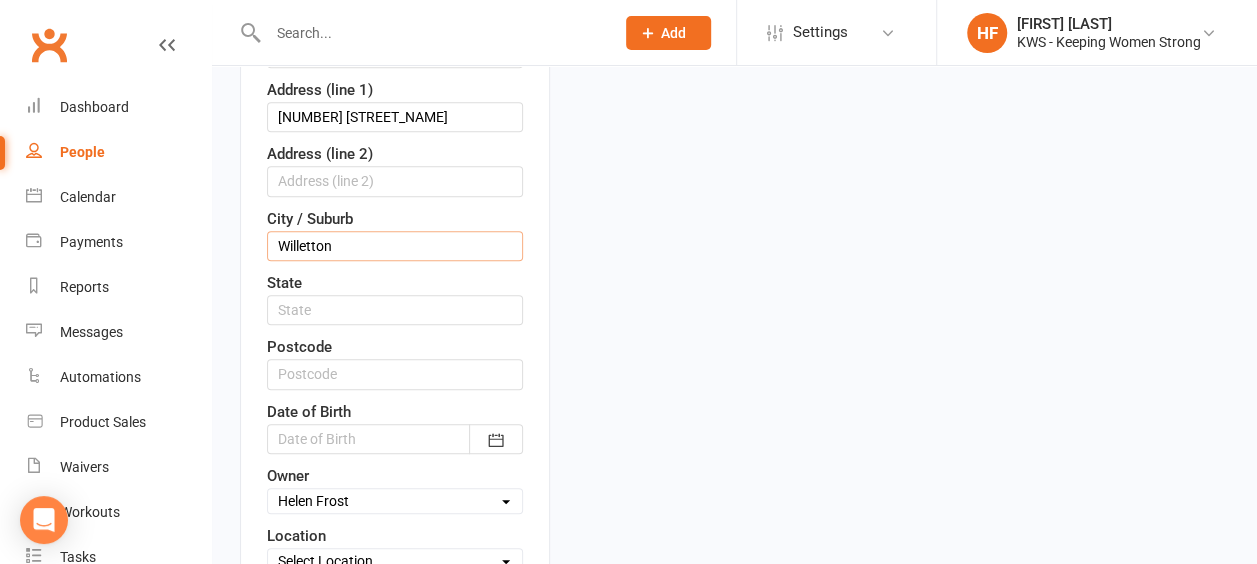 scroll, scrollTop: 594, scrollLeft: 0, axis: vertical 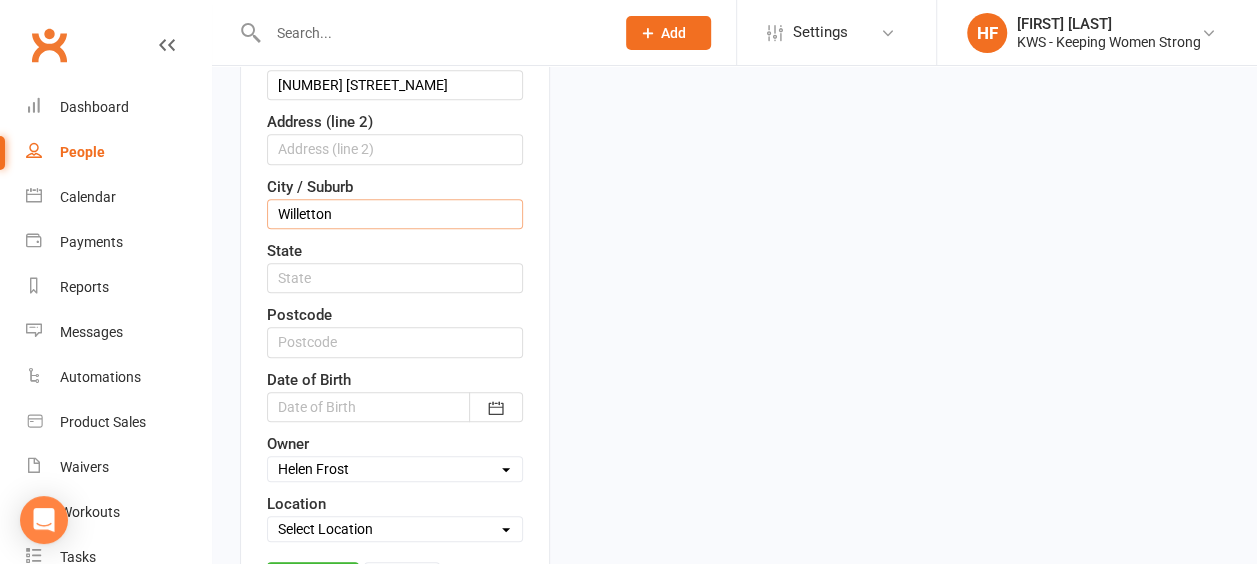 type on "Willetton" 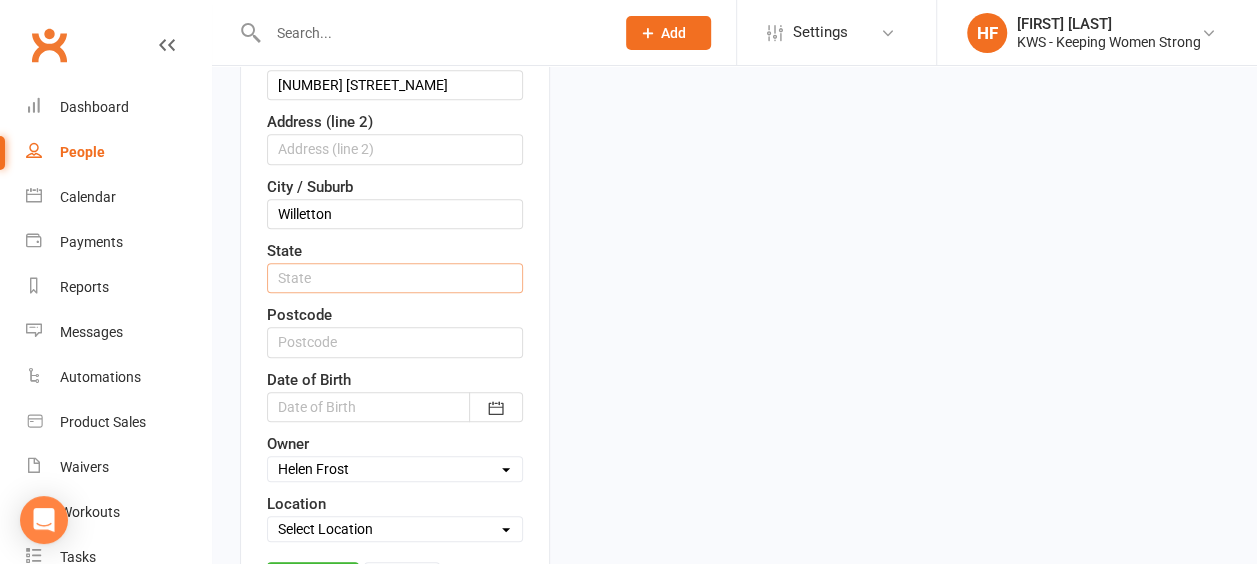 click at bounding box center [395, 278] 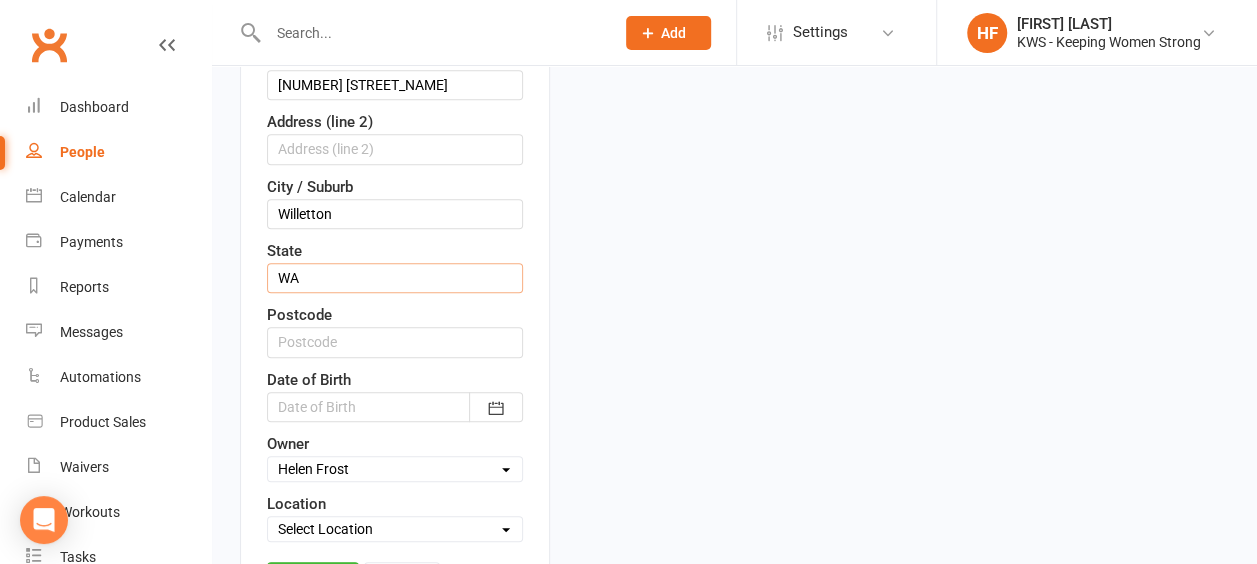 type on "WA" 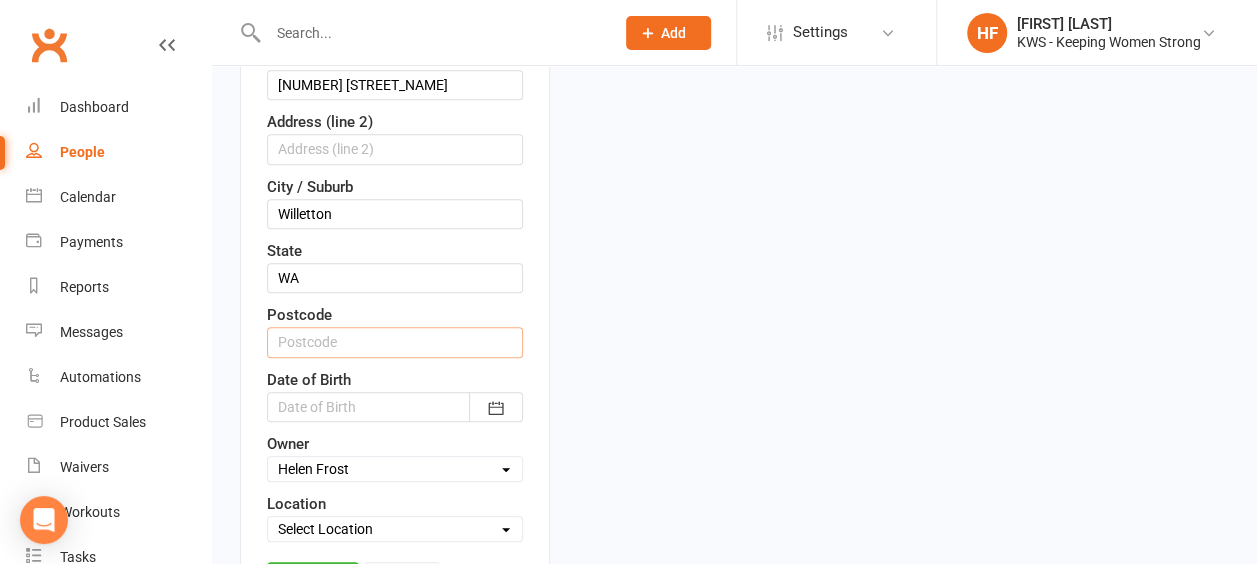 click at bounding box center [395, 342] 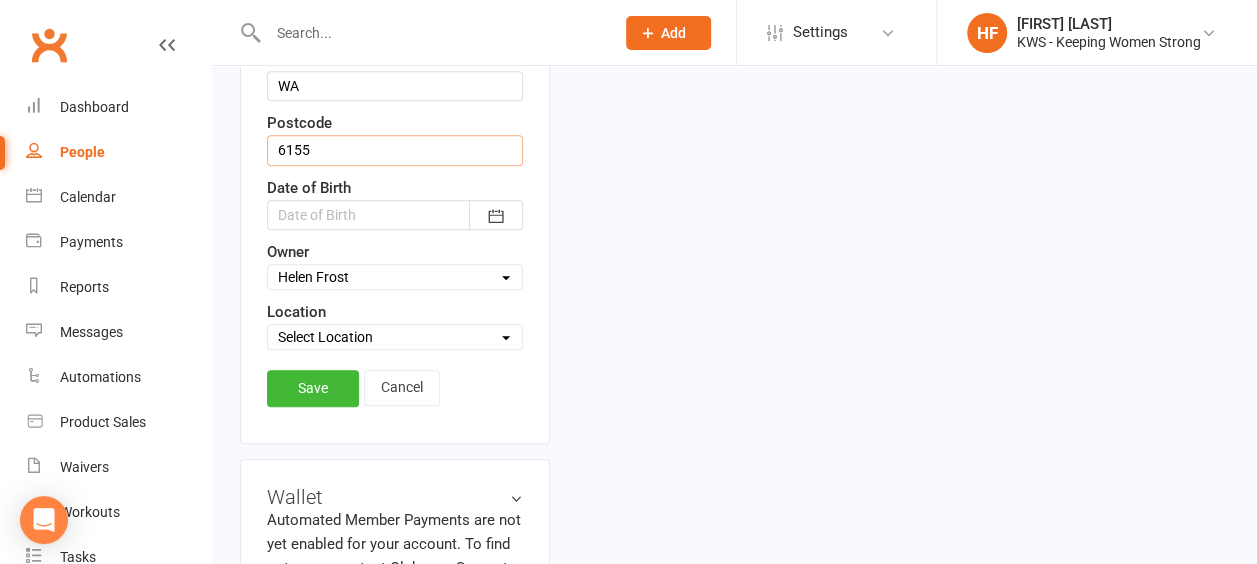 scroll, scrollTop: 794, scrollLeft: 0, axis: vertical 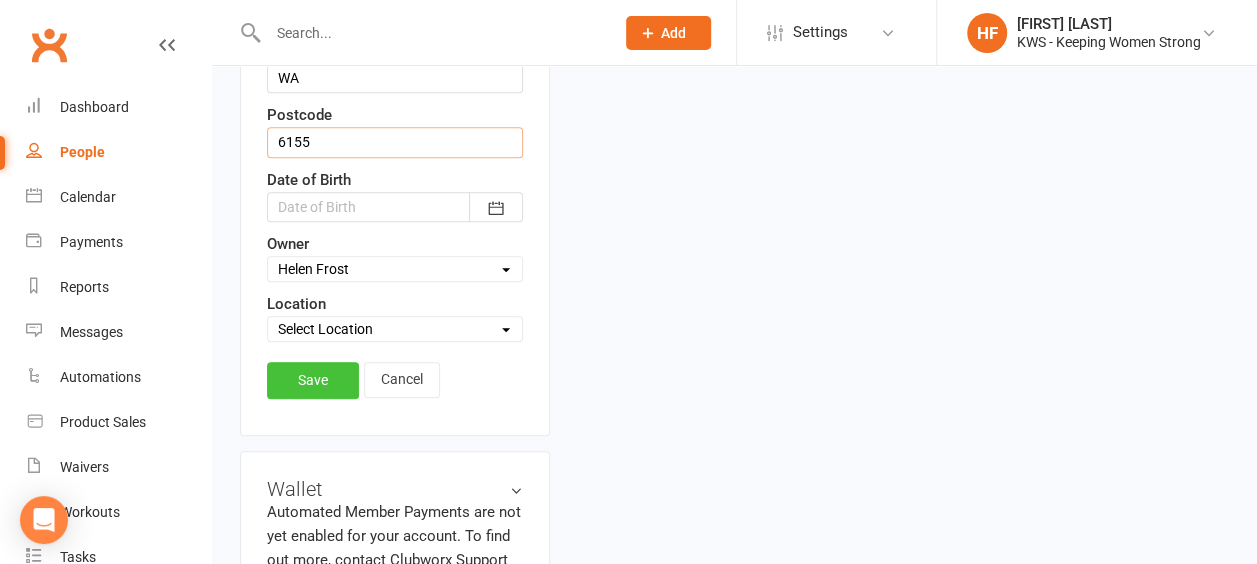 type on "6155" 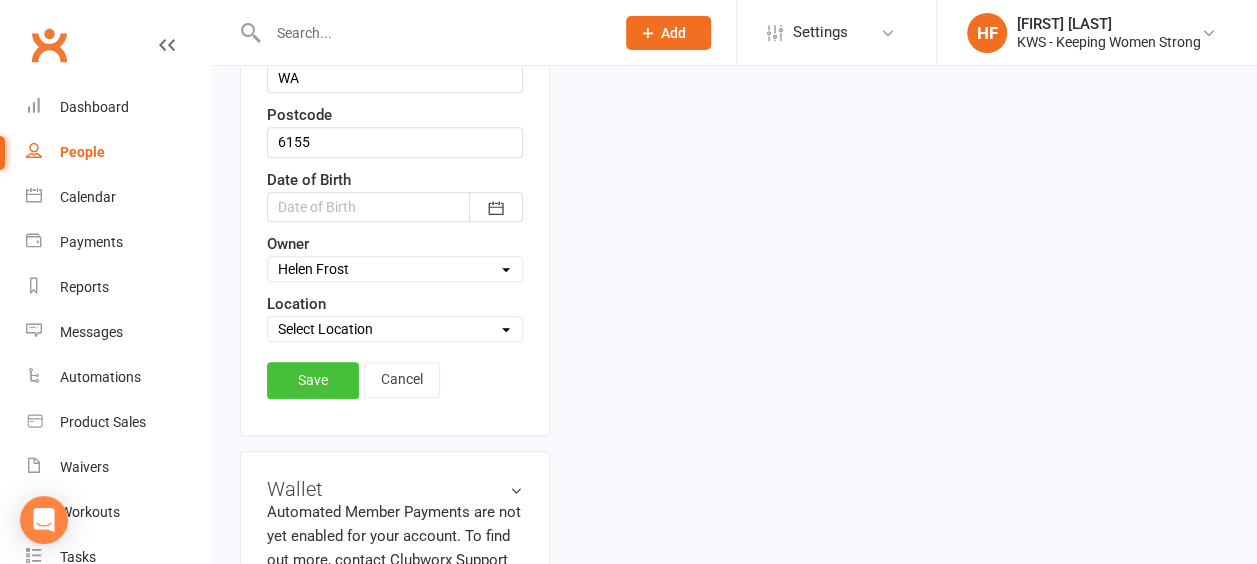 click on "Save" at bounding box center [313, 380] 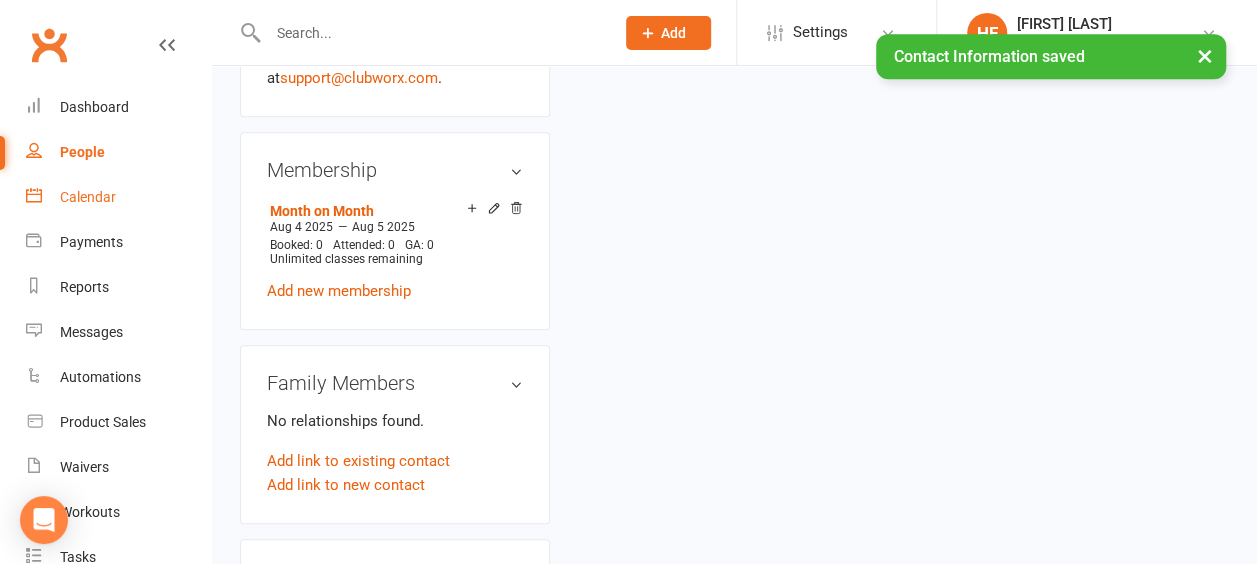 click on "Calendar" at bounding box center [88, 197] 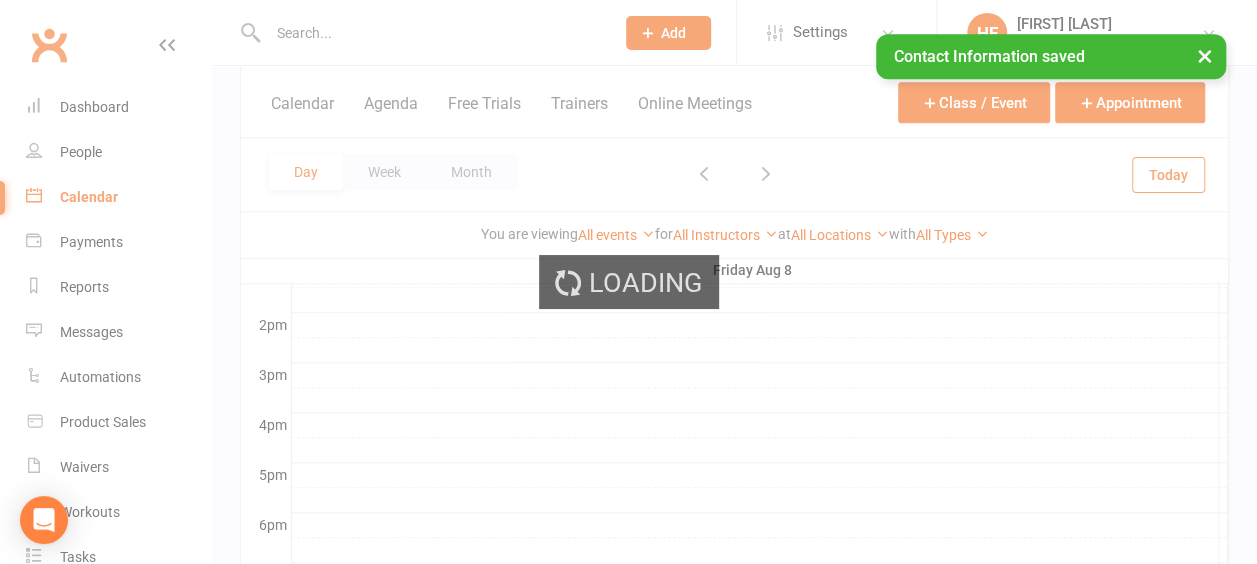 scroll, scrollTop: 0, scrollLeft: 0, axis: both 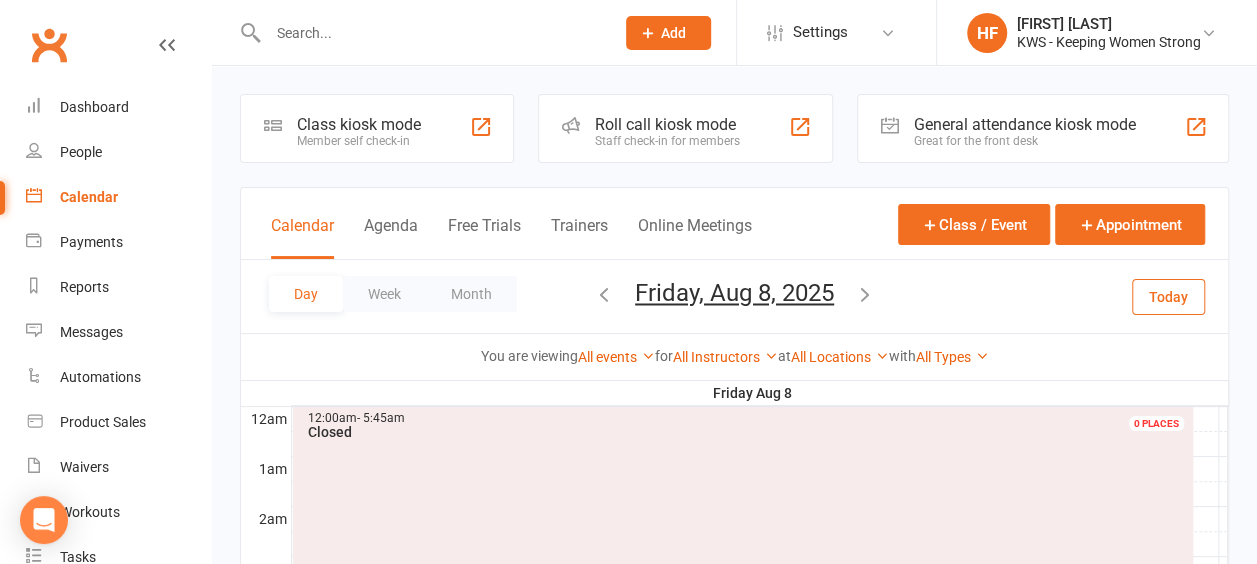 click at bounding box center [865, 294] 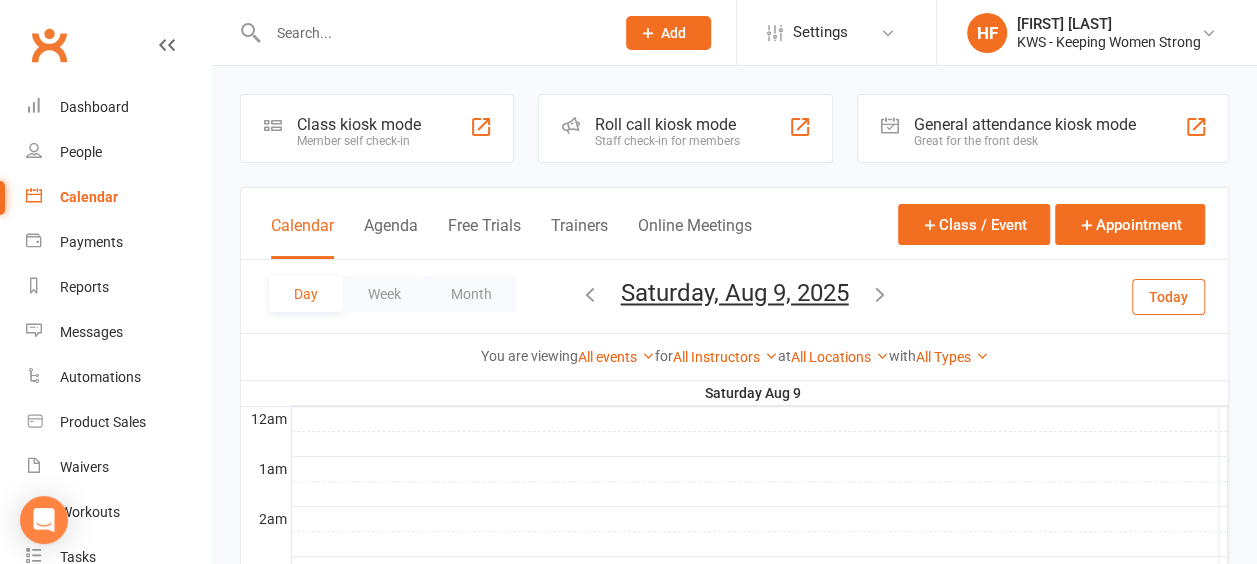 click at bounding box center [880, 294] 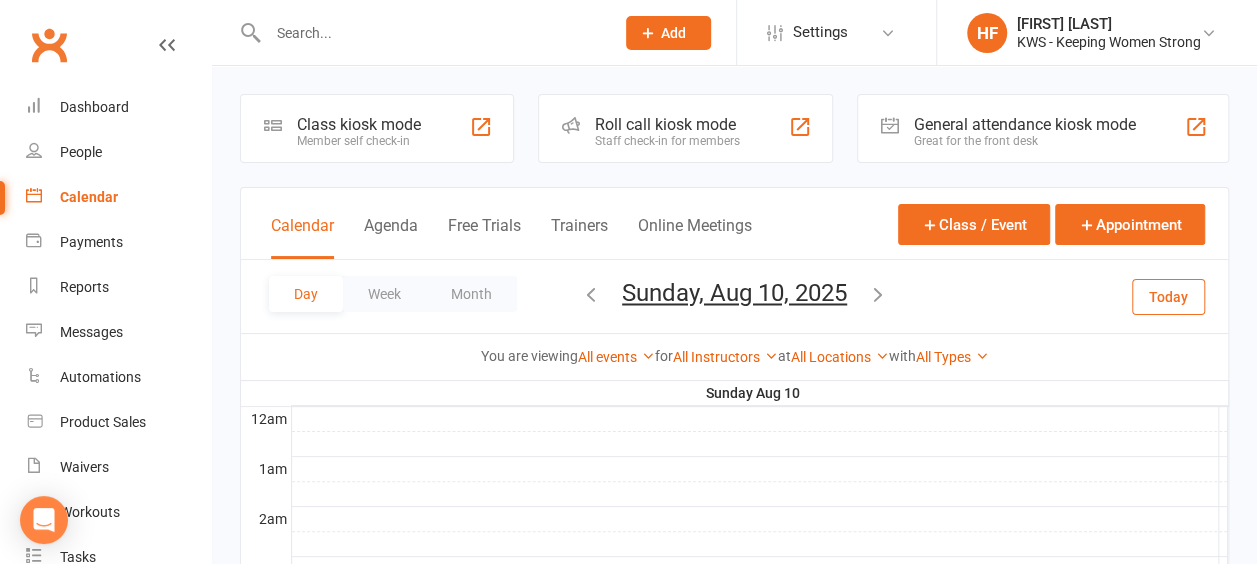 click at bounding box center (878, 294) 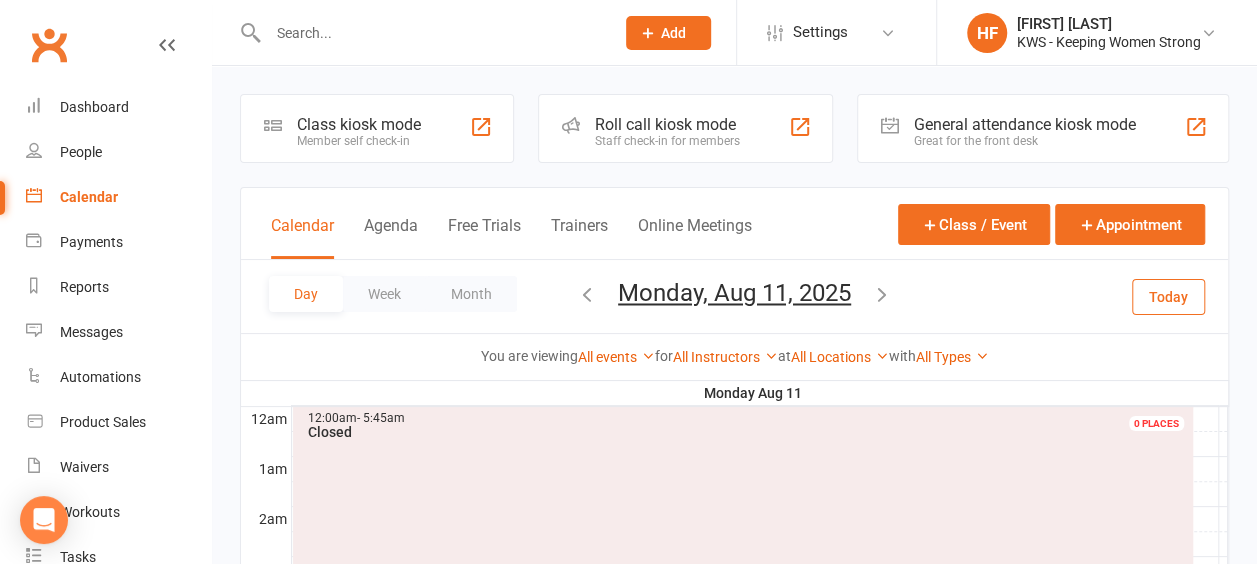 click at bounding box center (882, 294) 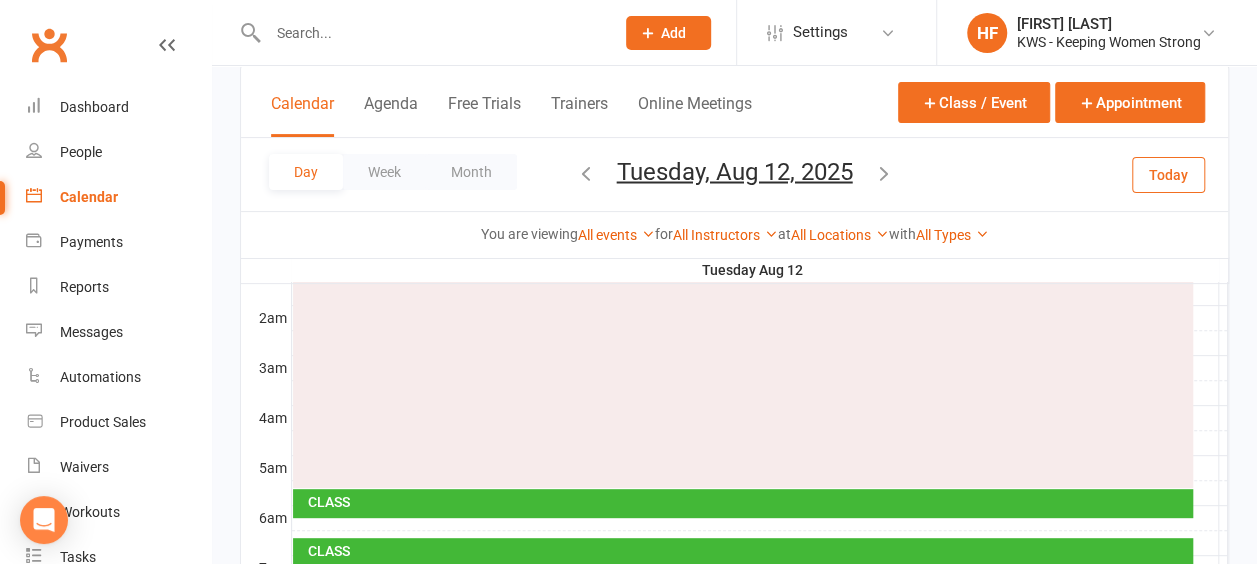scroll, scrollTop: 400, scrollLeft: 0, axis: vertical 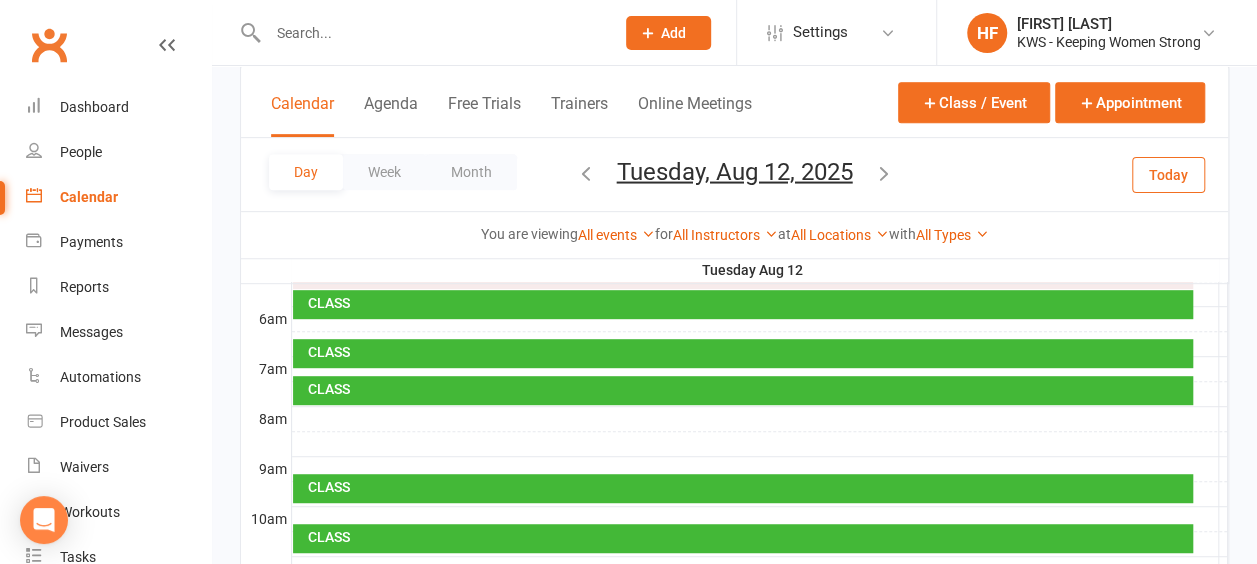 click at bounding box center [760, 419] 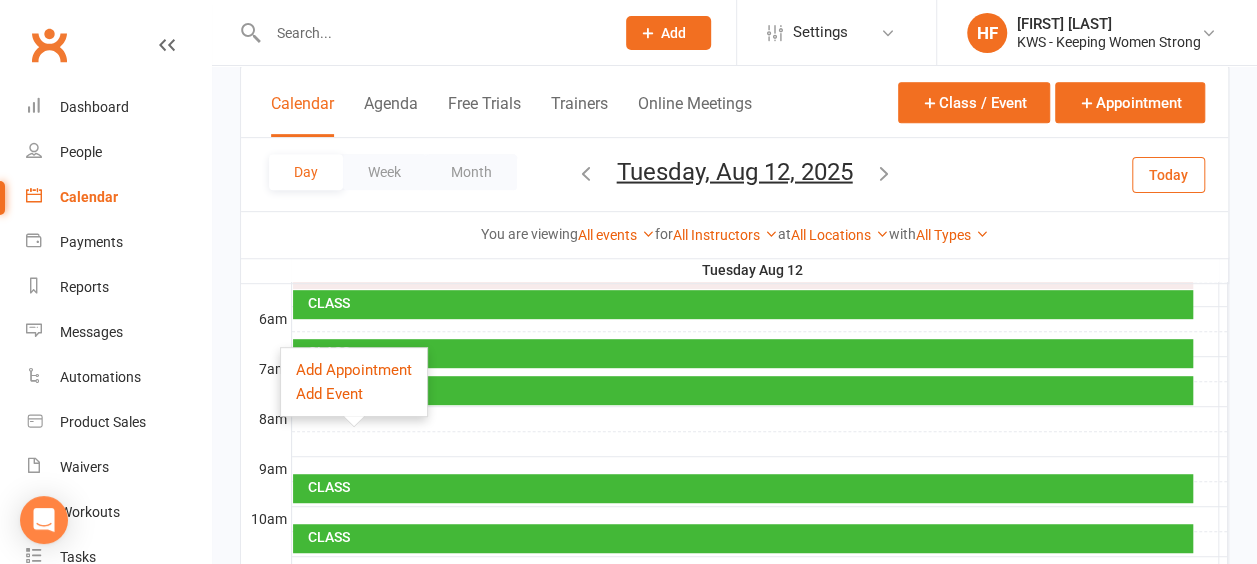 click on "Add" 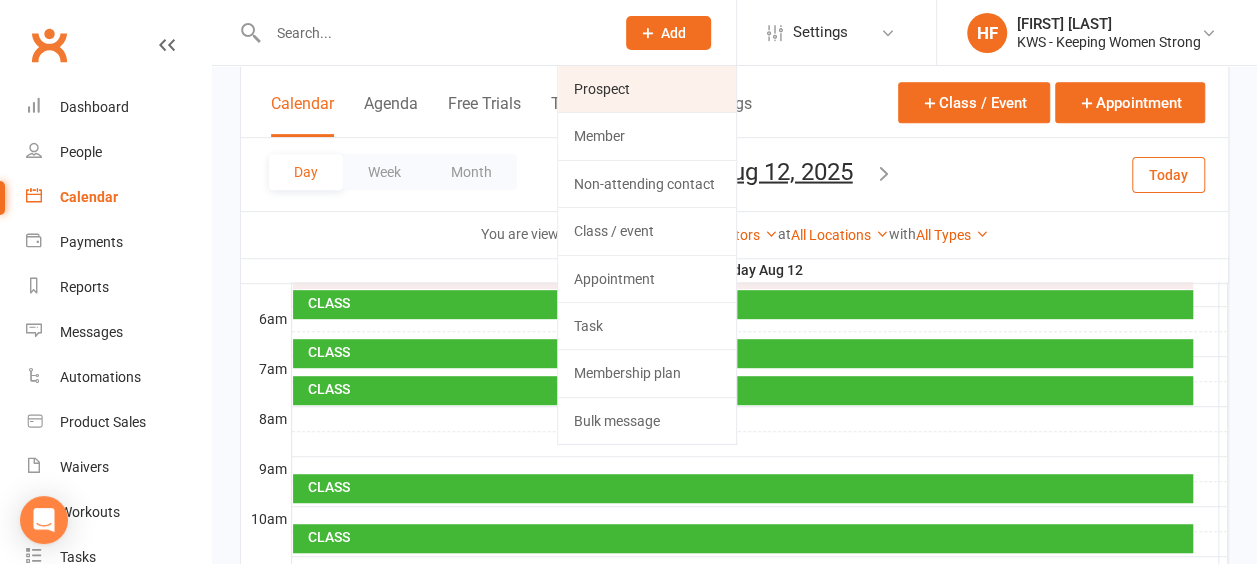 click on "Prospect" 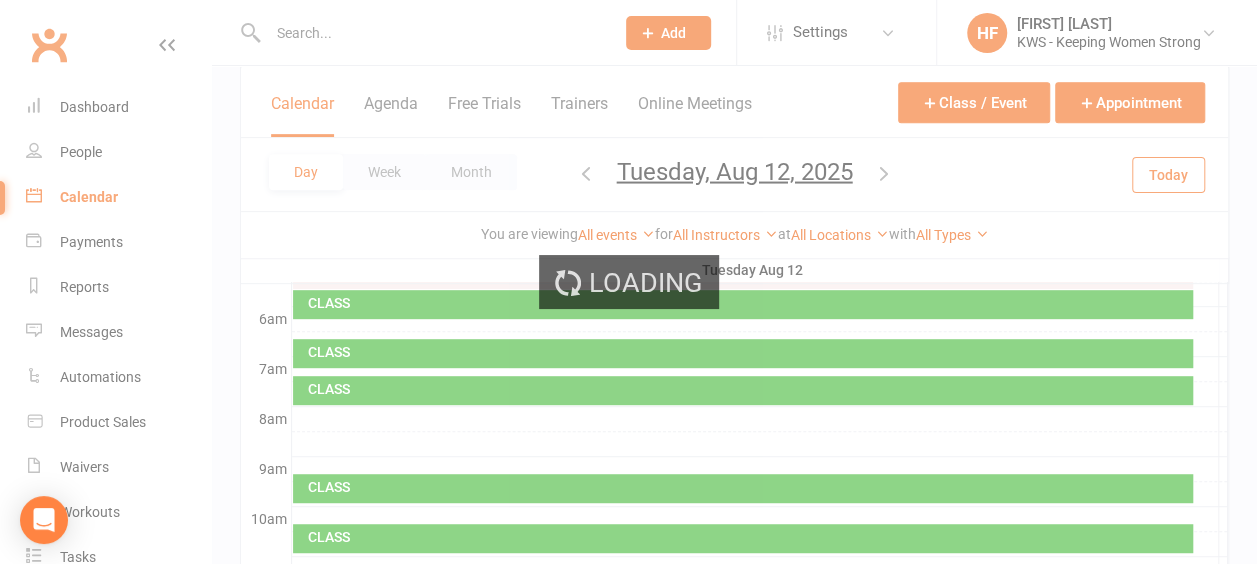 scroll, scrollTop: 0, scrollLeft: 0, axis: both 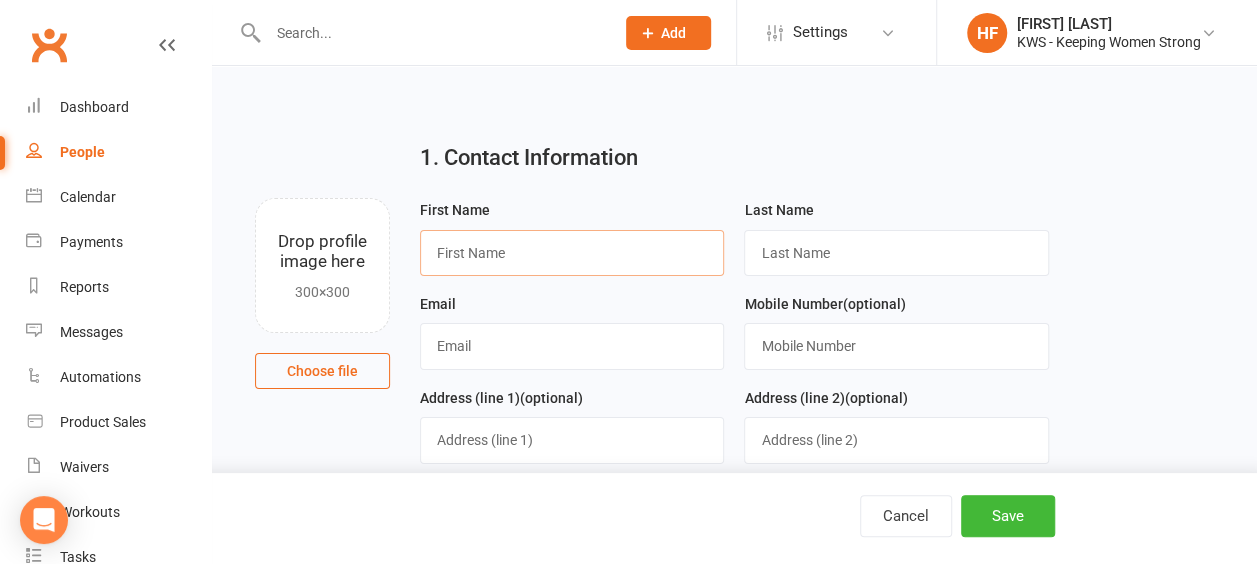 click at bounding box center [572, 253] 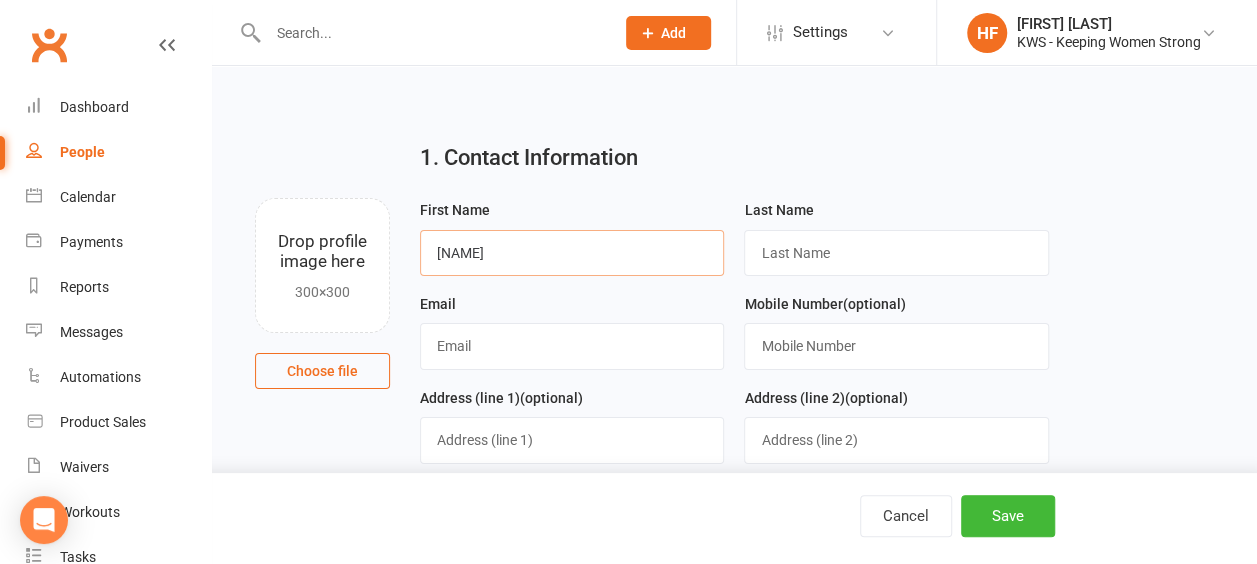 type on "[NAME]" 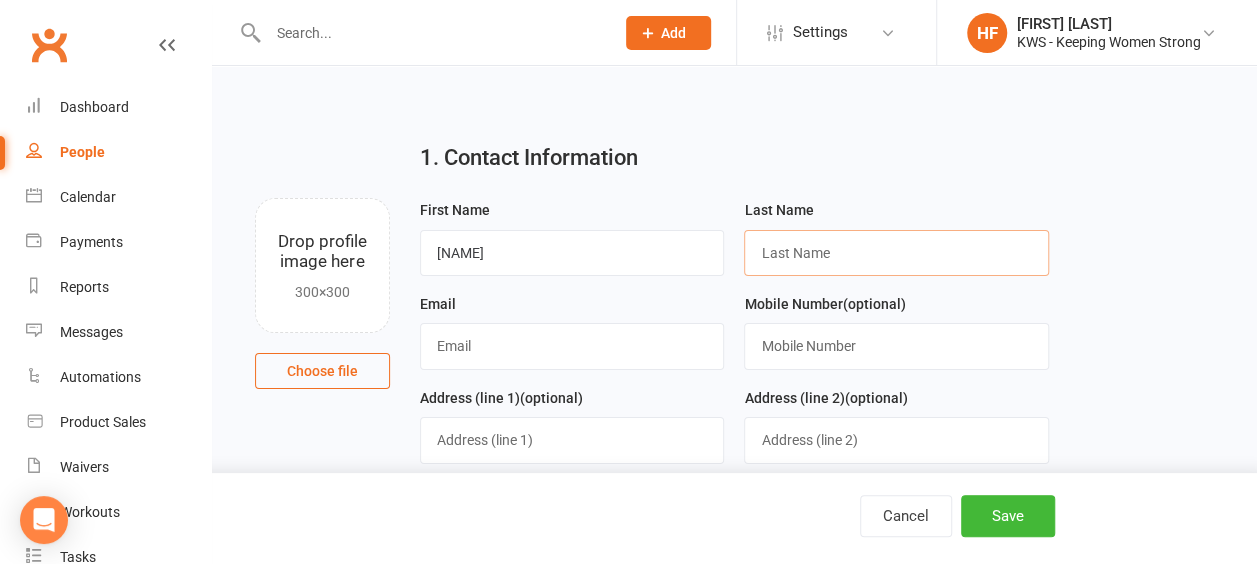click at bounding box center [896, 253] 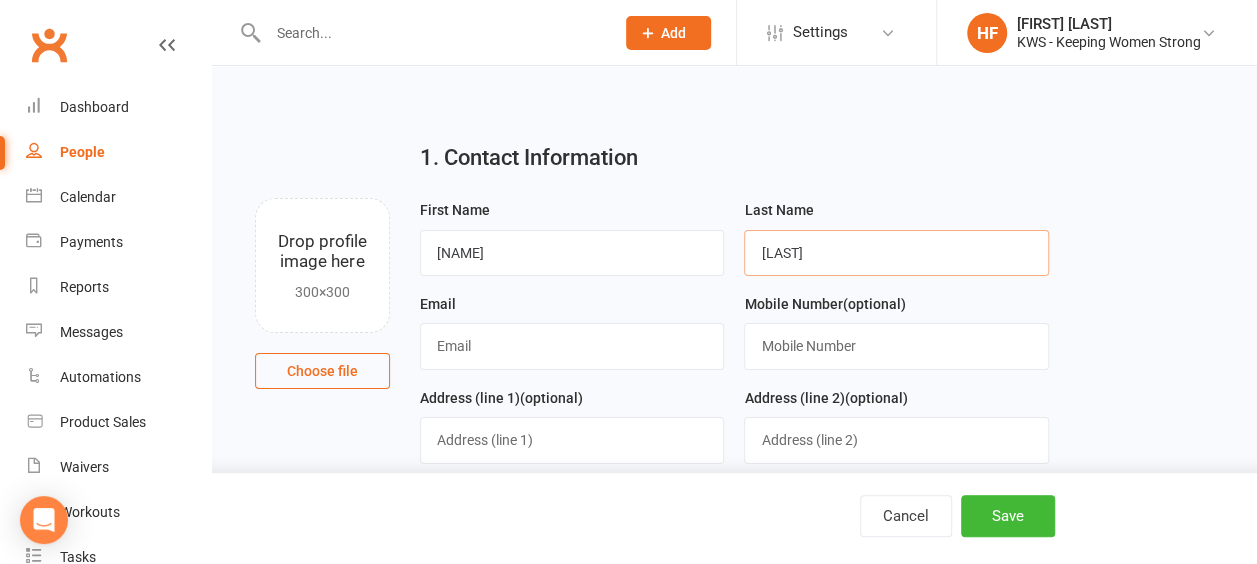 type on "[LAST]" 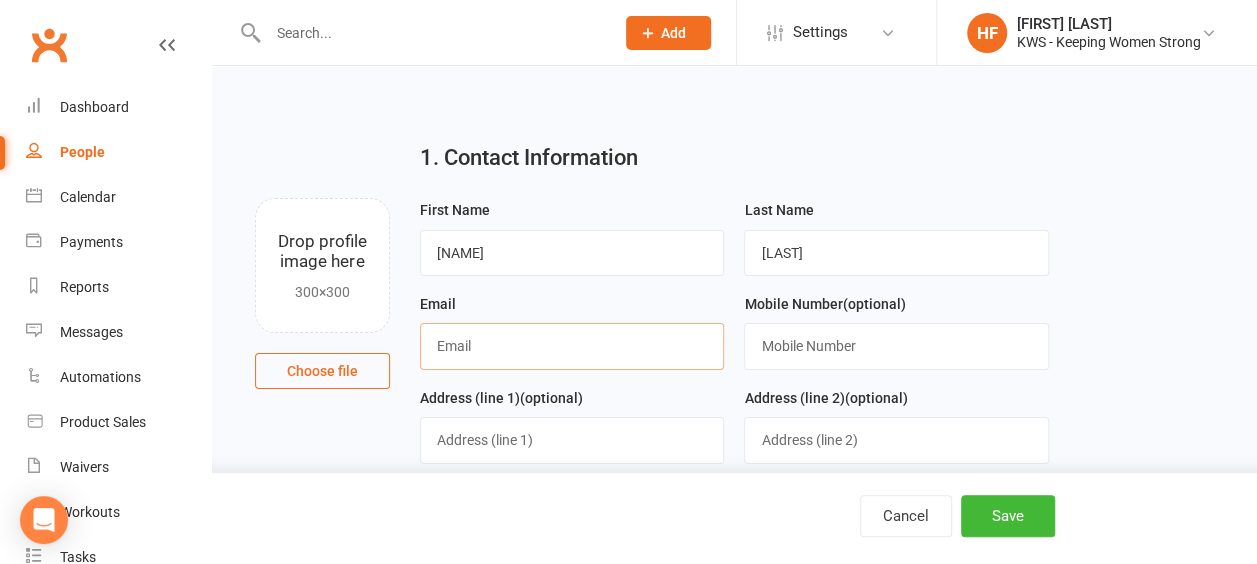 click at bounding box center (572, 346) 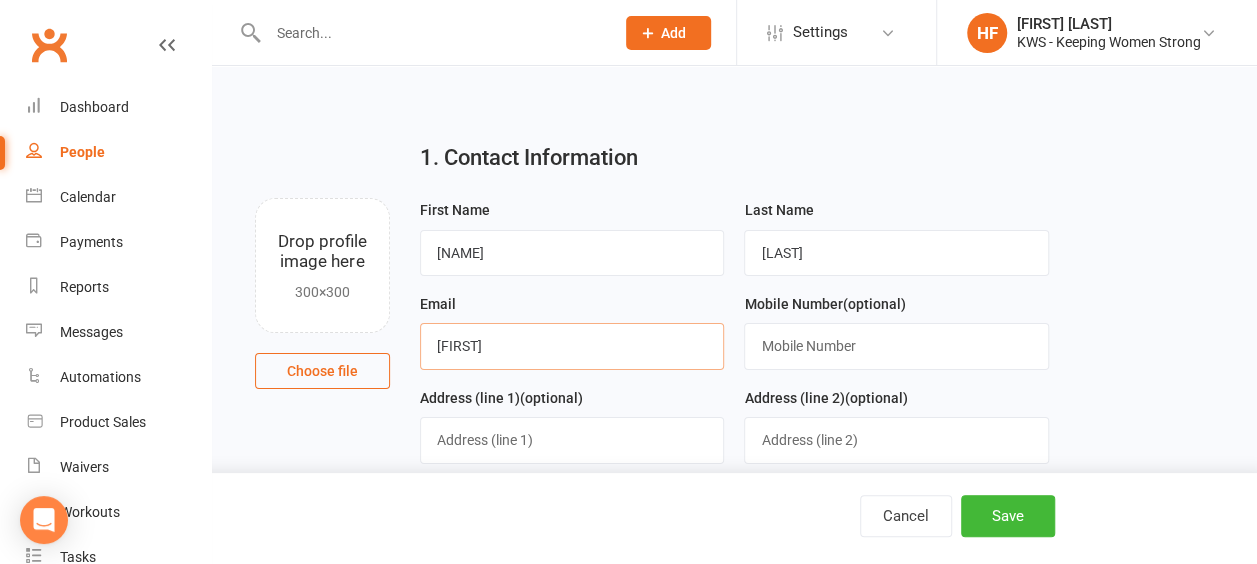 type on "[FIRST]" 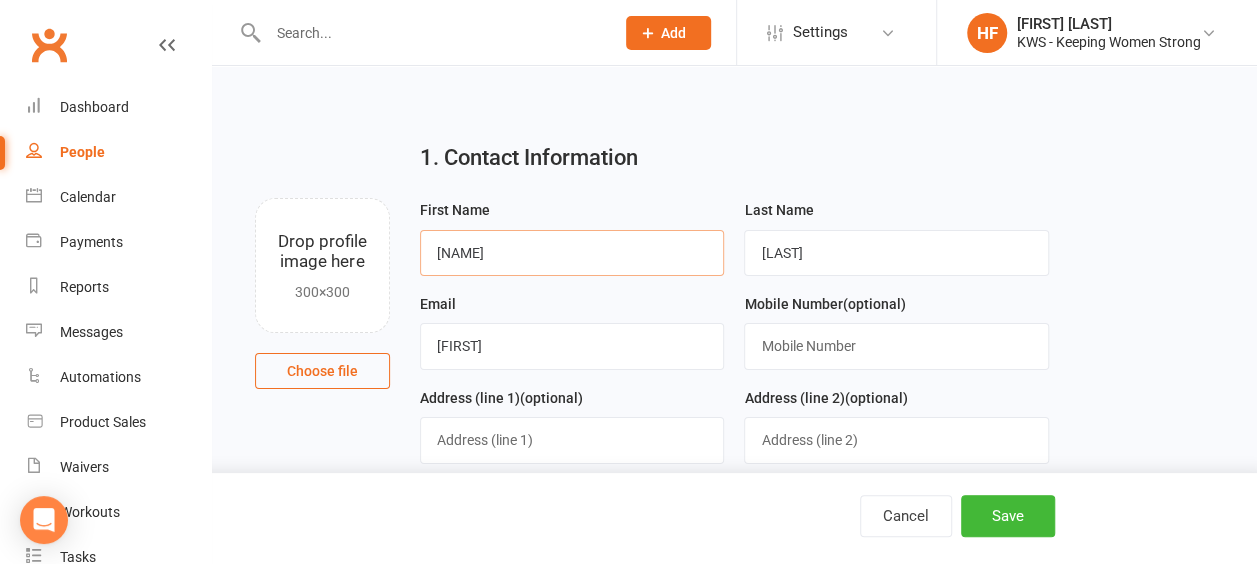 click on "[NAME]" at bounding box center [572, 253] 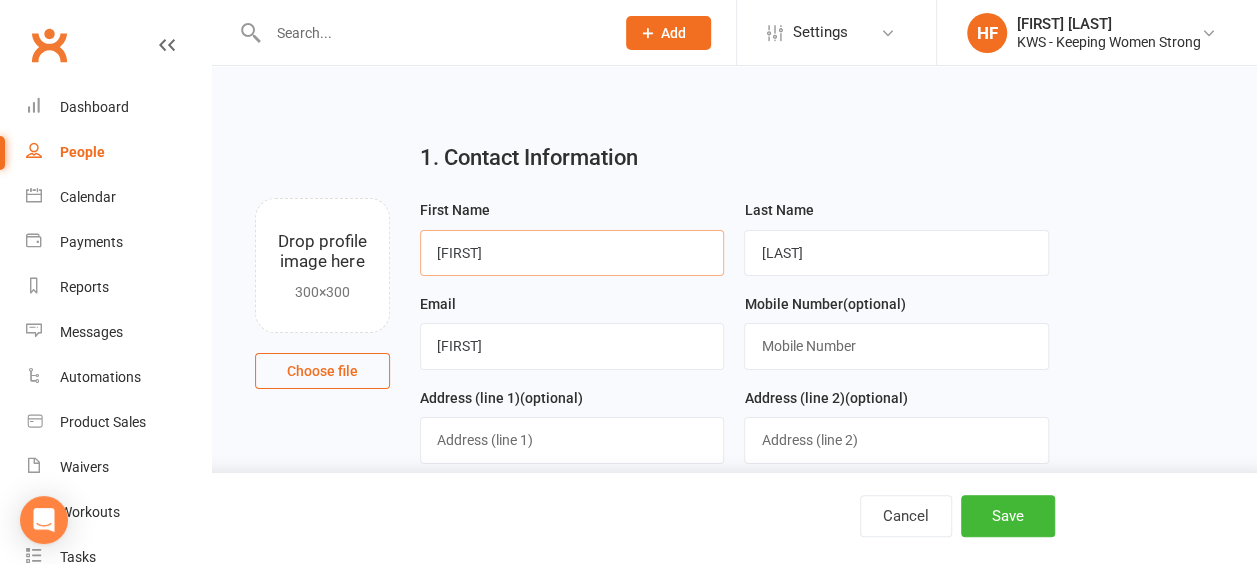 type on "[FIRST]" 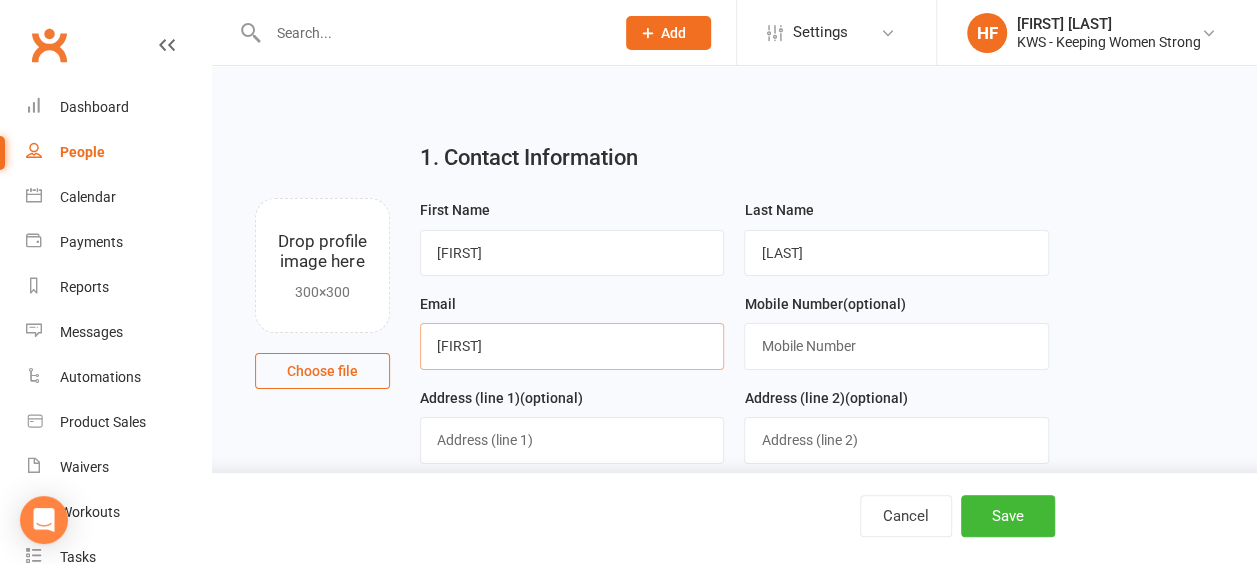 click on "[FIRST]" at bounding box center [572, 346] 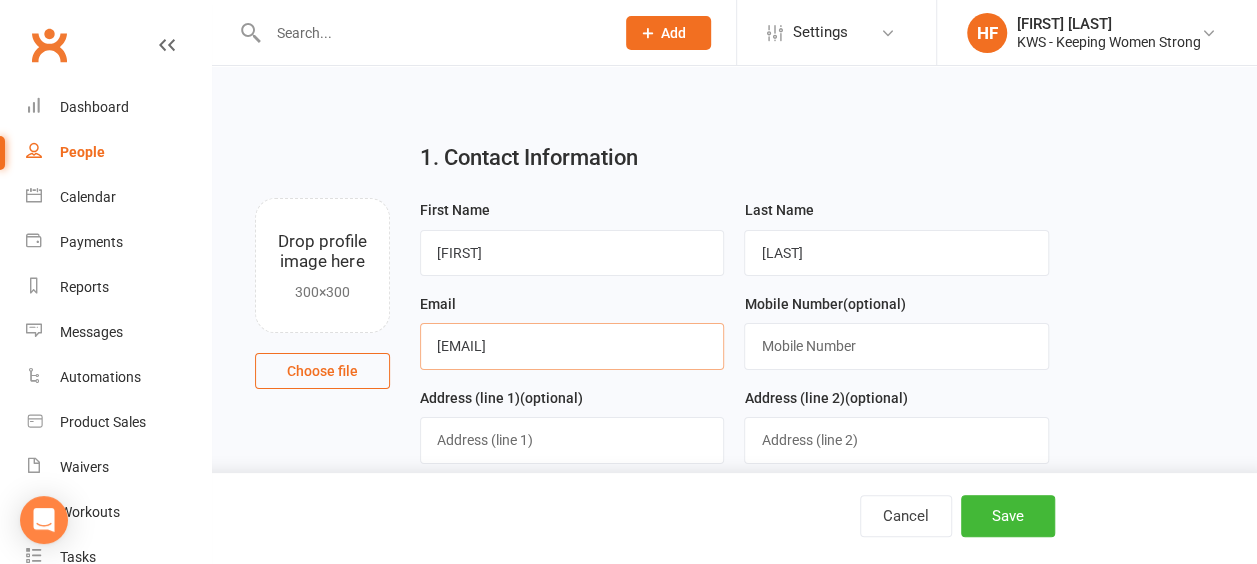 type on "[EMAIL]" 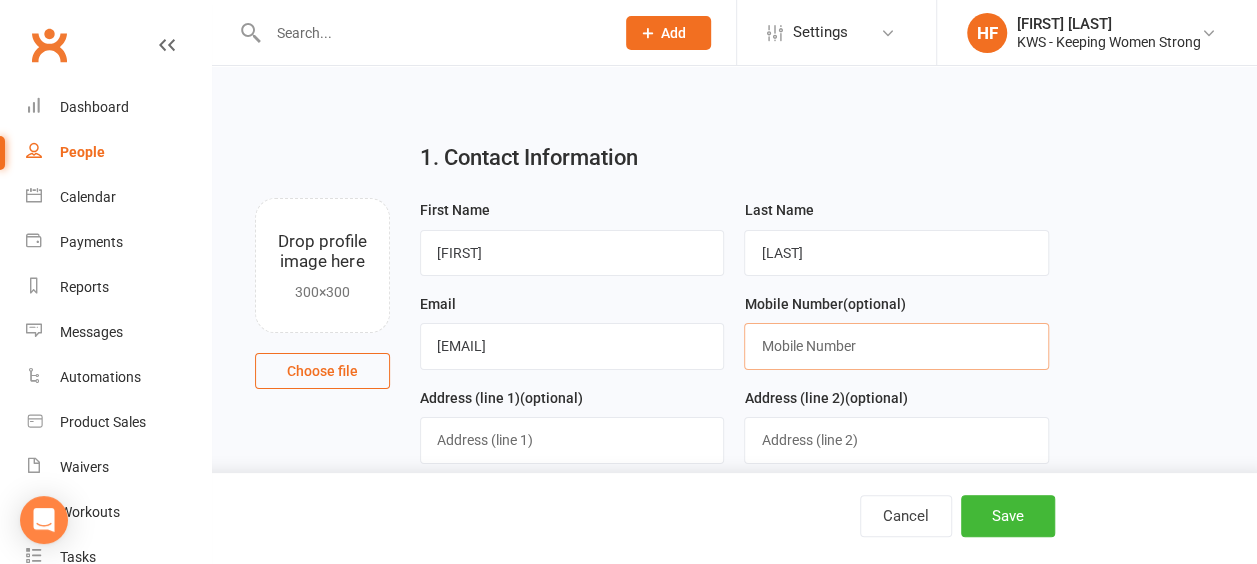 click at bounding box center (896, 346) 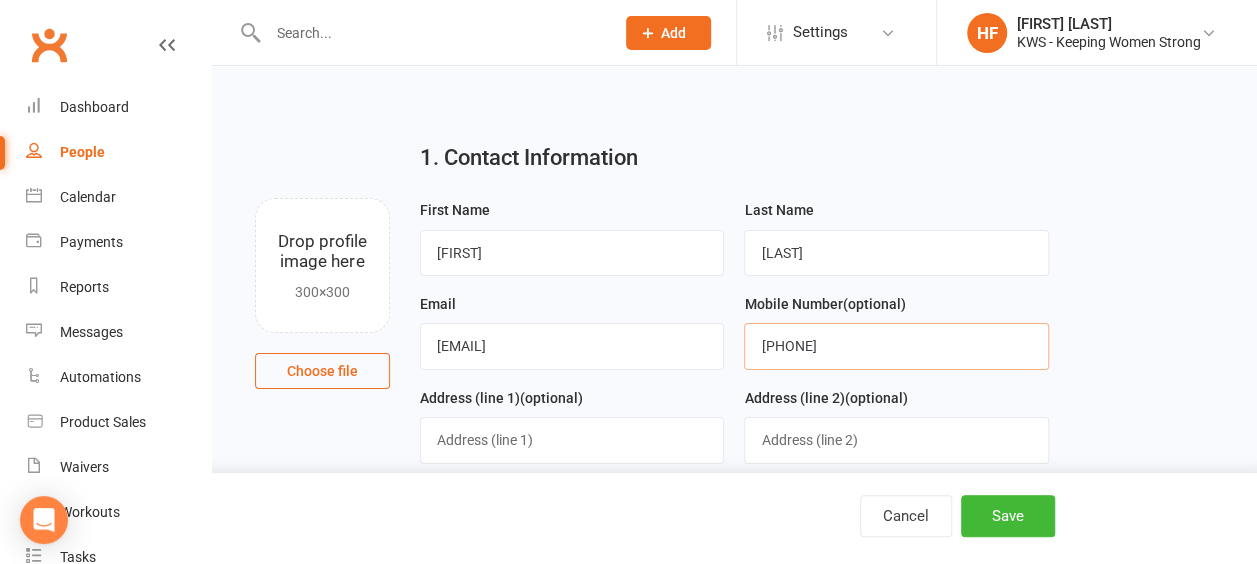type on "[PHONE]" 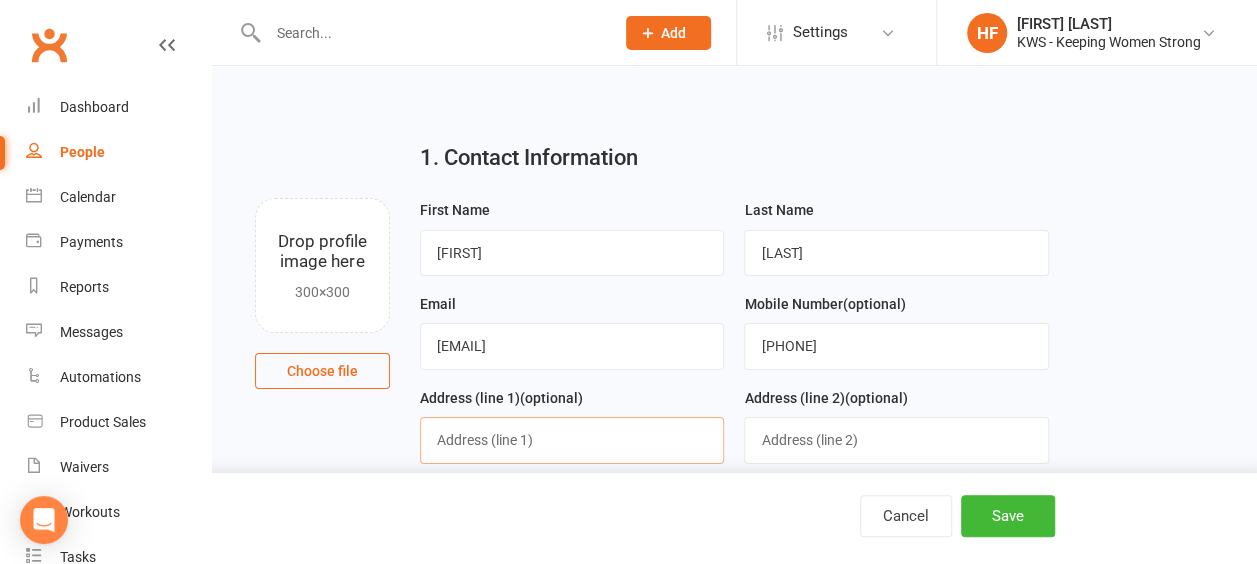 click at bounding box center (572, 440) 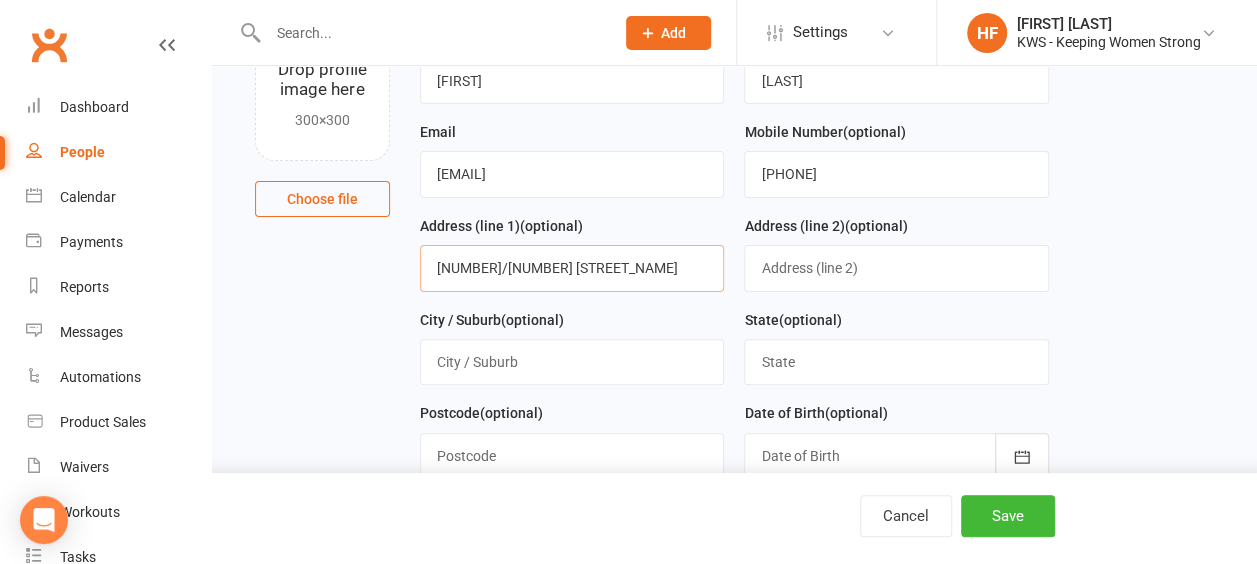 scroll, scrollTop: 200, scrollLeft: 0, axis: vertical 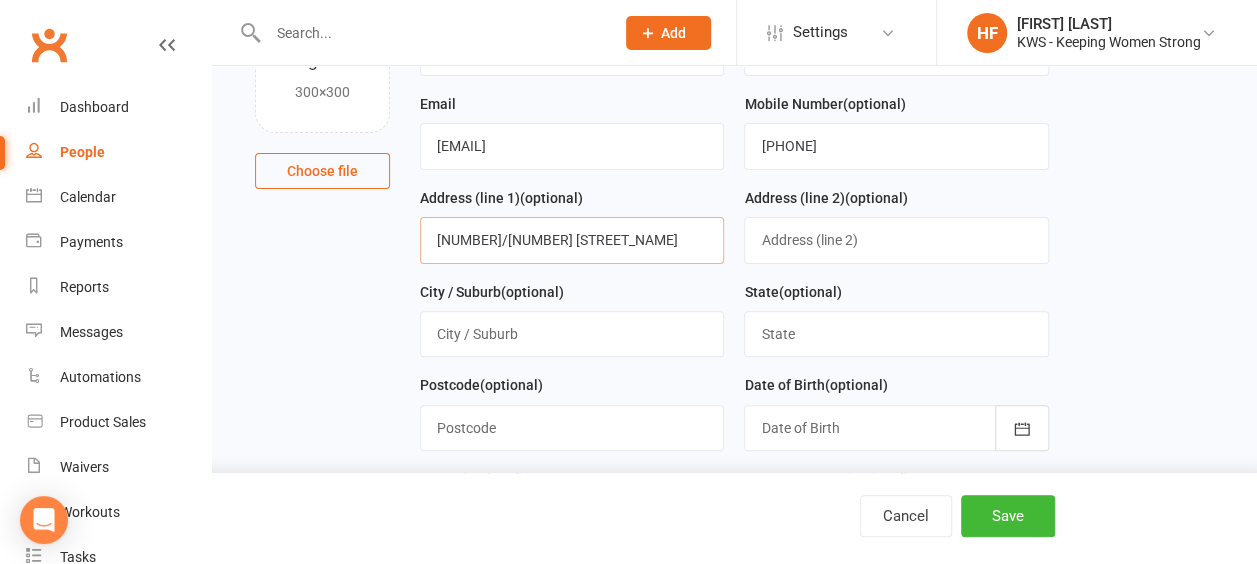 type on "[NUMBER]/[NUMBER] [STREET_NAME]" 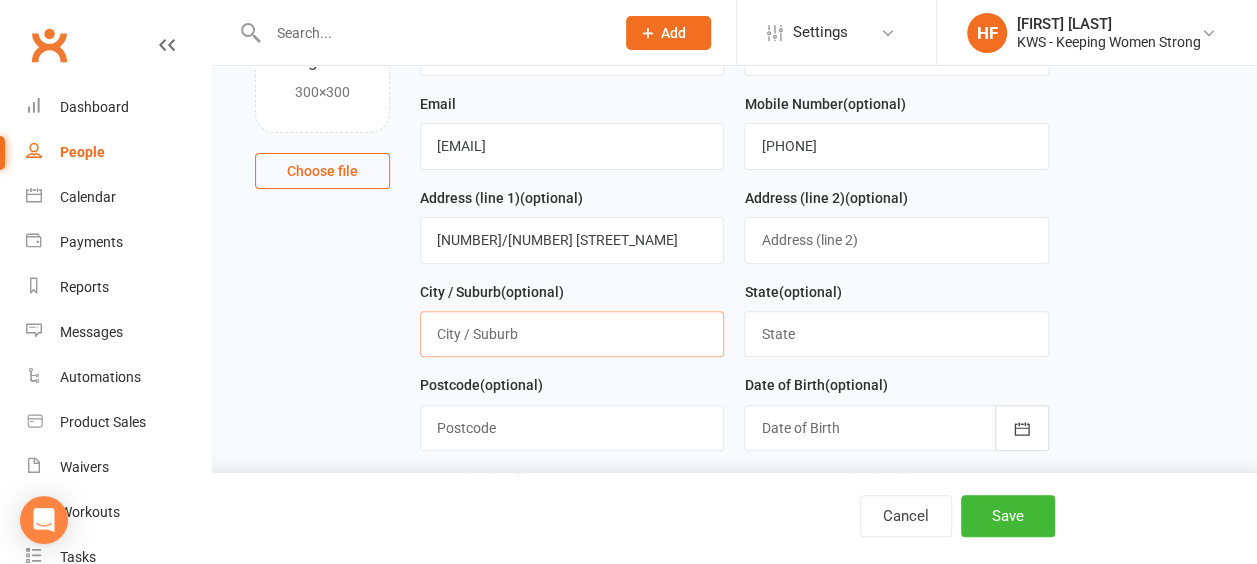 click at bounding box center [572, 334] 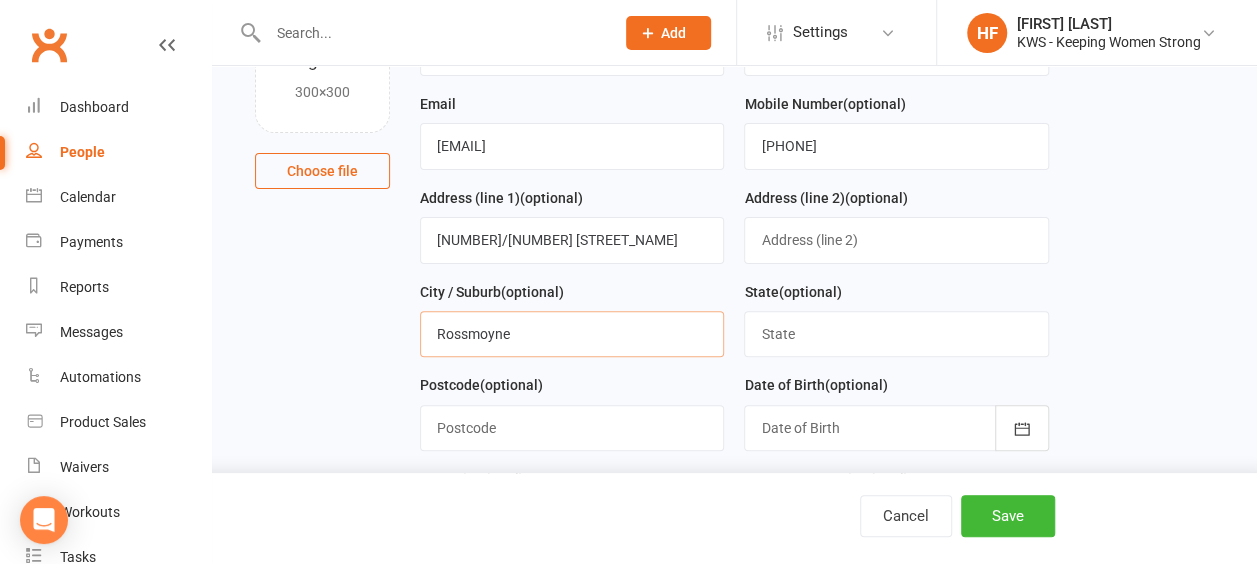 type on "Rossmoyne" 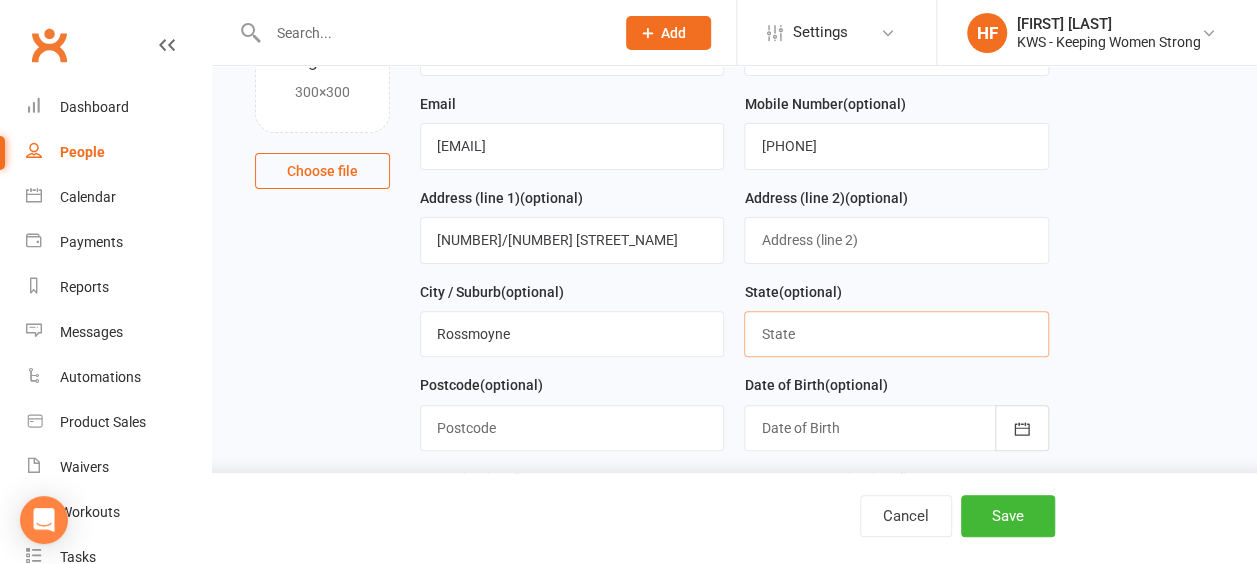 click at bounding box center (896, 334) 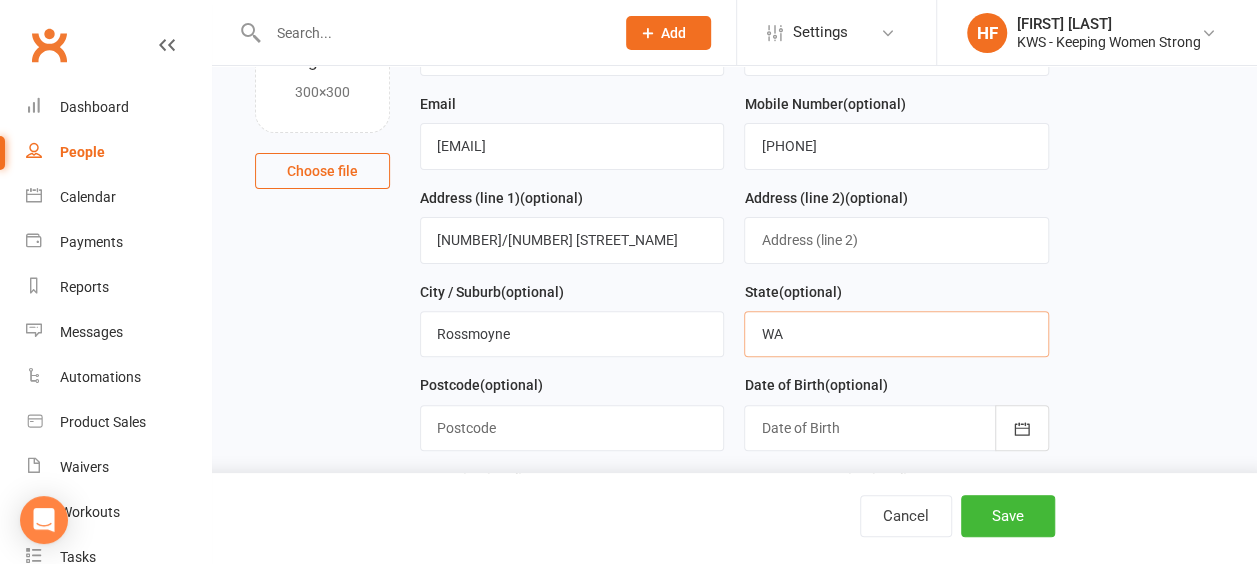 type on "WA" 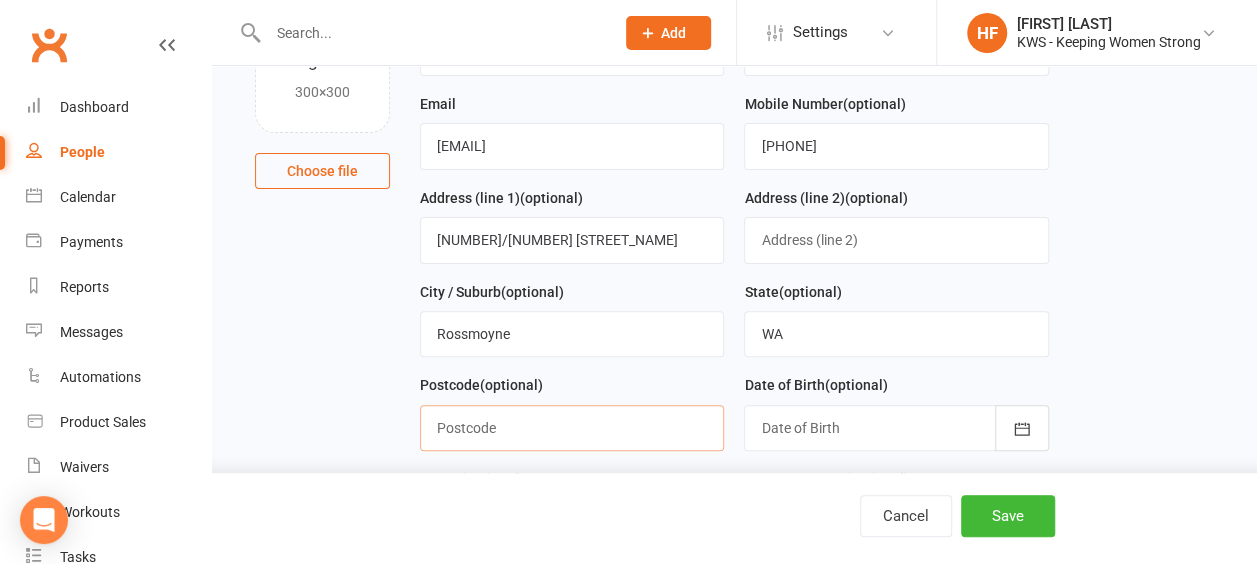 click at bounding box center [572, 428] 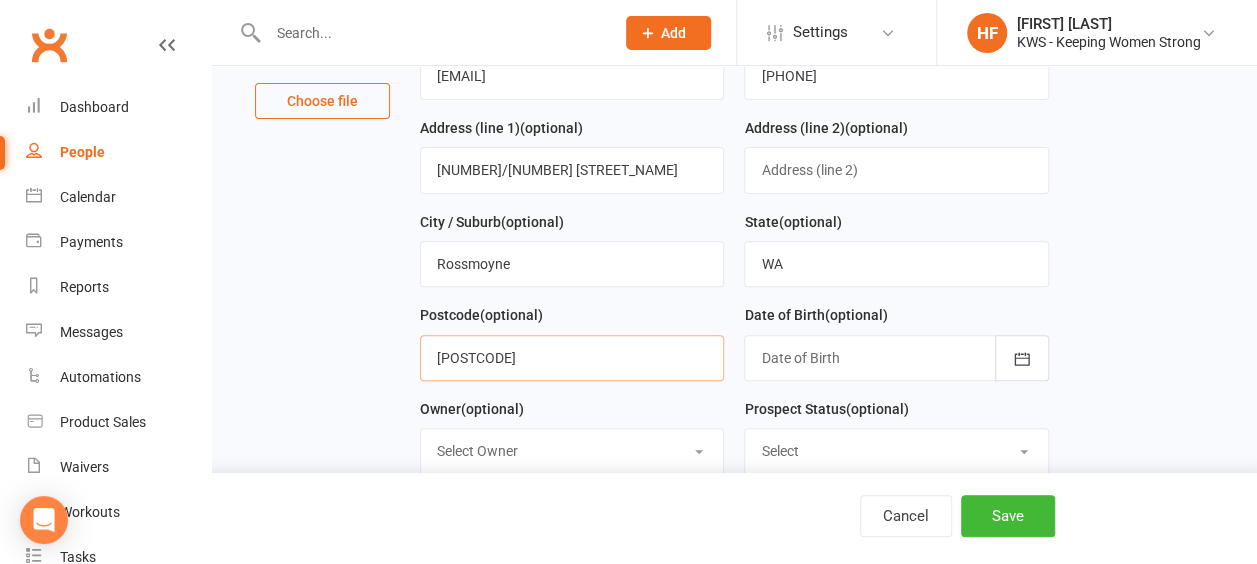 scroll, scrollTop: 300, scrollLeft: 0, axis: vertical 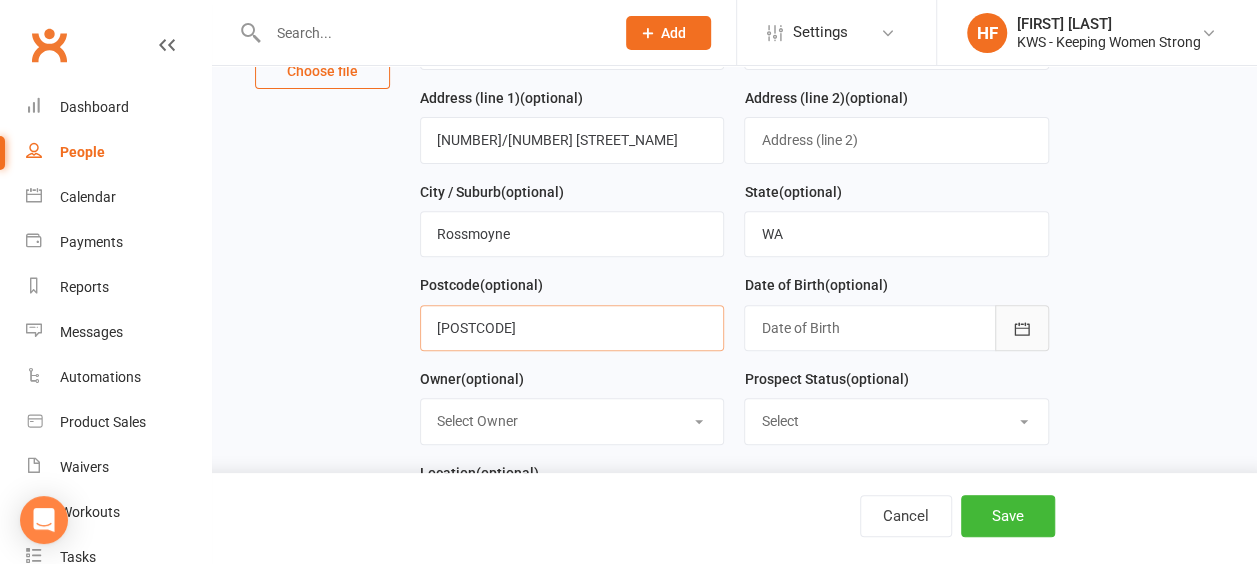 type on "[POSTCODE]" 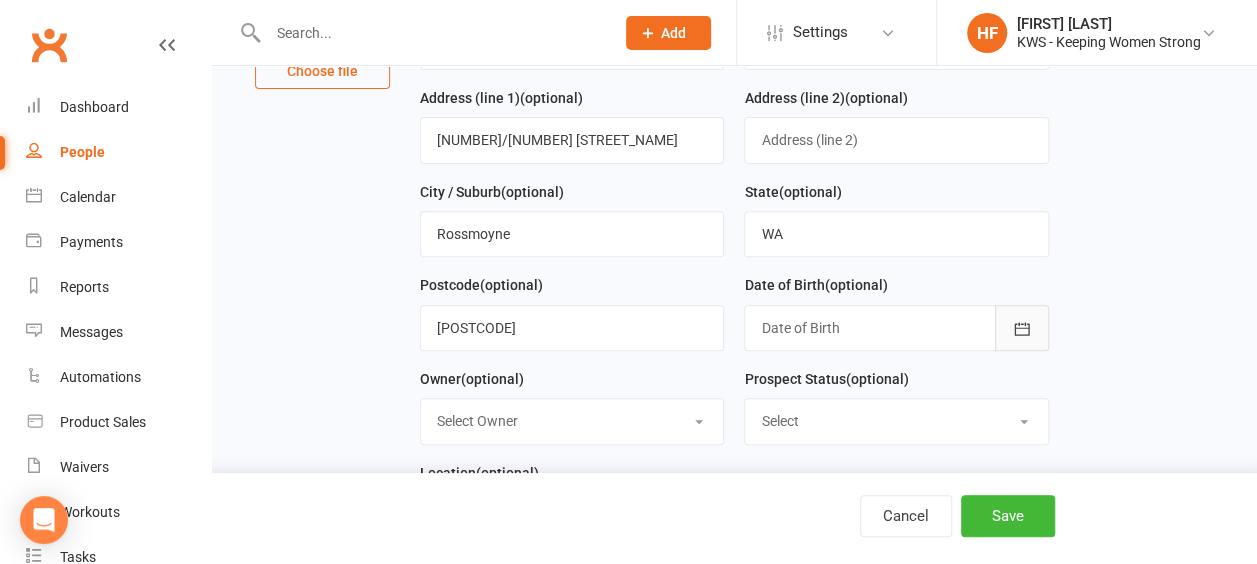 click 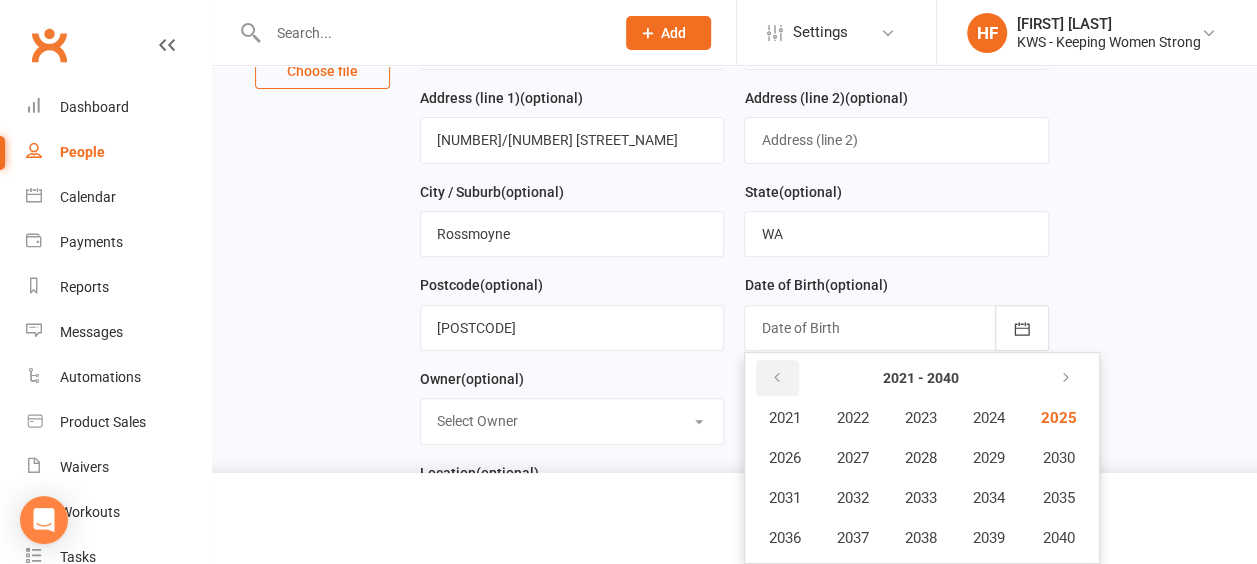 click at bounding box center (777, 378) 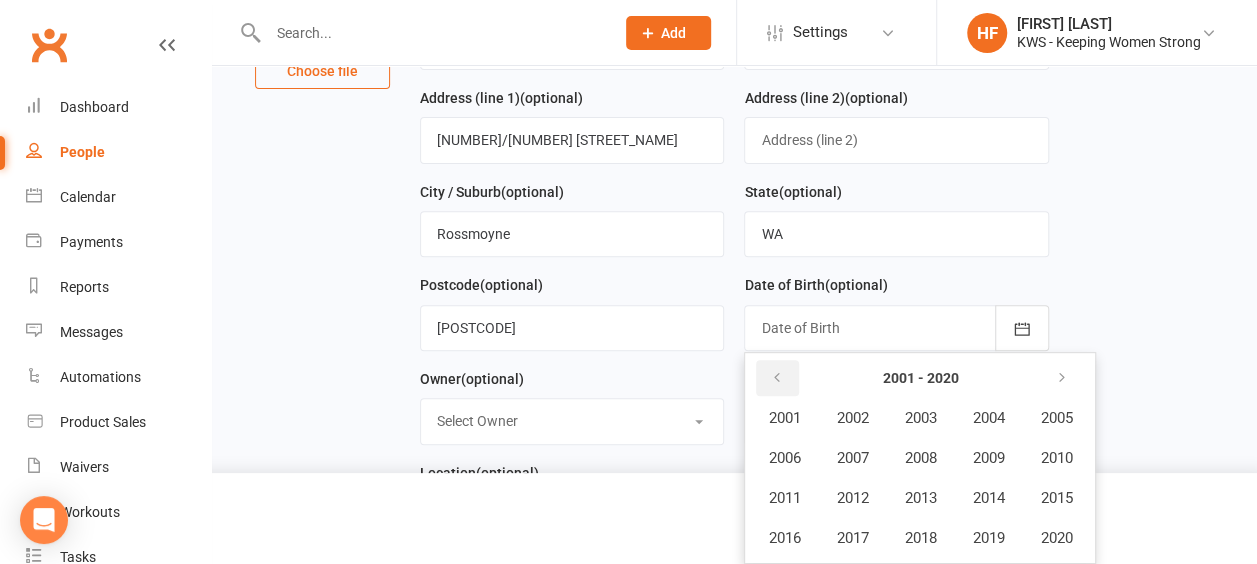 click at bounding box center [776, 378] 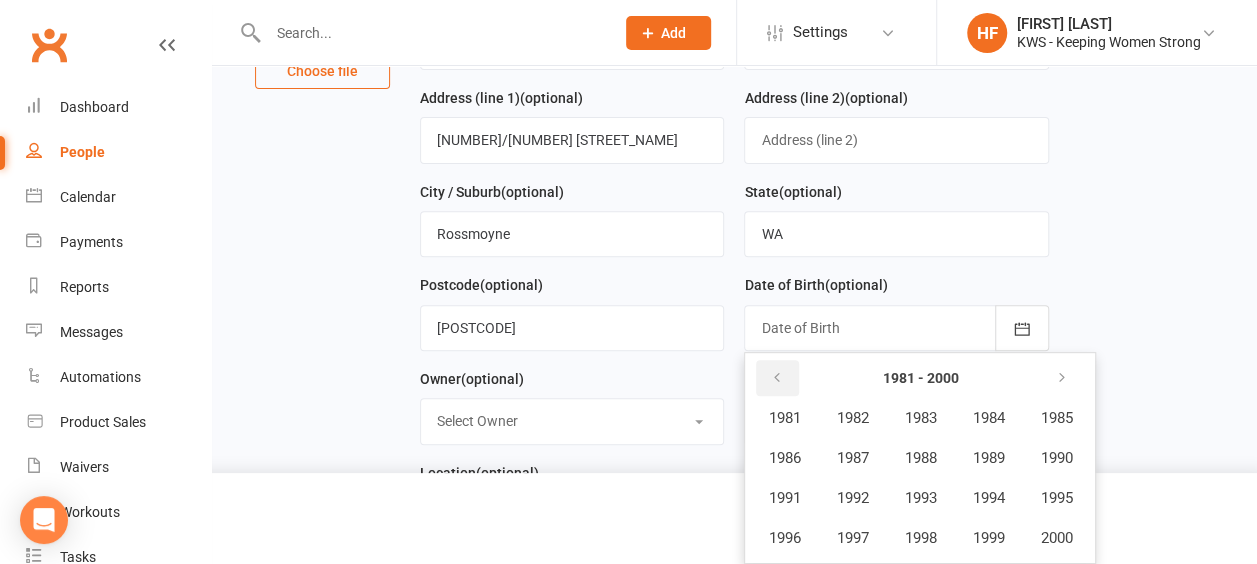 click at bounding box center (776, 378) 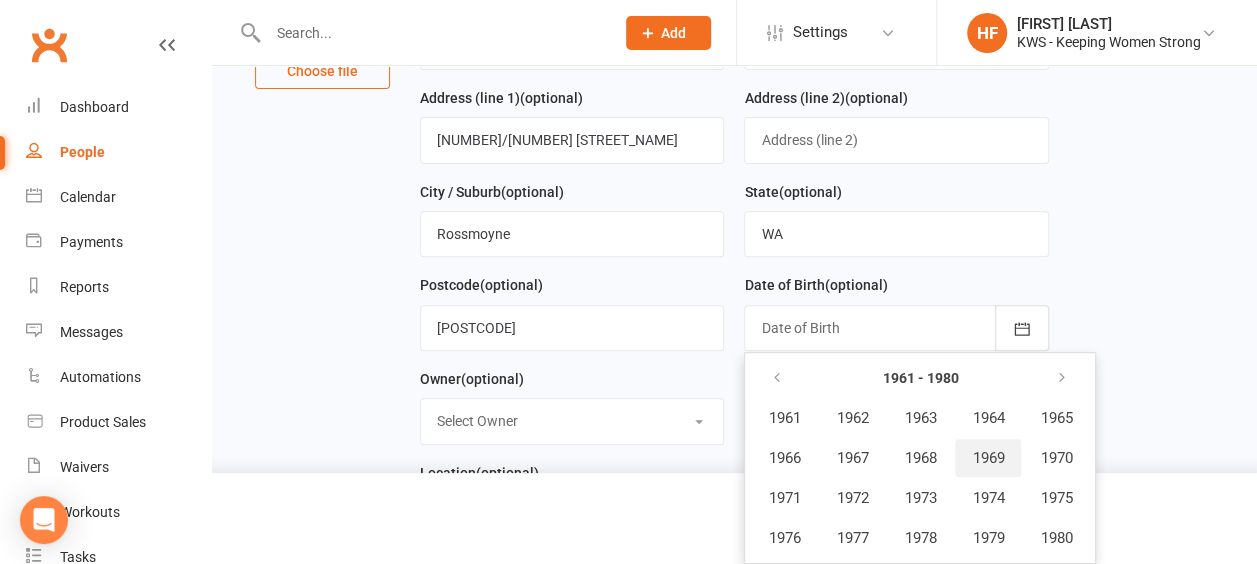 click on "1969" at bounding box center (988, 458) 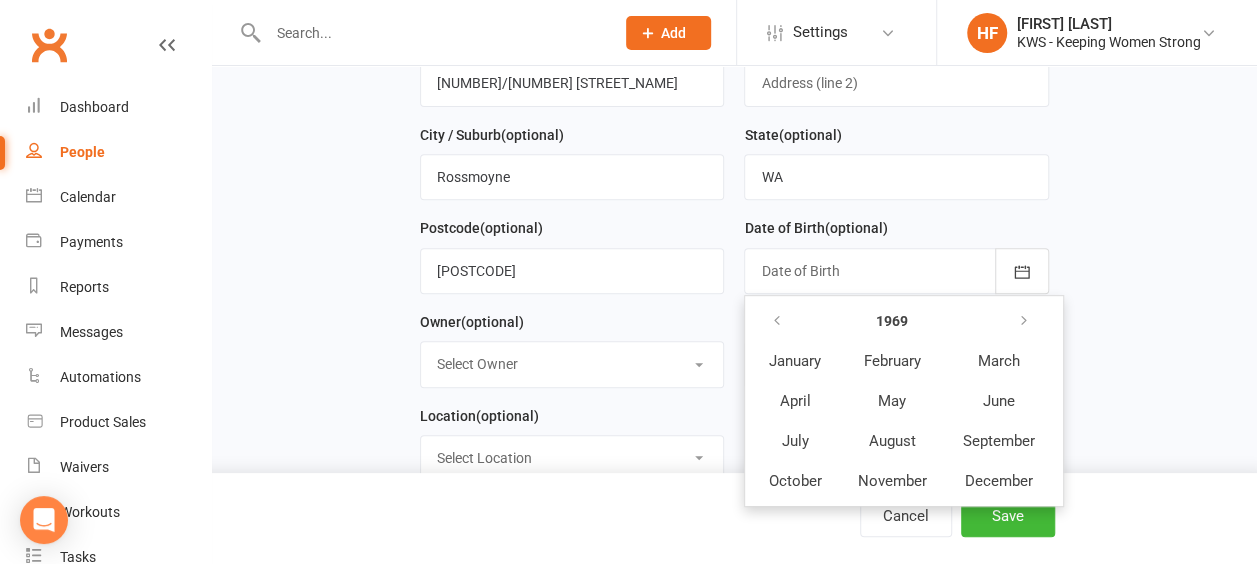 scroll, scrollTop: 400, scrollLeft: 0, axis: vertical 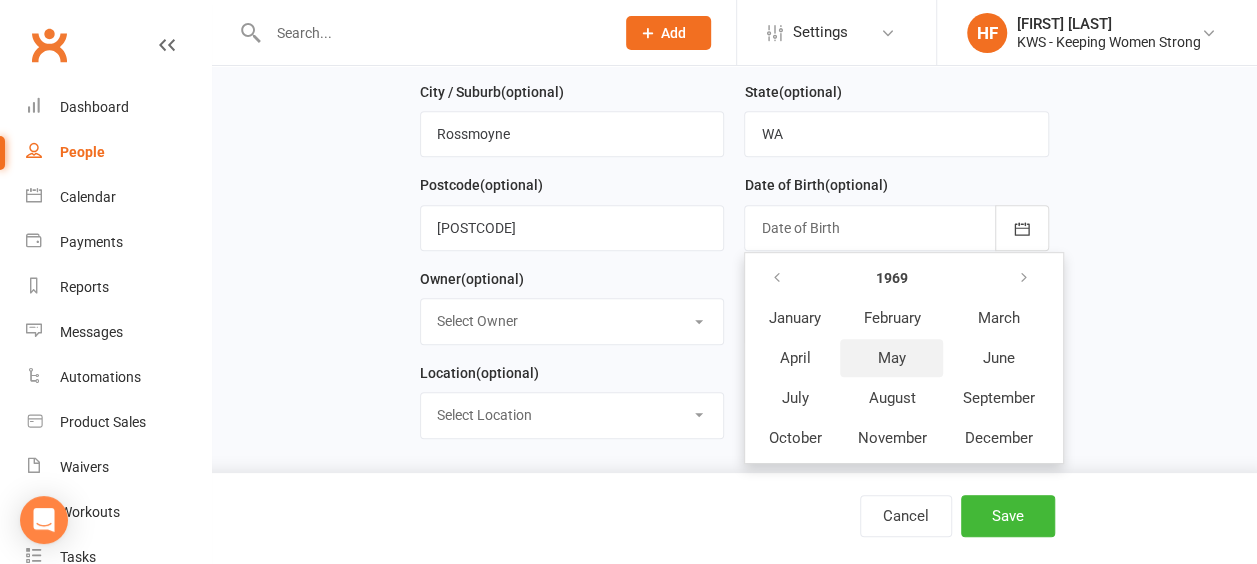 click on "May" at bounding box center [892, 358] 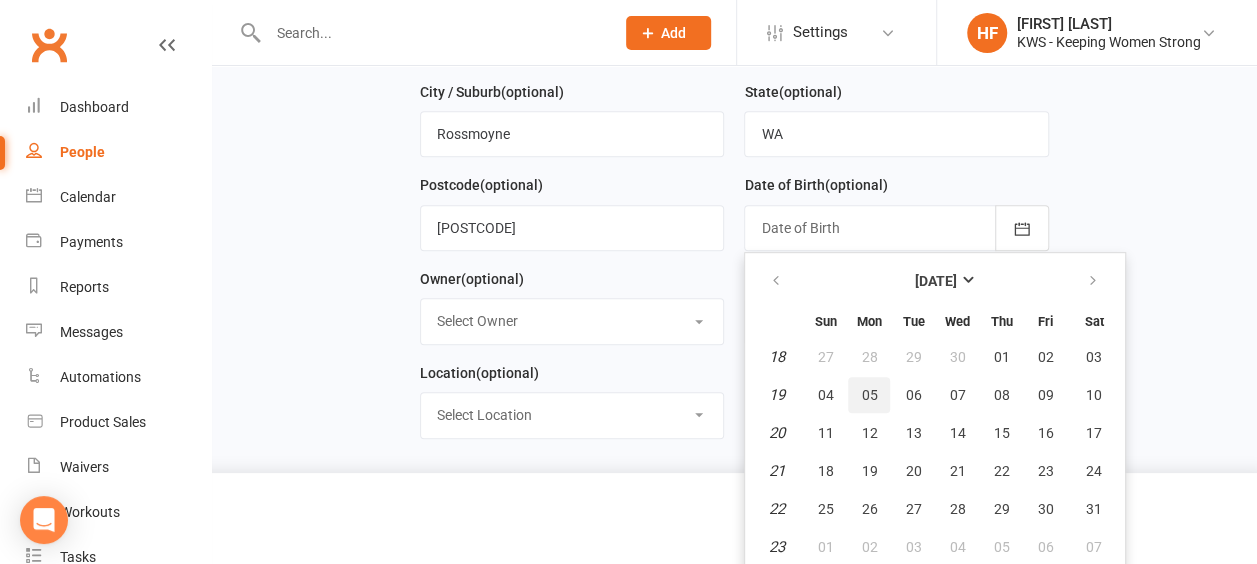 click on "05" at bounding box center [869, 395] 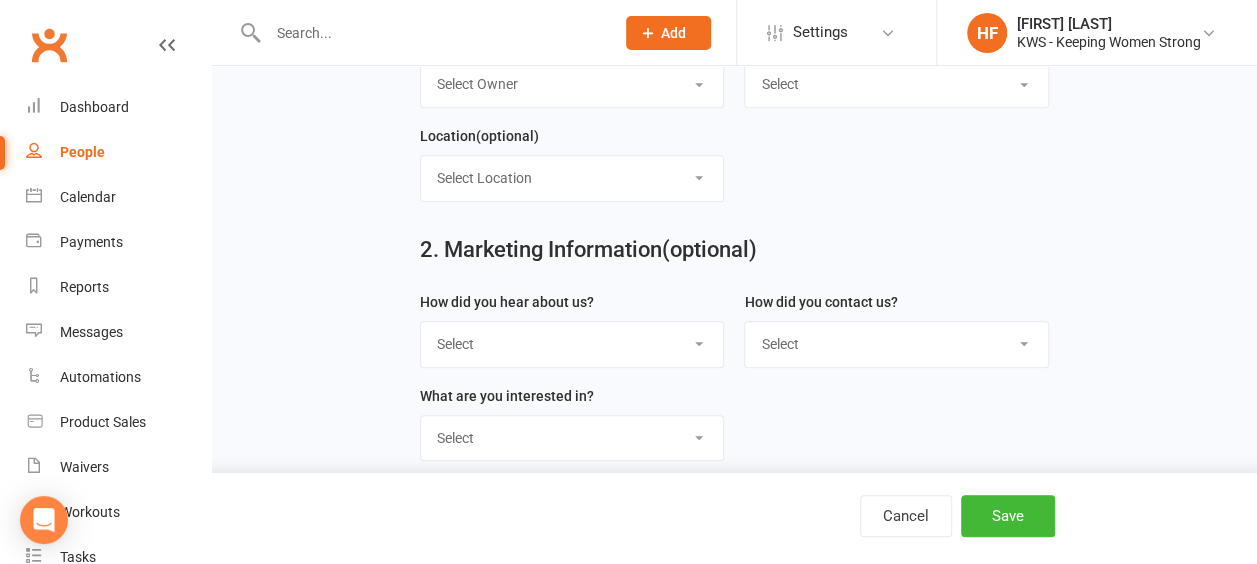 scroll, scrollTop: 666, scrollLeft: 0, axis: vertical 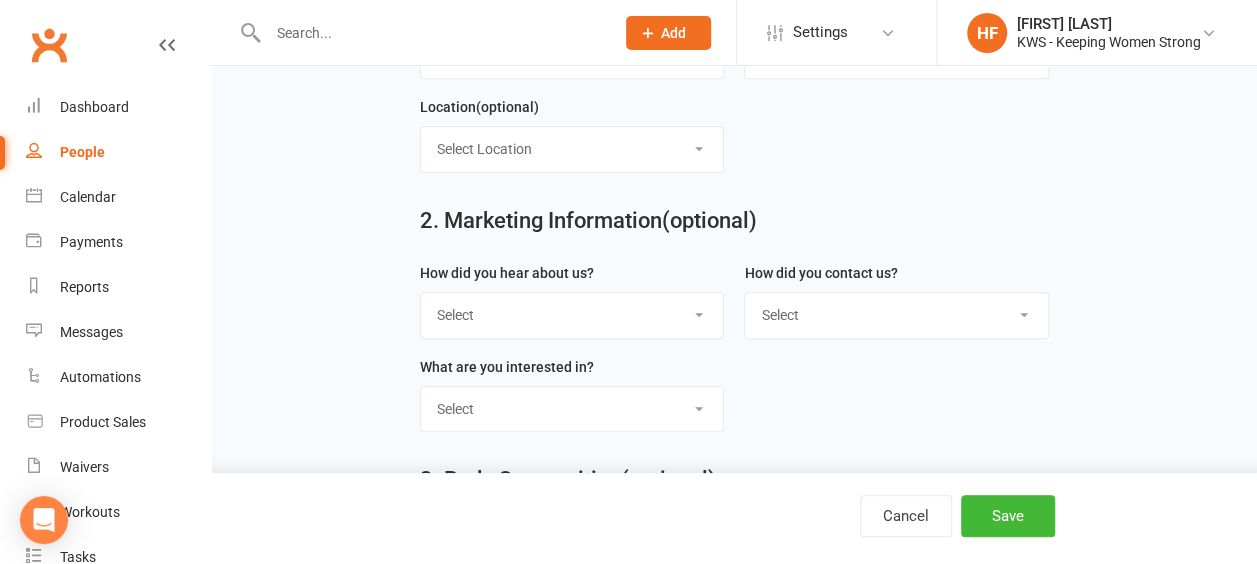 click on "Select Google Through A Friend Poster Magazine Walk by Letter Box Drop Facebook Rotary Fair 2021 Instagram Little Aussie Directory Other" at bounding box center [572, 315] 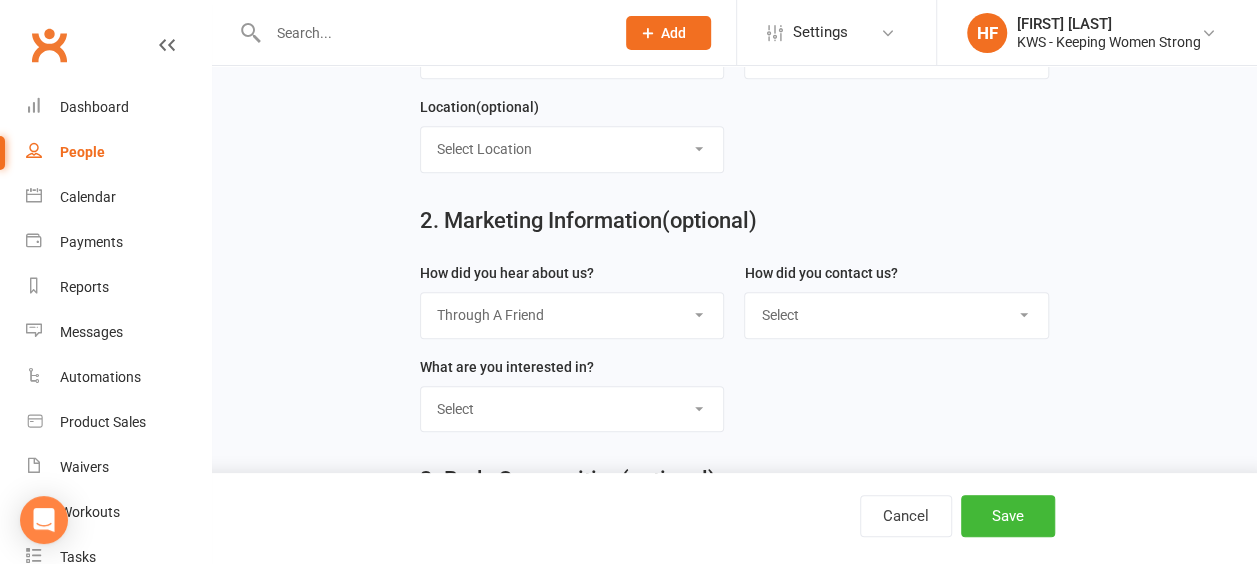 click on "Select Google Through A Friend Poster Magazine Walk by Letter Box Drop Facebook Rotary Fair 2021 Instagram Little Aussie Directory Other" at bounding box center (572, 315) 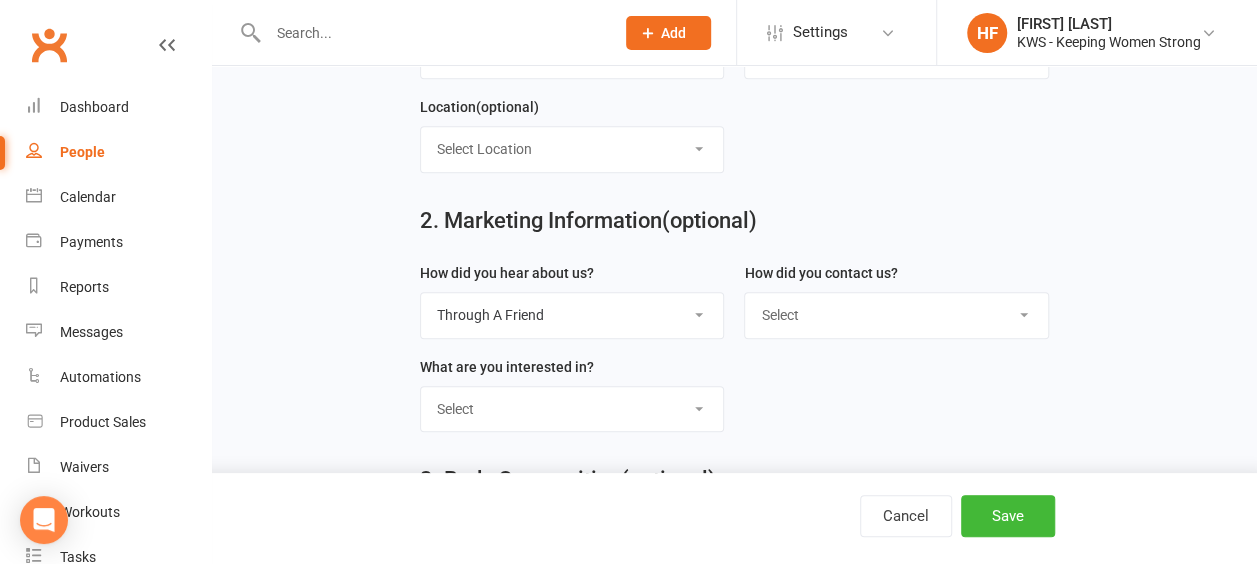 click on "Select Phone Email Walk In" at bounding box center [896, 315] 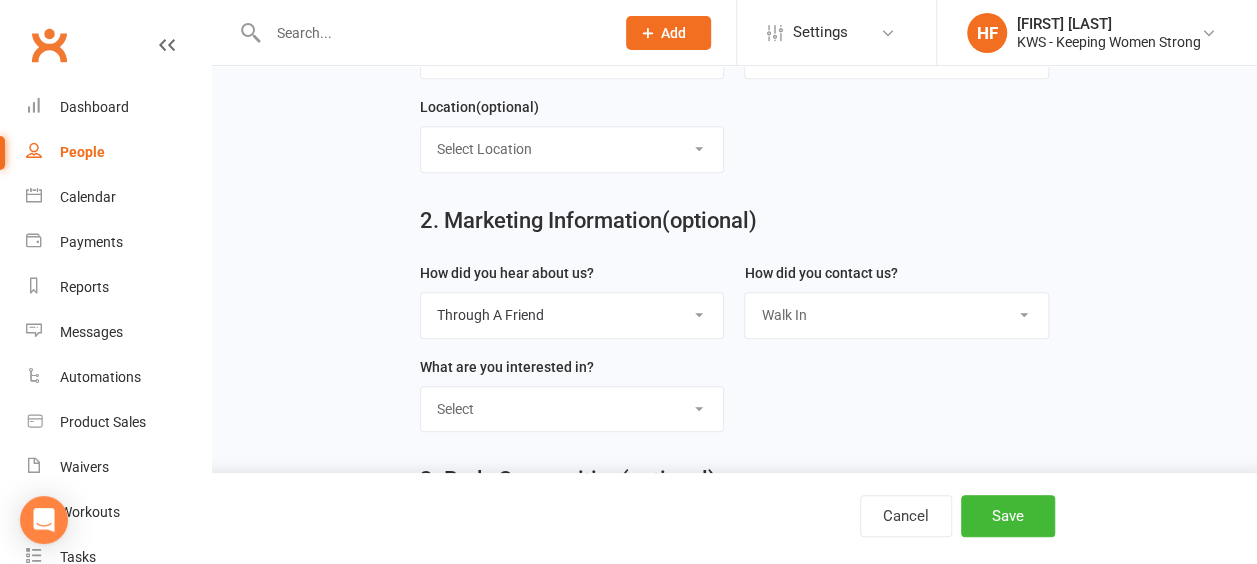 click on "Select Phone Email Walk In" at bounding box center (896, 315) 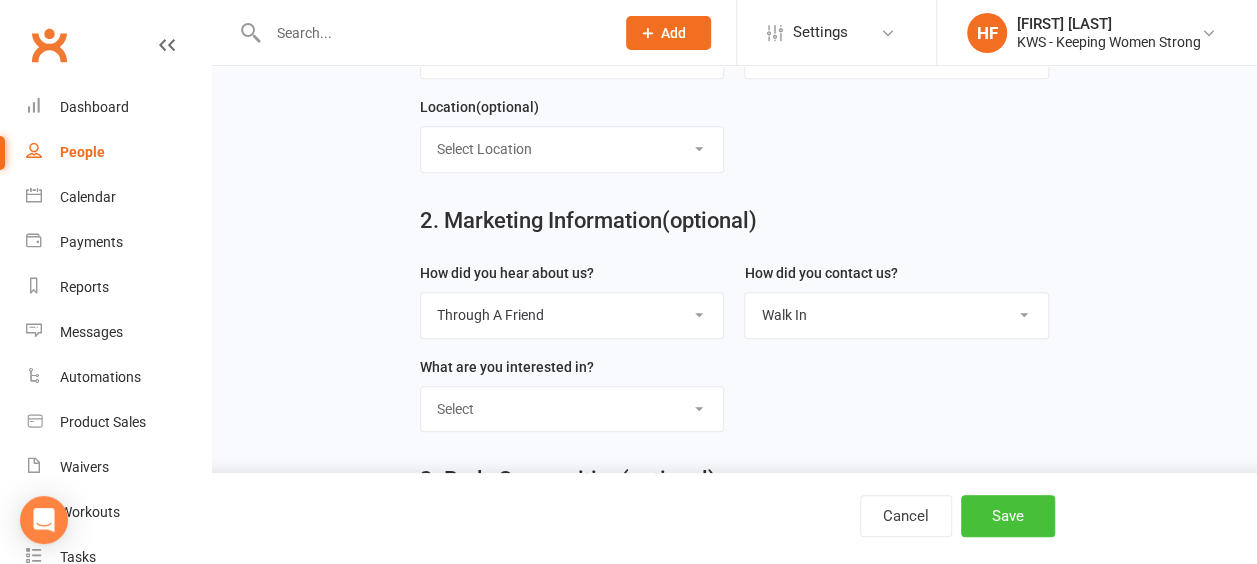 click on "Save" at bounding box center [1008, 516] 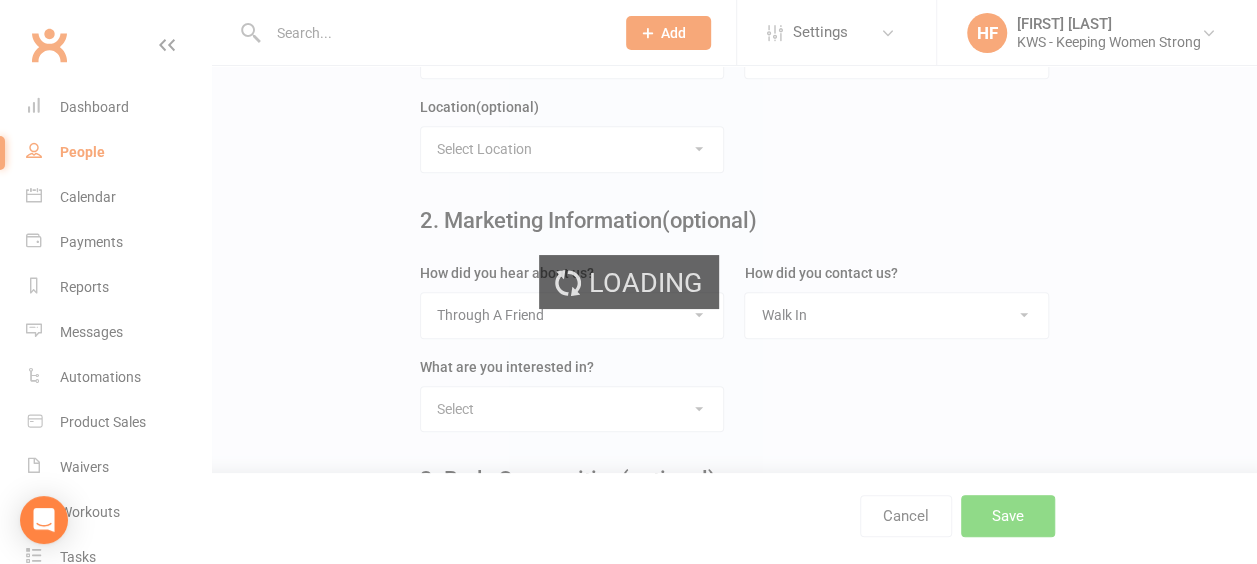 scroll, scrollTop: 0, scrollLeft: 0, axis: both 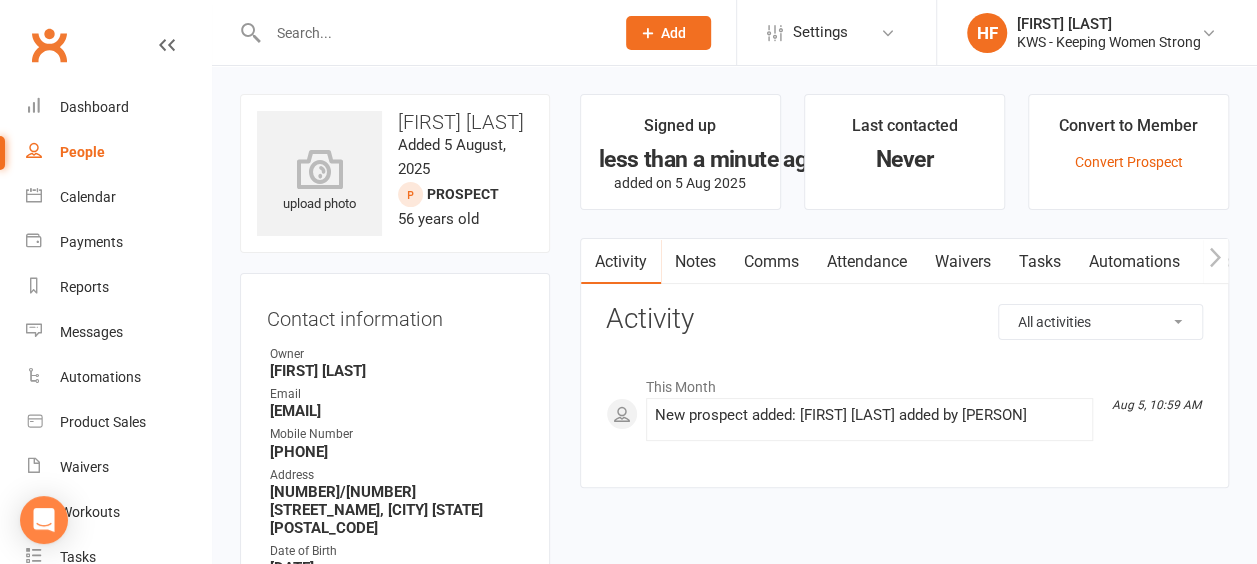 click on "Comms" at bounding box center (771, 262) 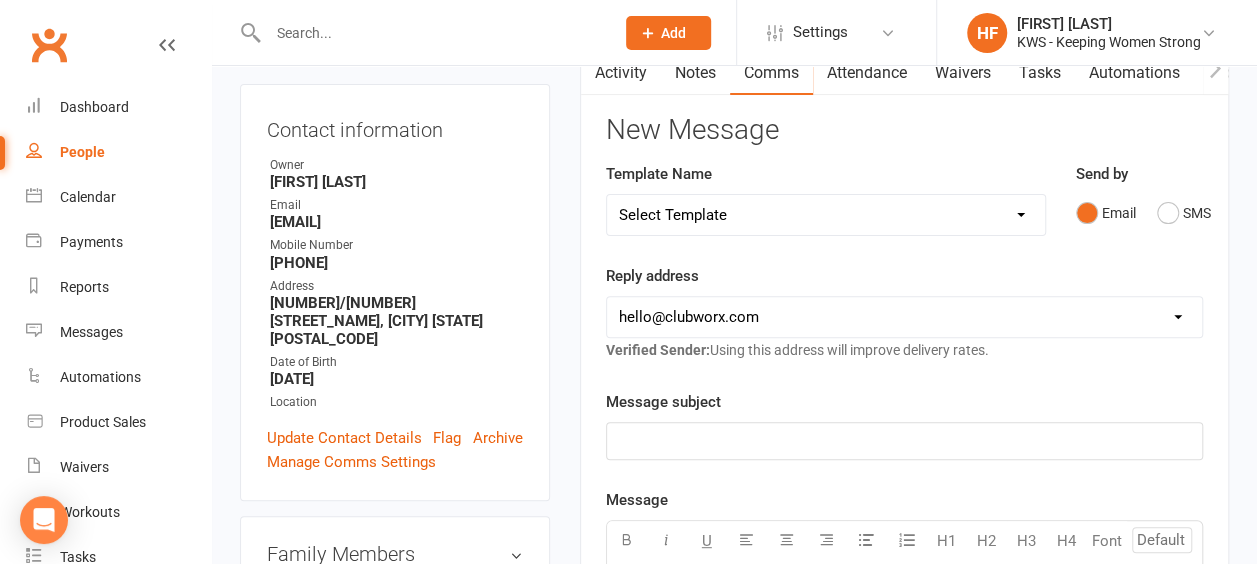 scroll, scrollTop: 200, scrollLeft: 0, axis: vertical 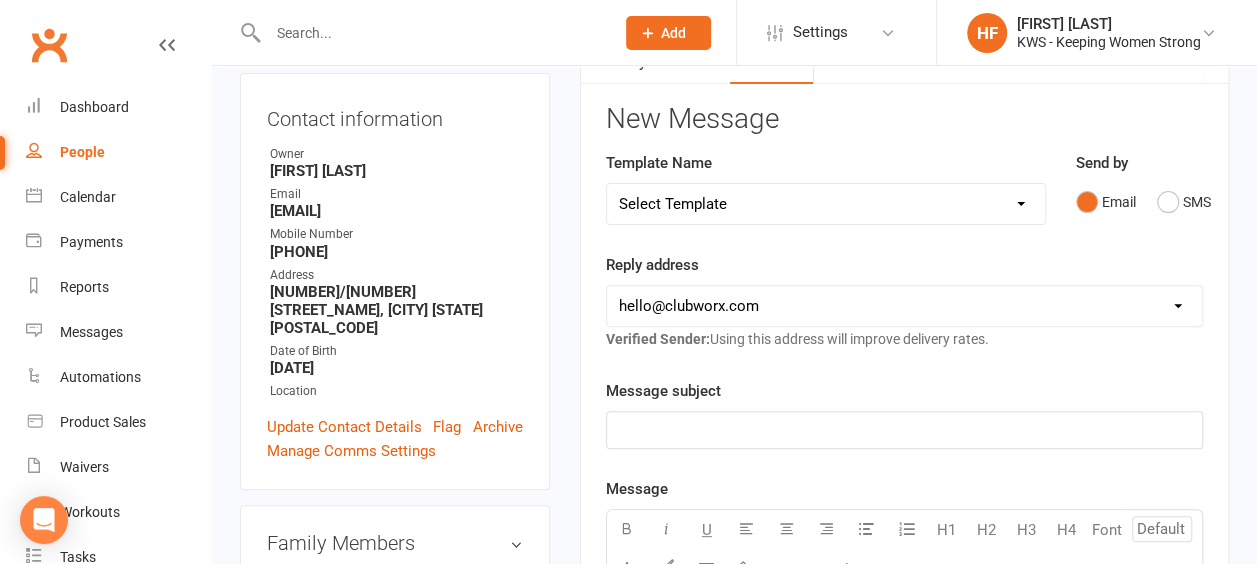 click on "Select Template [Email] KWS RENEWAL [Email] 1st WO CONFIRMATION  [Email] 4 Week Encouragement [Email] 6 week encouragement [Email] CONSULATION CONFIRMATION [Email] EX Member and Prospects OFFER [Email] Expired Membership [Email] FUTURE MEMBER 1 [Email] MEMBERSHIP Web or Phone Inquiry FU [Email] MIA Exercise Endorphins [Email] MIA Its a lifestyle [Email] New Member Motivator Week 1 Day 3 [Email] New Member Motivator Week 2  [Email] New Member Motivator Week 3 [Email] New Member Motivator Week 4  [Email] New Member Motivator Week 4 2-3 days before end   [Email] NEW MEMBER WELCOME 26/6/2025 [Email] Nutrition Consult Confirmation [Email] Trial Workout Confirmation [Email] Trial Workout Prospect FU [Email] UPGRADED Membership [Email] WELCOME BACK OLD MEMBER" at bounding box center (826, 204) 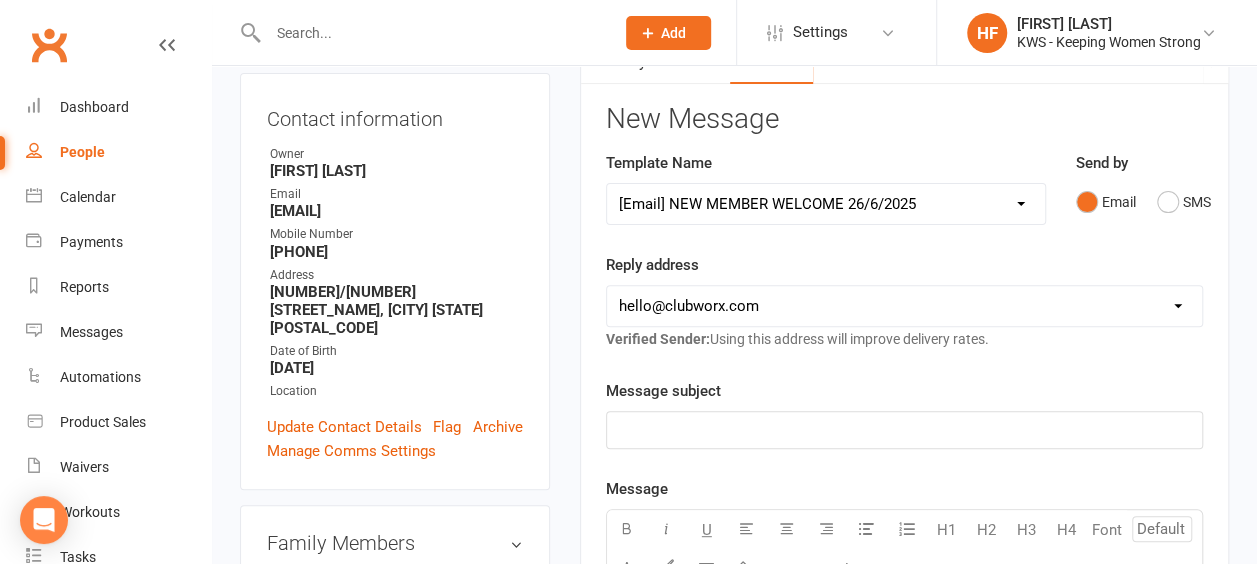 click on "Select Template [Email] KWS RENEWAL [Email] 1st WO CONFIRMATION  [Email] 4 Week Encouragement [Email] 6 week encouragement [Email] CONSULATION CONFIRMATION [Email] EX Member and Prospects OFFER [Email] Expired Membership [Email] FUTURE MEMBER 1 [Email] MEMBERSHIP Web or Phone Inquiry FU [Email] MIA Exercise Endorphins [Email] MIA Its a lifestyle [Email] New Member Motivator Week 1 Day 3 [Email] New Member Motivator Week 2  [Email] New Member Motivator Week 3 [Email] New Member Motivator Week 4  [Email] New Member Motivator Week 4 2-3 days before end   [Email] NEW MEMBER WELCOME 26/6/2025 [Email] Nutrition Consult Confirmation [Email] Trial Workout Confirmation [Email] Trial Workout Prospect FU [Email] UPGRADED Membership [Email] WELCOME BACK OLD MEMBER" at bounding box center [826, 204] 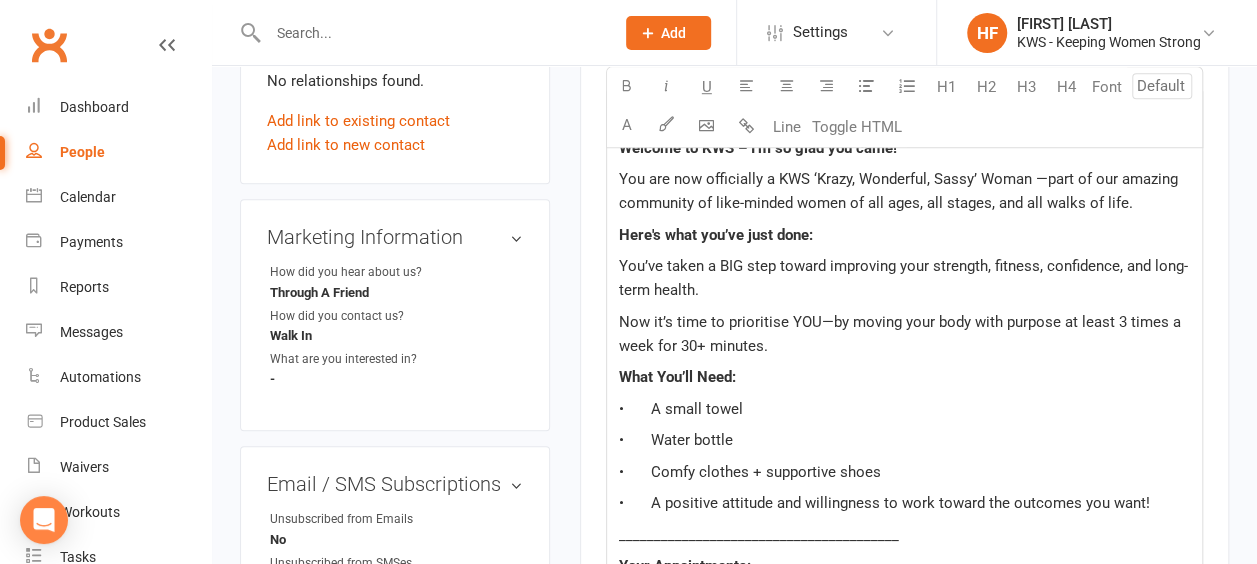 scroll, scrollTop: 800, scrollLeft: 0, axis: vertical 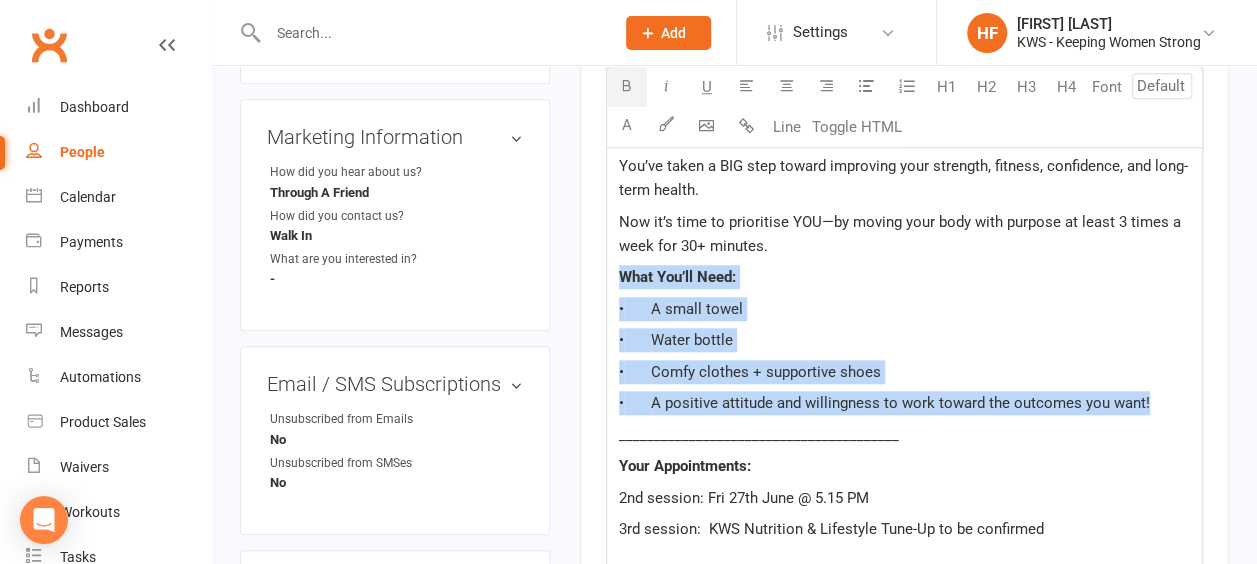 drag, startPoint x: 618, startPoint y: 272, endPoint x: 1154, endPoint y: 372, distance: 545.2486 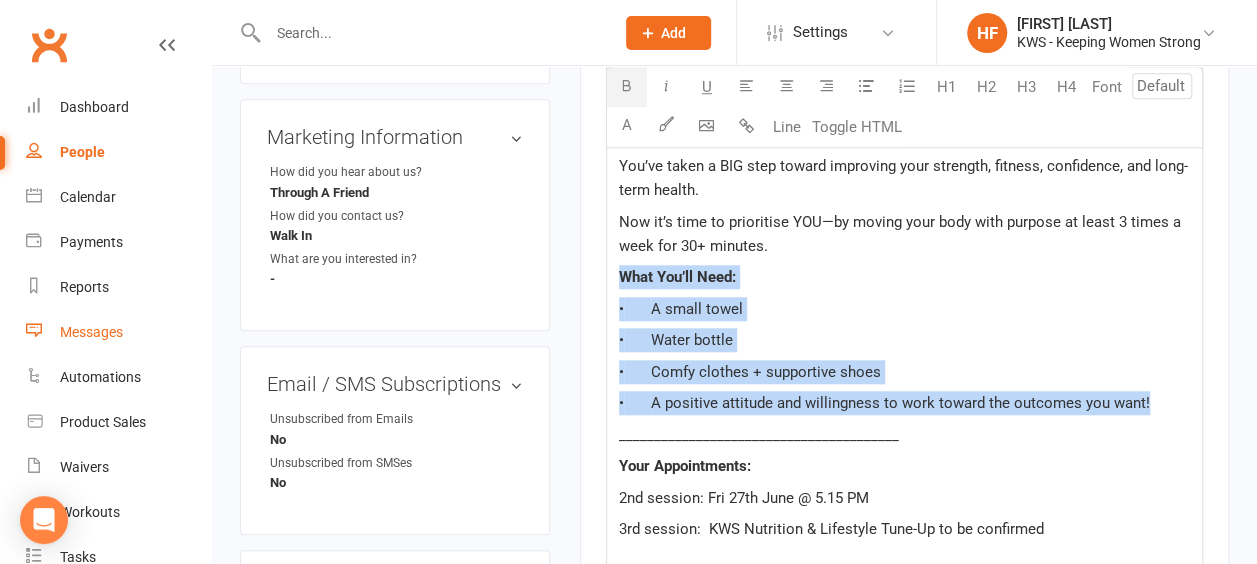 click on "Messages" at bounding box center [91, 332] 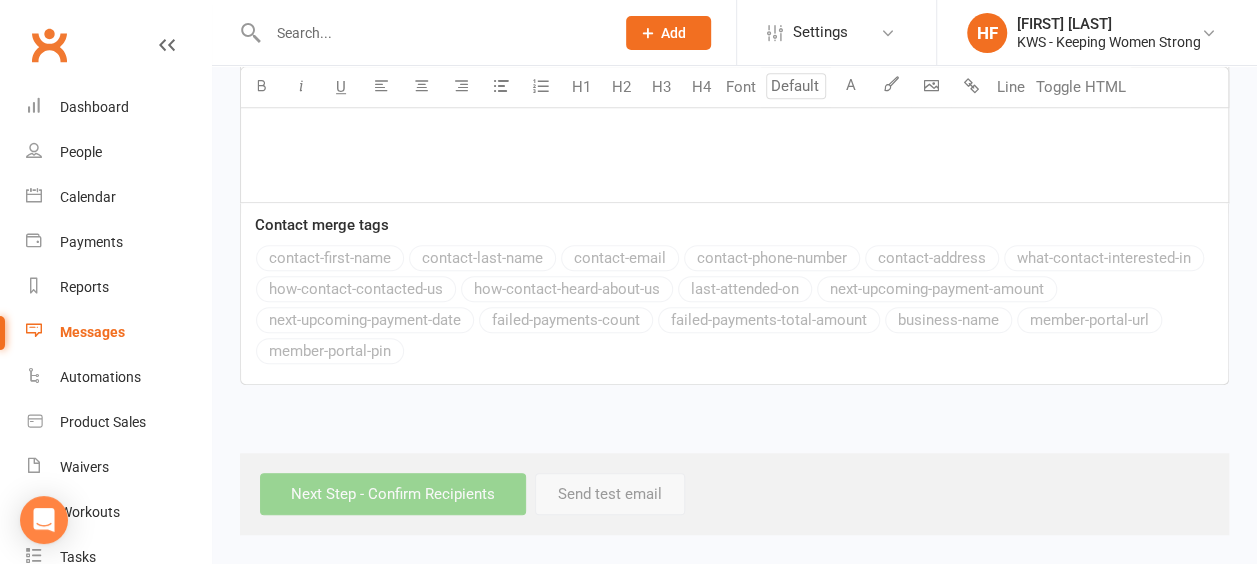 scroll, scrollTop: 0, scrollLeft: 0, axis: both 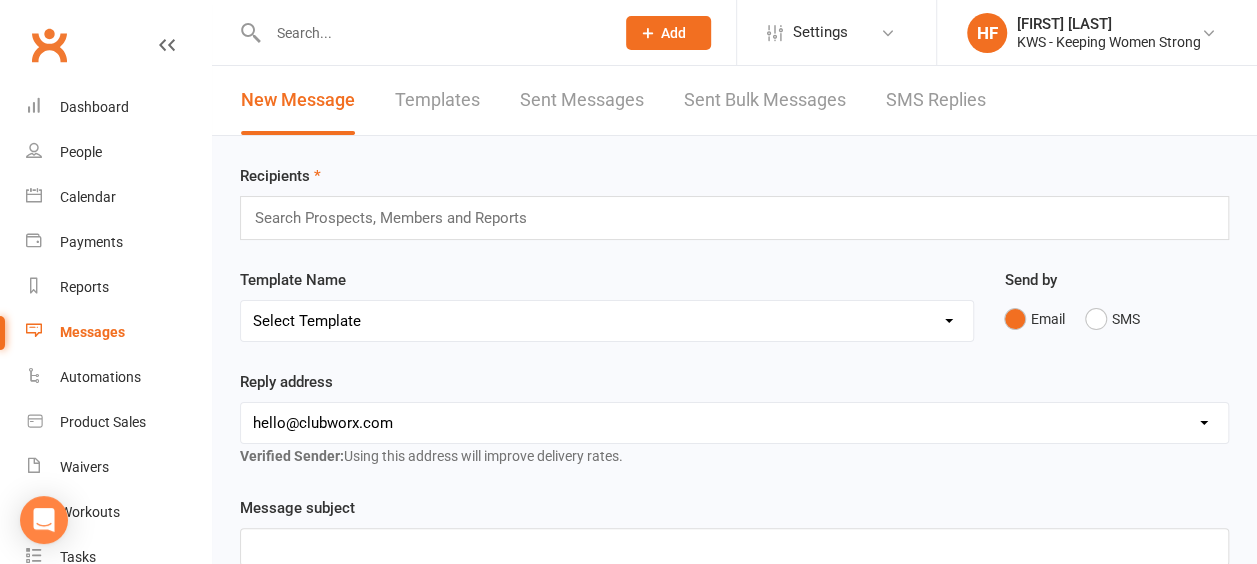 click on "Templates" at bounding box center (437, 100) 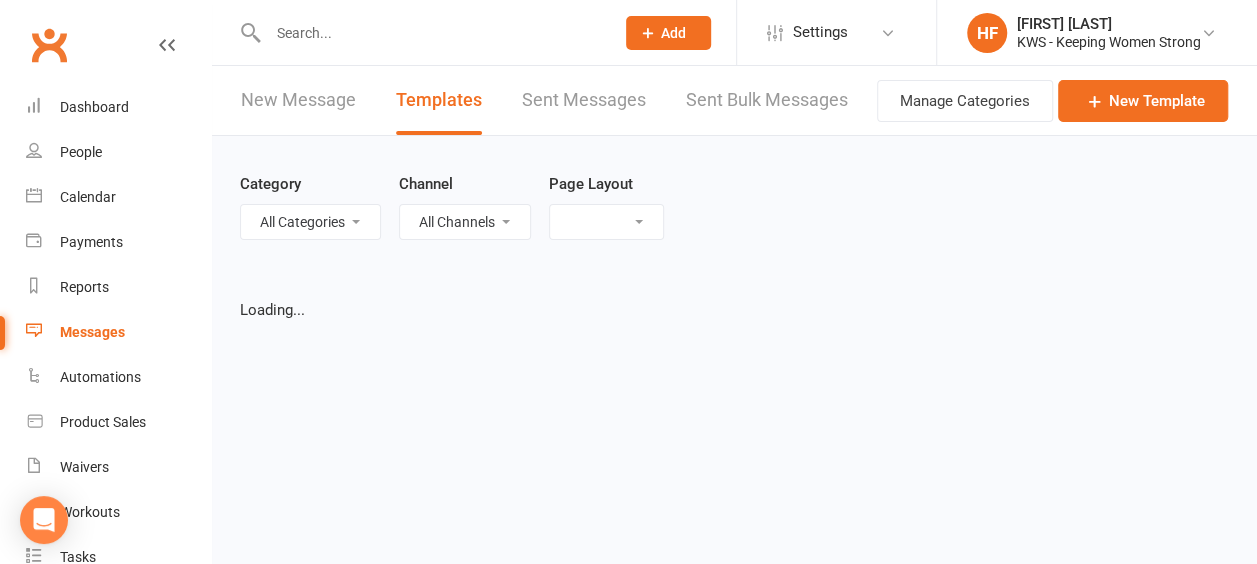 select on "grid" 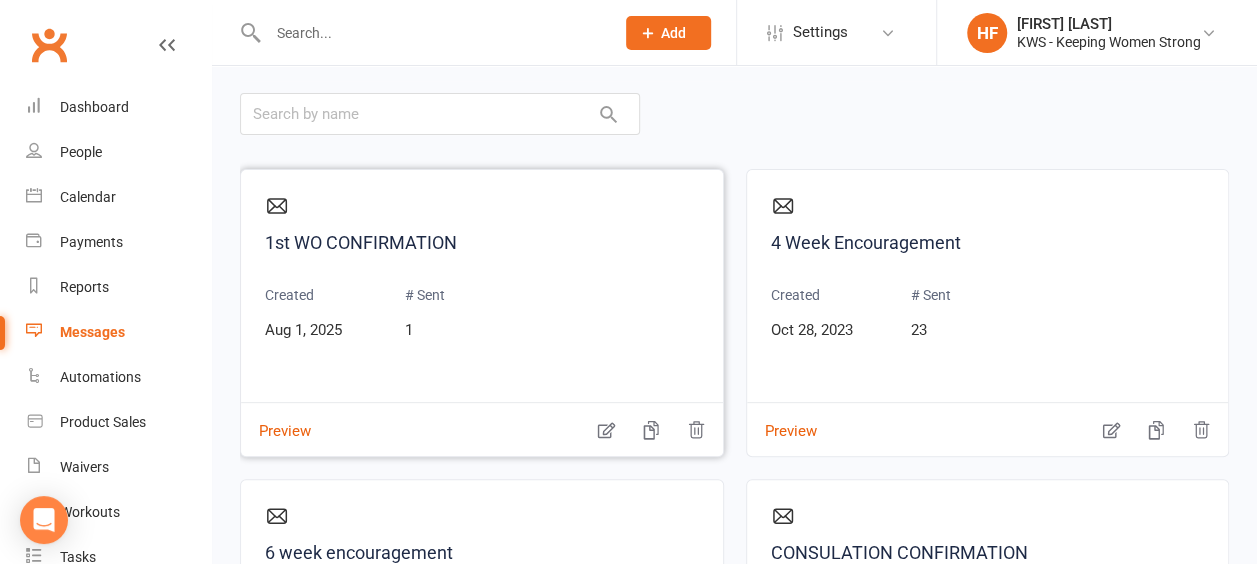 scroll, scrollTop: 200, scrollLeft: 0, axis: vertical 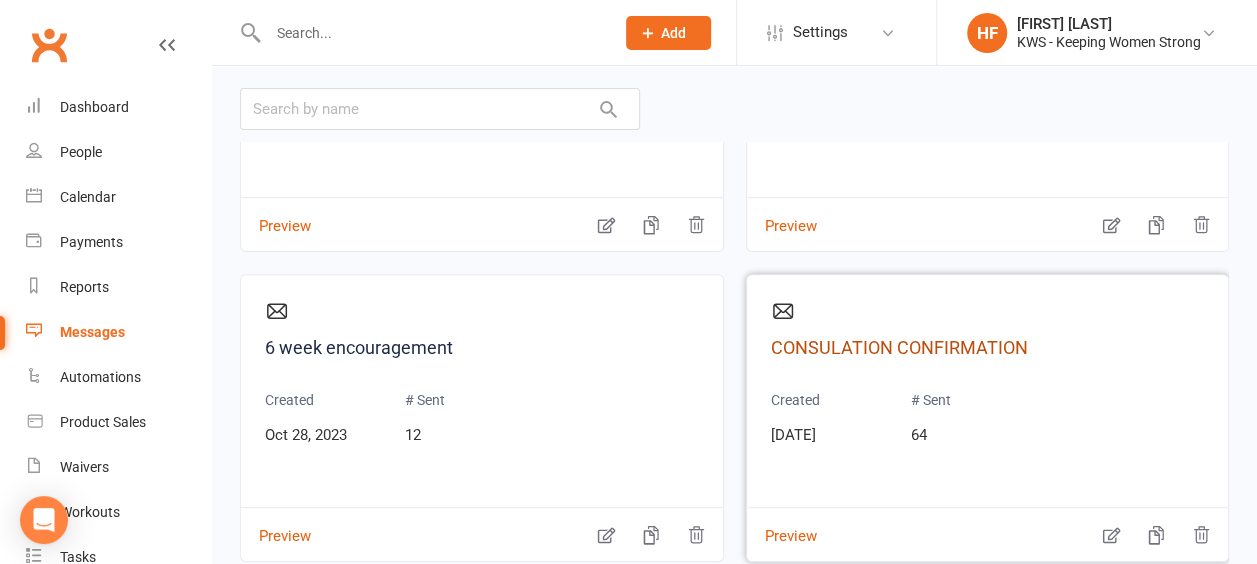 click on "CONSULATION CONFIRMATION" at bounding box center [988, 348] 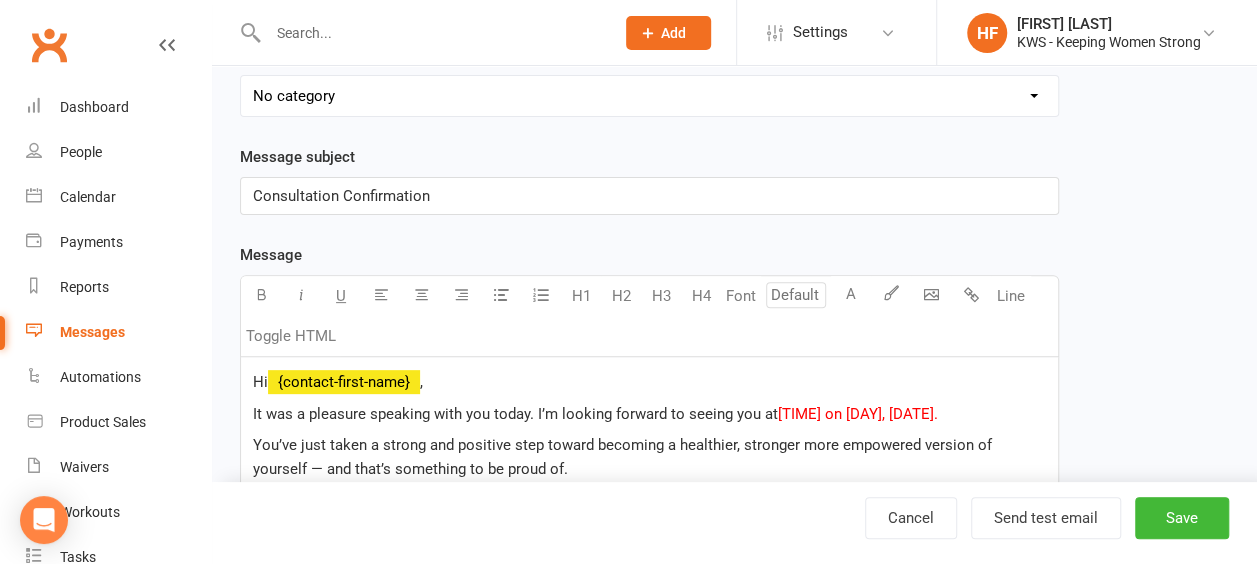 scroll, scrollTop: 300, scrollLeft: 0, axis: vertical 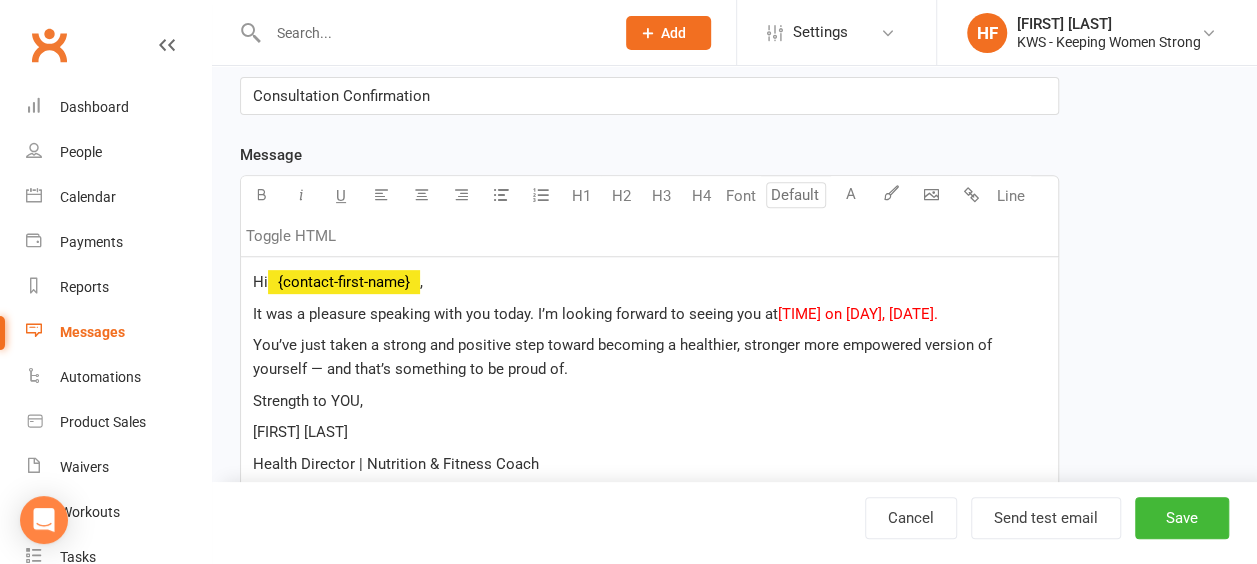 click on "You’ve just taken a strong and positive step toward becoming a healthier, stronger more empowered version of yourself — and that’s something to be proud of." at bounding box center (649, 357) 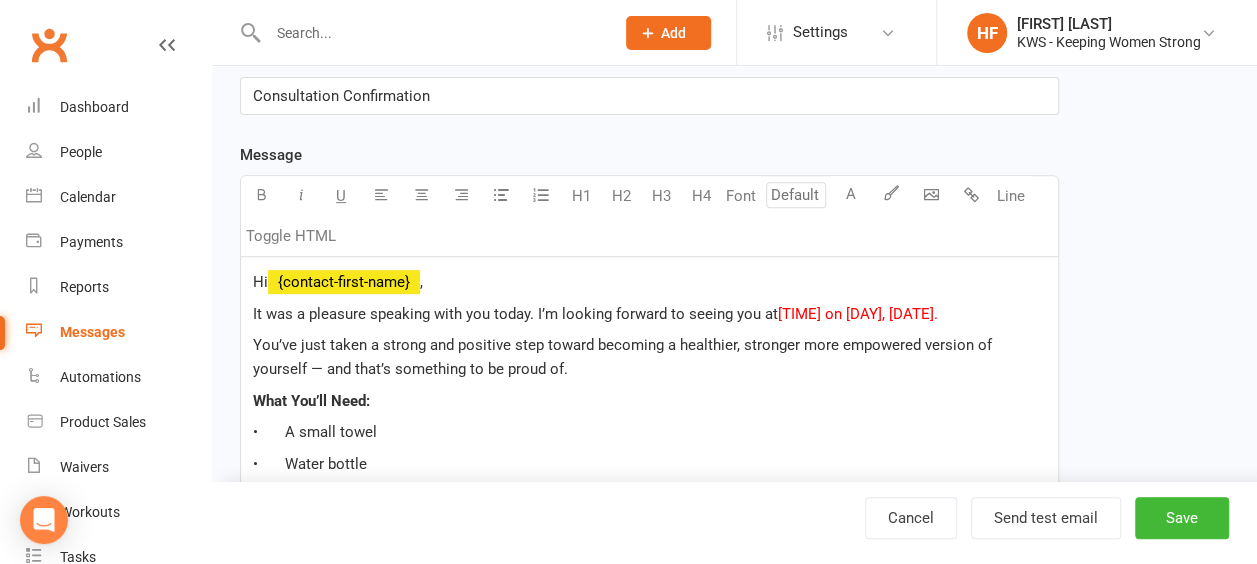 drag, startPoint x: 974, startPoint y: 310, endPoint x: 538, endPoint y: 309, distance: 436.00116 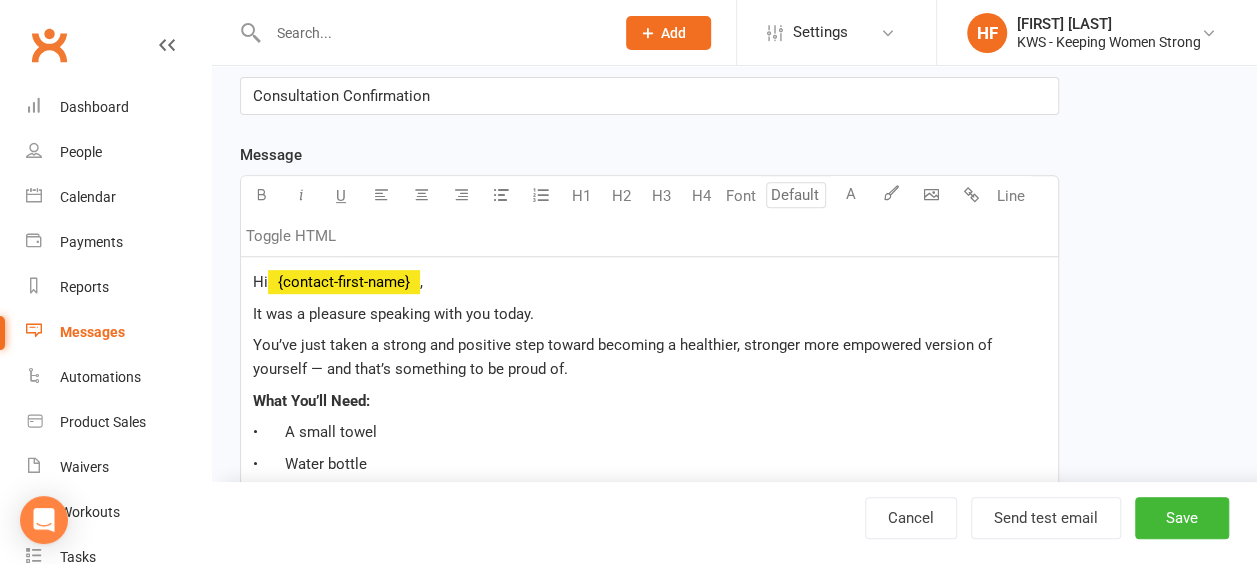 click on "You’ve just taken a strong and positive step toward becoming a healthier, stronger more empowered version of yourself — and that’s something to be proud of." at bounding box center [649, 357] 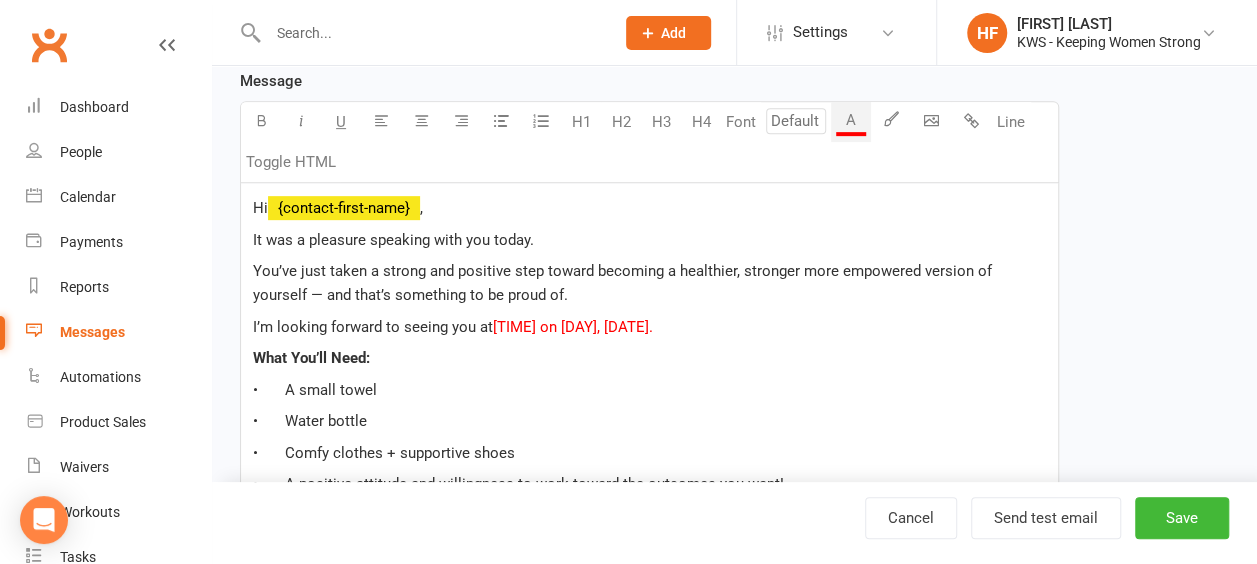 scroll, scrollTop: 400, scrollLeft: 0, axis: vertical 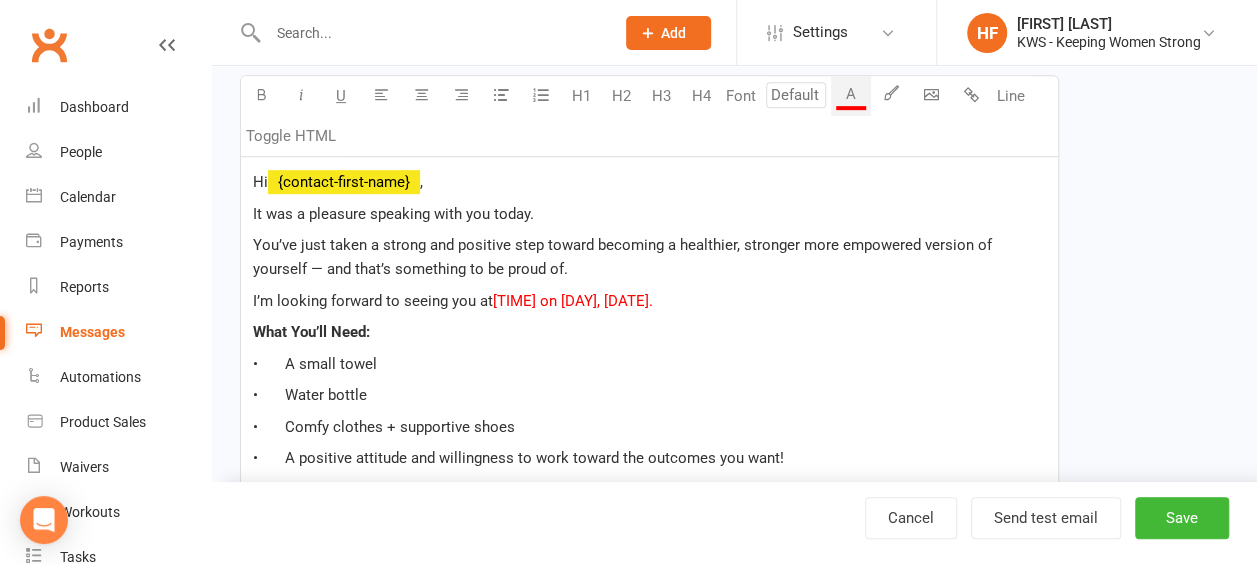 drag, startPoint x: 676, startPoint y: 298, endPoint x: 498, endPoint y: 300, distance: 178.01123 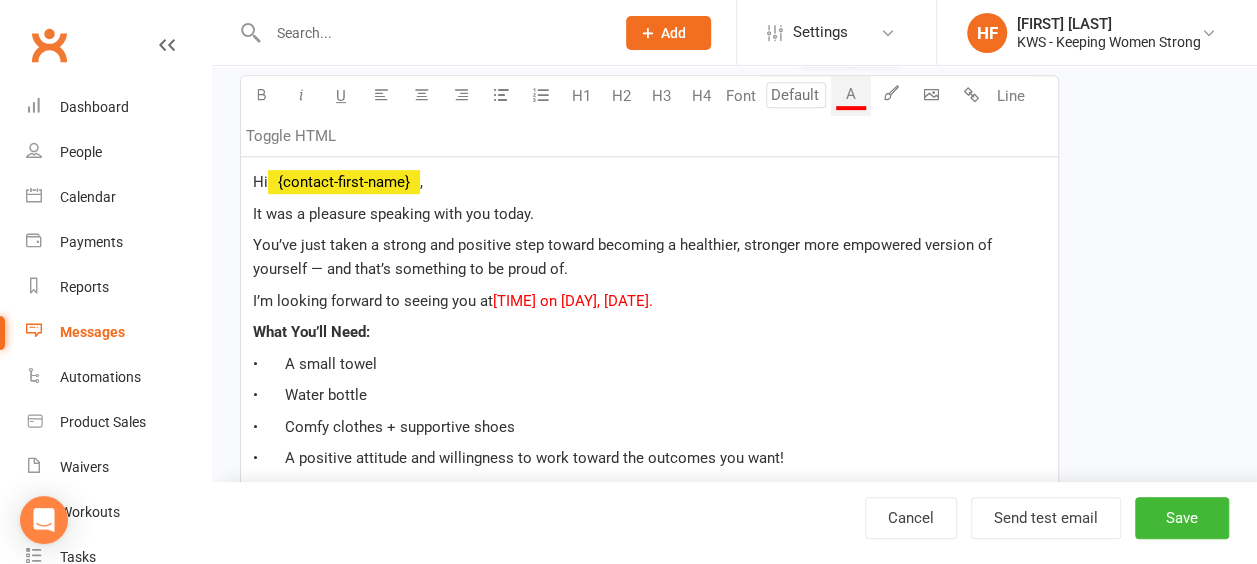 click on "A" at bounding box center [851, 96] 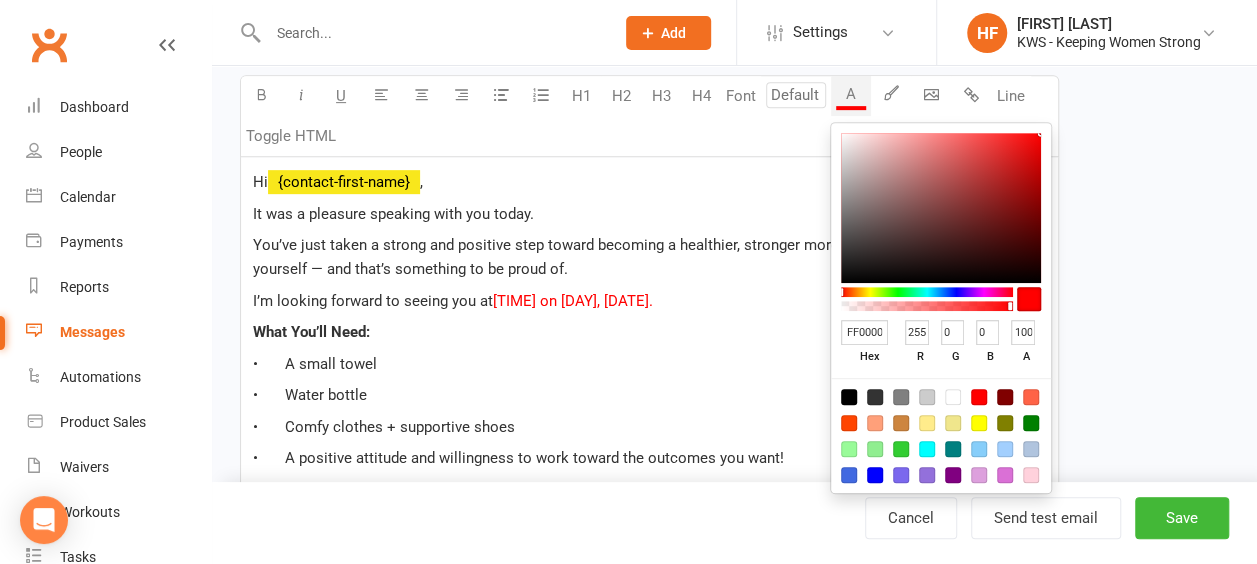 click at bounding box center [849, 397] 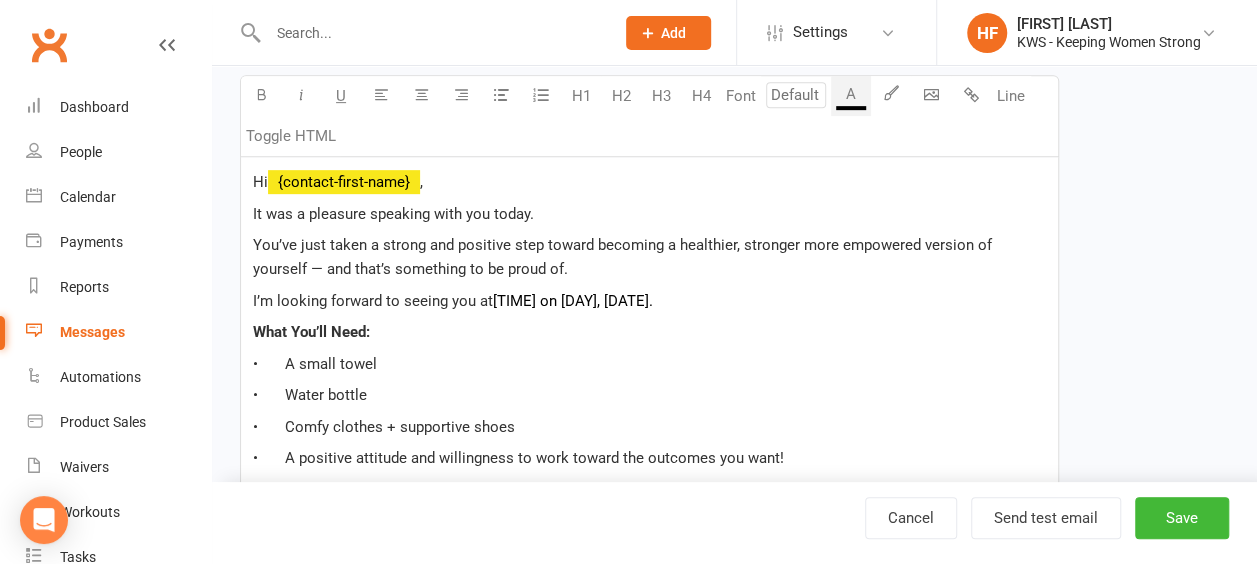click on "I’m looking forward to seeing you at  [TIME] on [DAY], [DATE]." at bounding box center [649, 301] 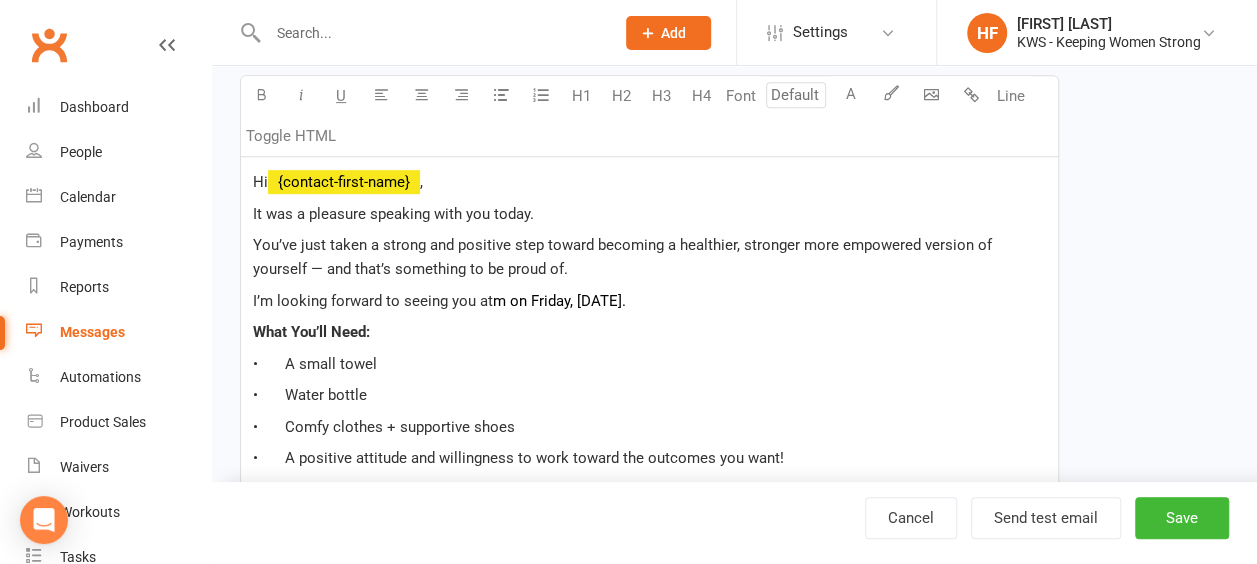 click on "m on Friday, [DATE]." at bounding box center (559, 301) 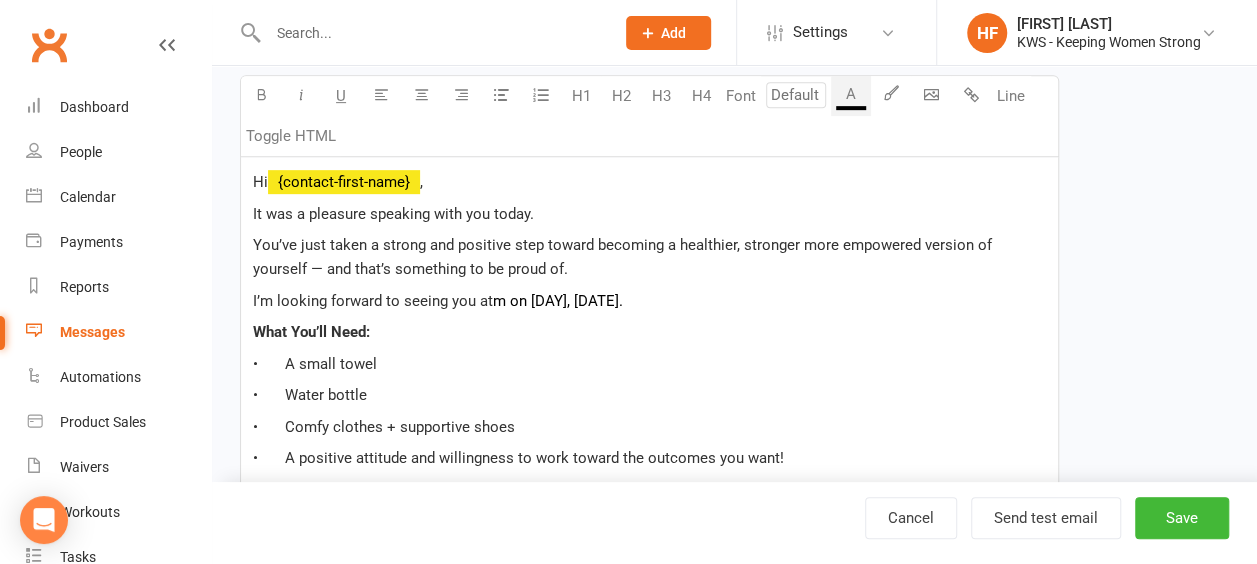 click on "m on [DAY], [DATE]." at bounding box center (558, 301) 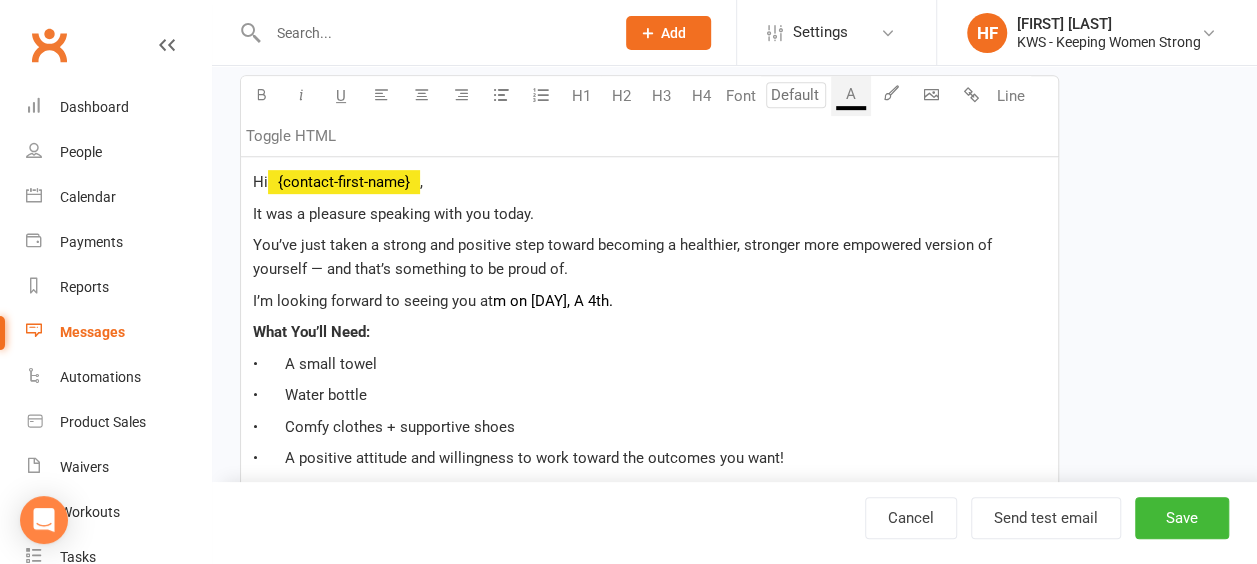 click on "m on [DAY], A 4th." at bounding box center [553, 301] 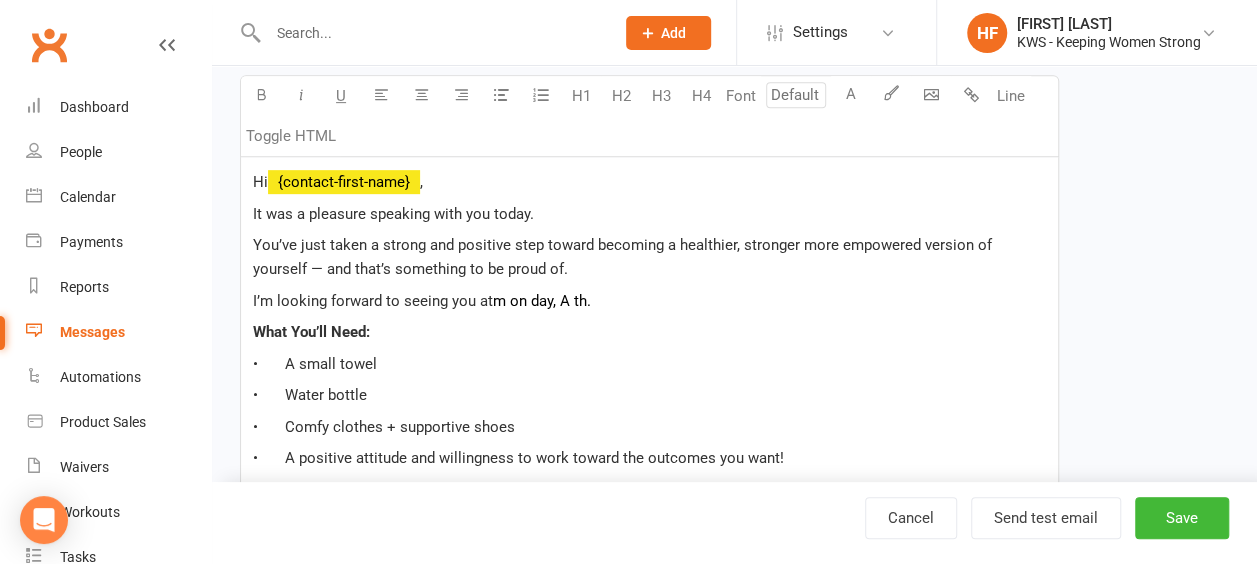 click on "m on day, A th." at bounding box center (542, 301) 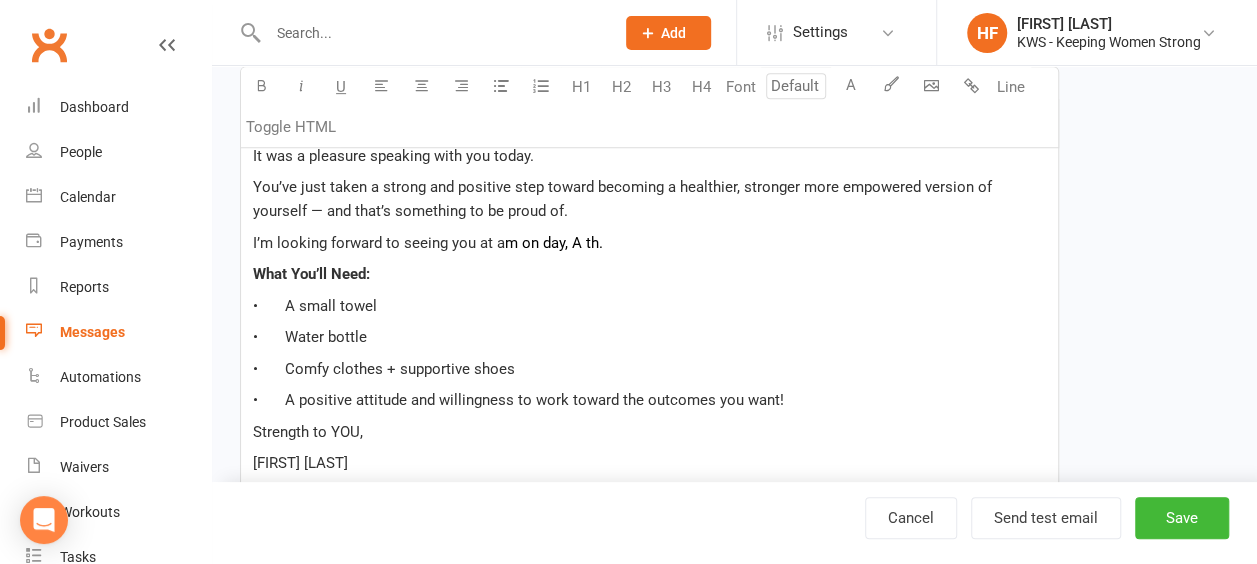 scroll, scrollTop: 500, scrollLeft: 0, axis: vertical 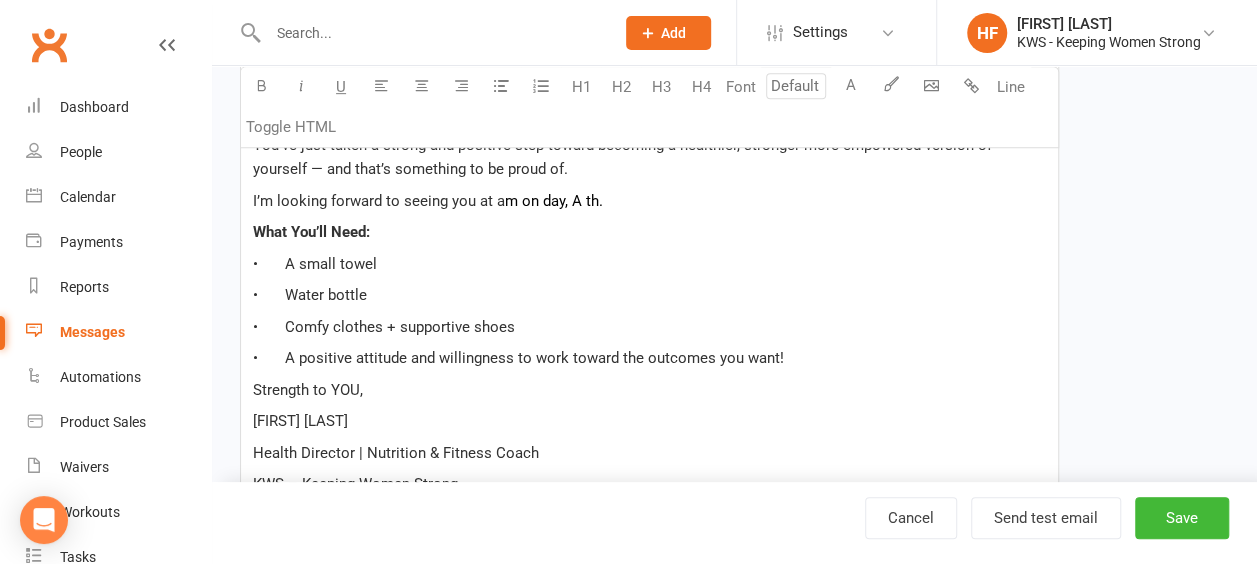 click on "•	A positive attitude and willingness to work toward the outcomes you want!" at bounding box center (649, 358) 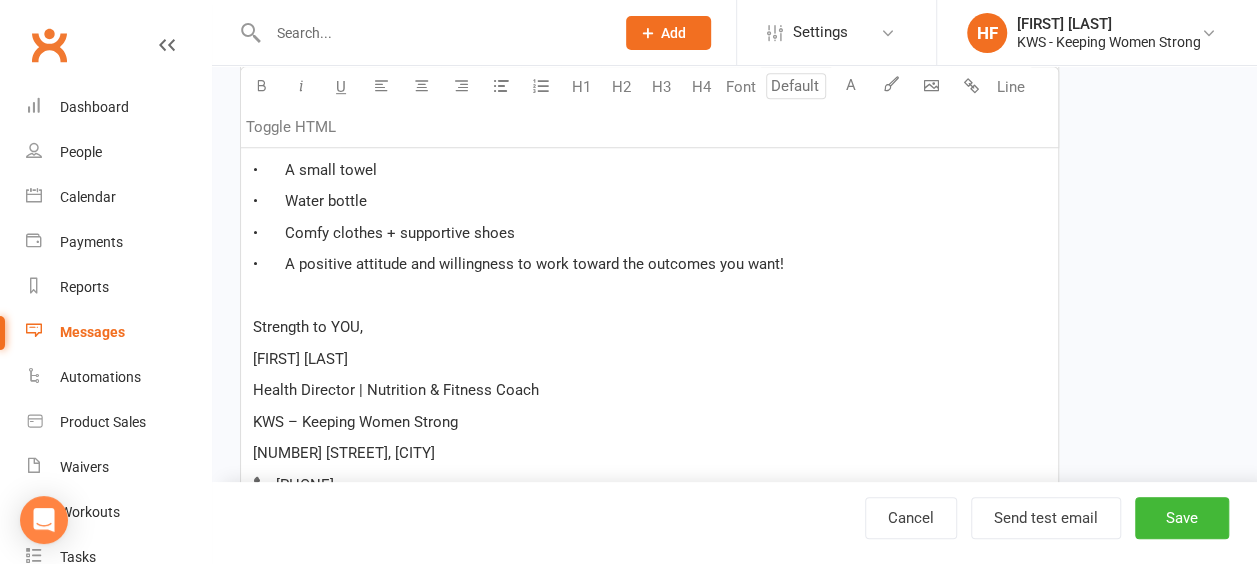 scroll, scrollTop: 600, scrollLeft: 0, axis: vertical 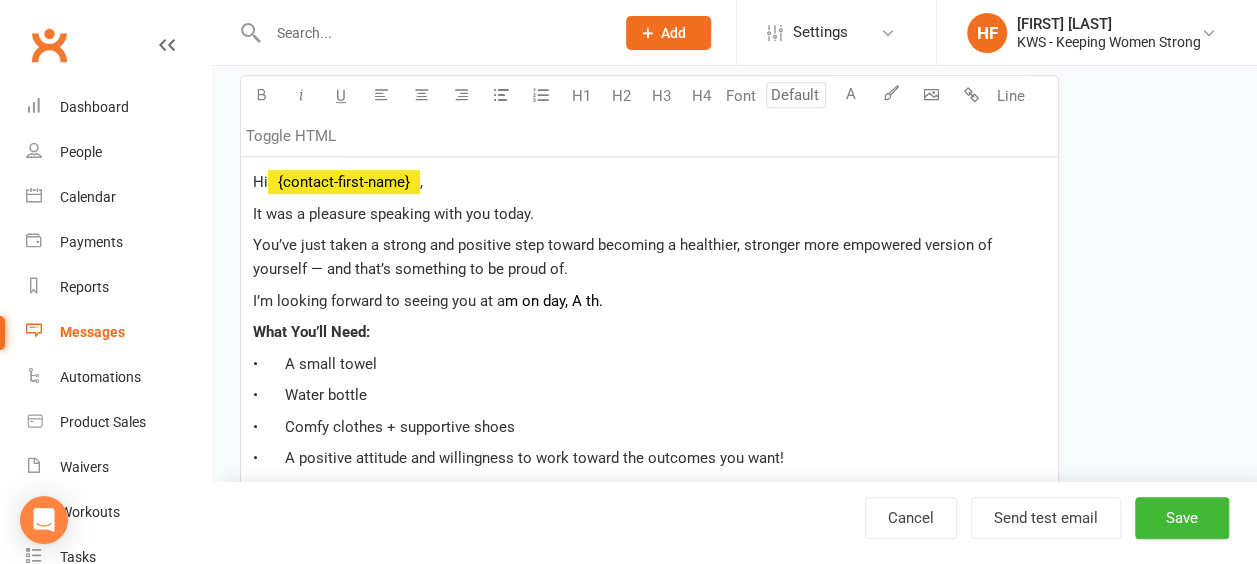 click on "It was a pleasure speaking with you today." at bounding box center (393, 214) 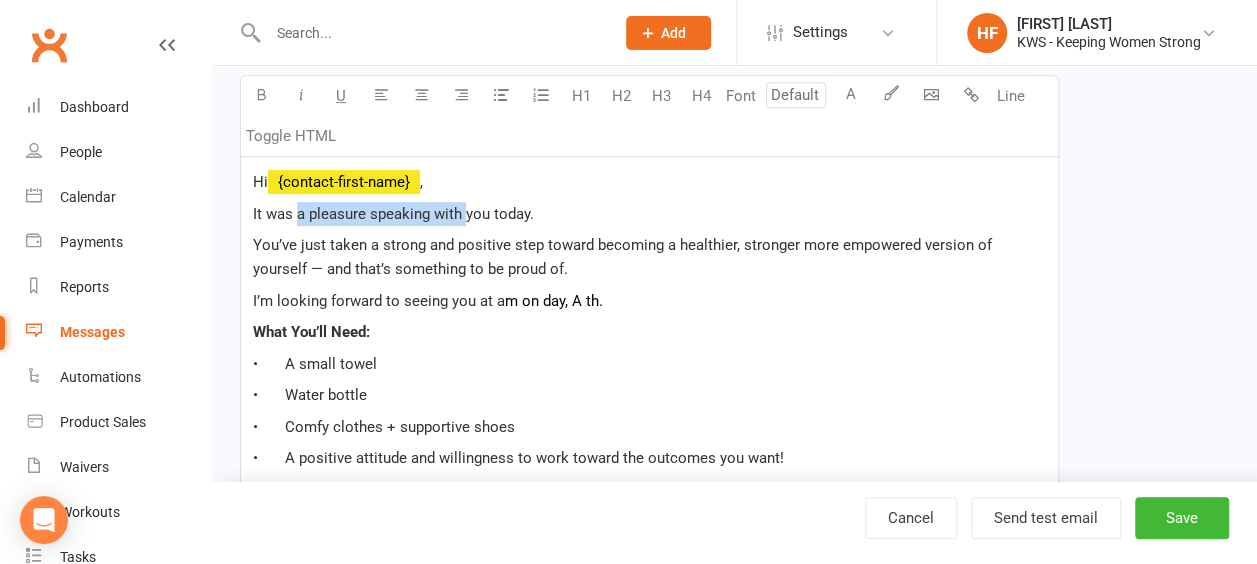 drag, startPoint x: 464, startPoint y: 212, endPoint x: 296, endPoint y: 222, distance: 168.29736 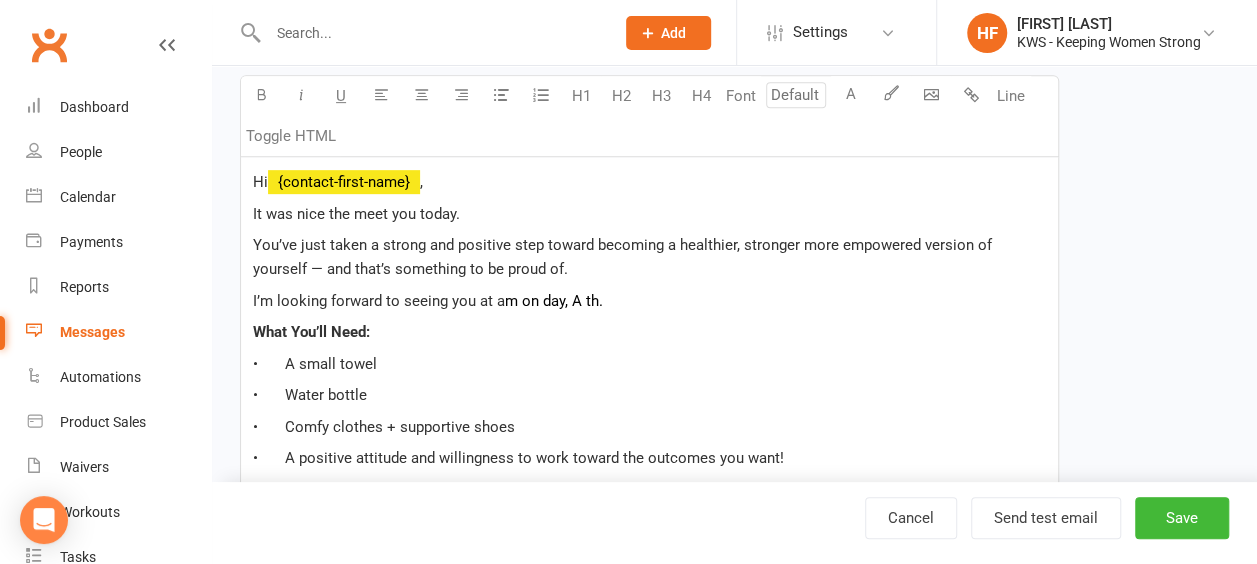 click on "It was nice the meet you today." at bounding box center [649, 214] 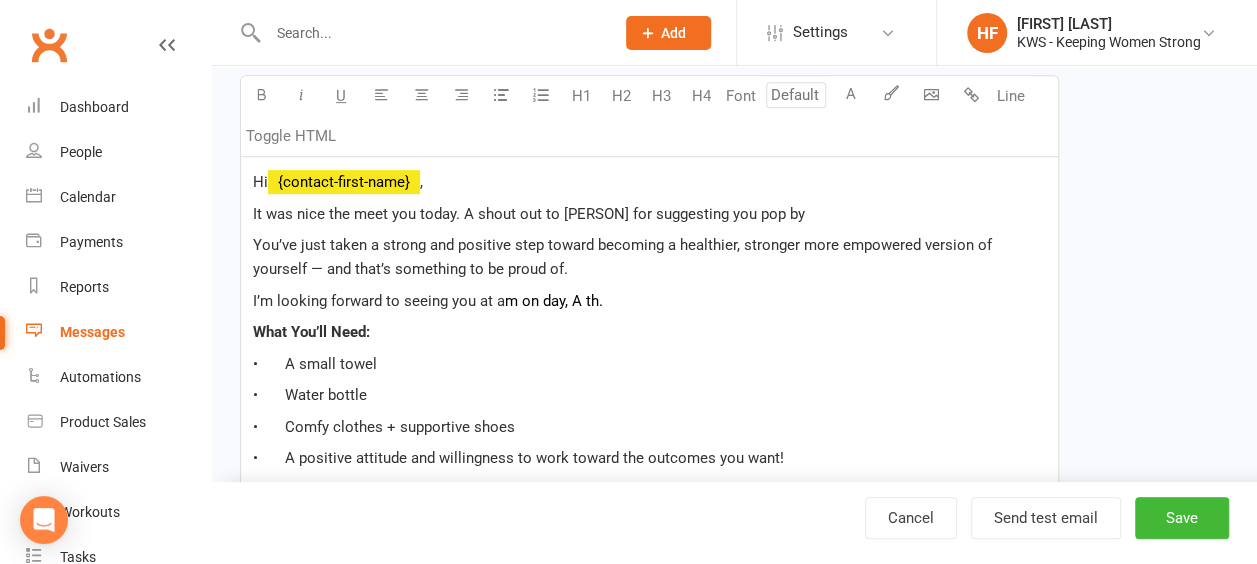 click on "It was nice the meet you today. A shout out to [PERSON] for suggesting you pop by" at bounding box center (529, 214) 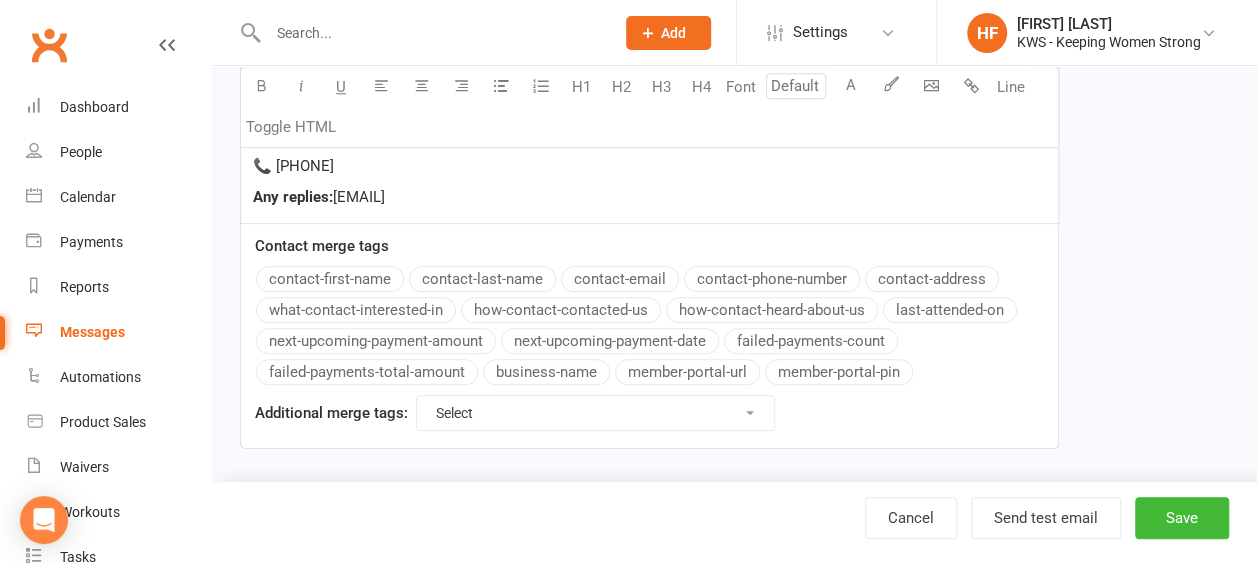 scroll, scrollTop: 916, scrollLeft: 0, axis: vertical 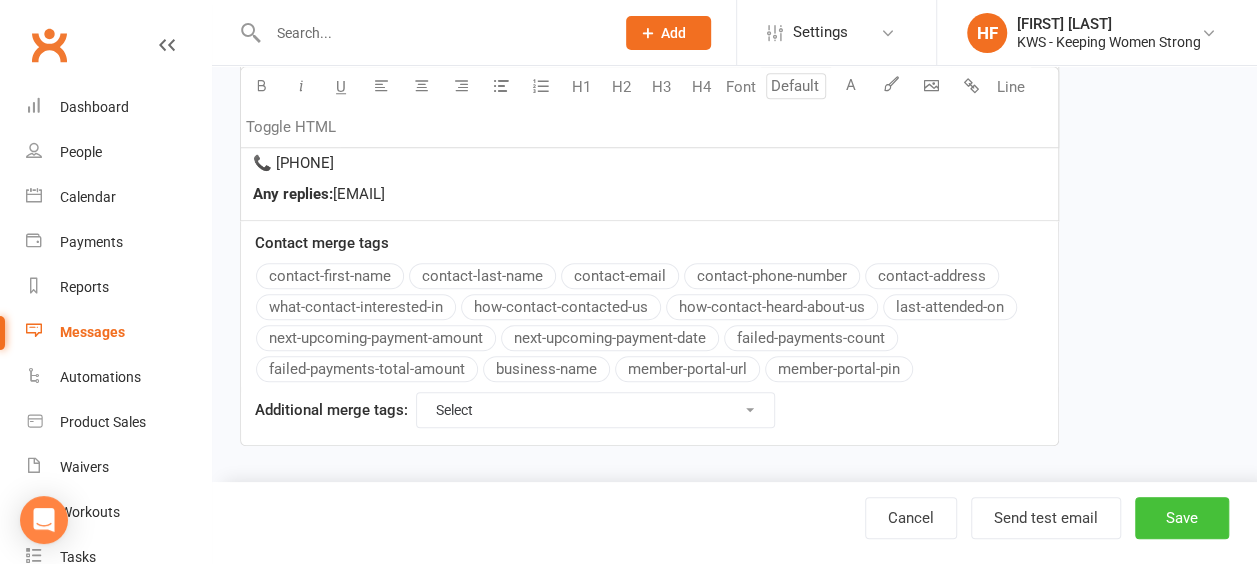 click on "Save" at bounding box center [1182, 518] 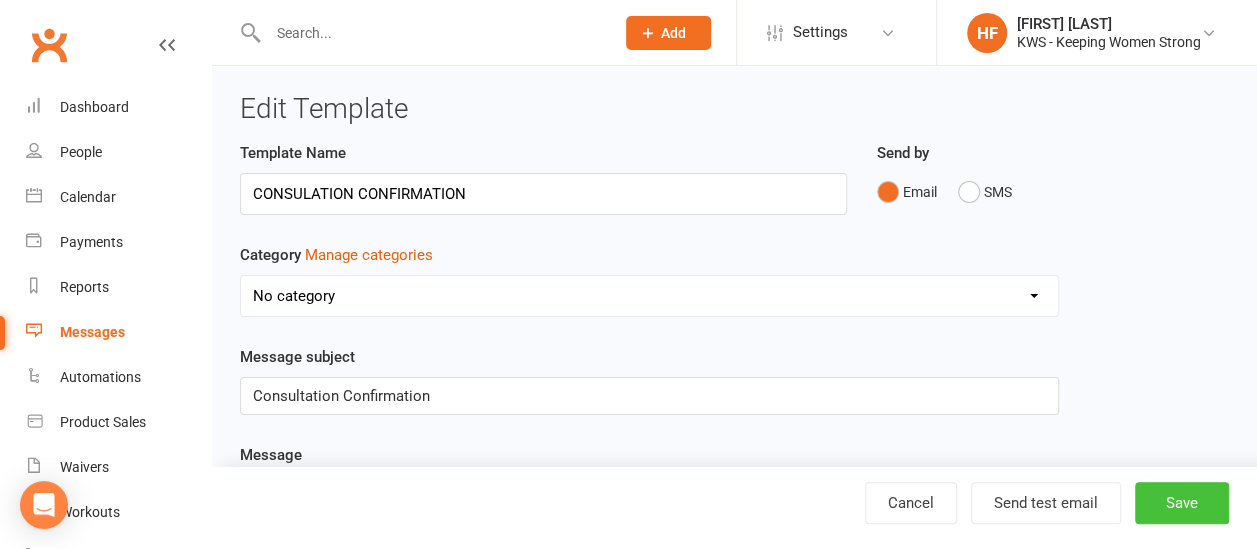 select on "grid" 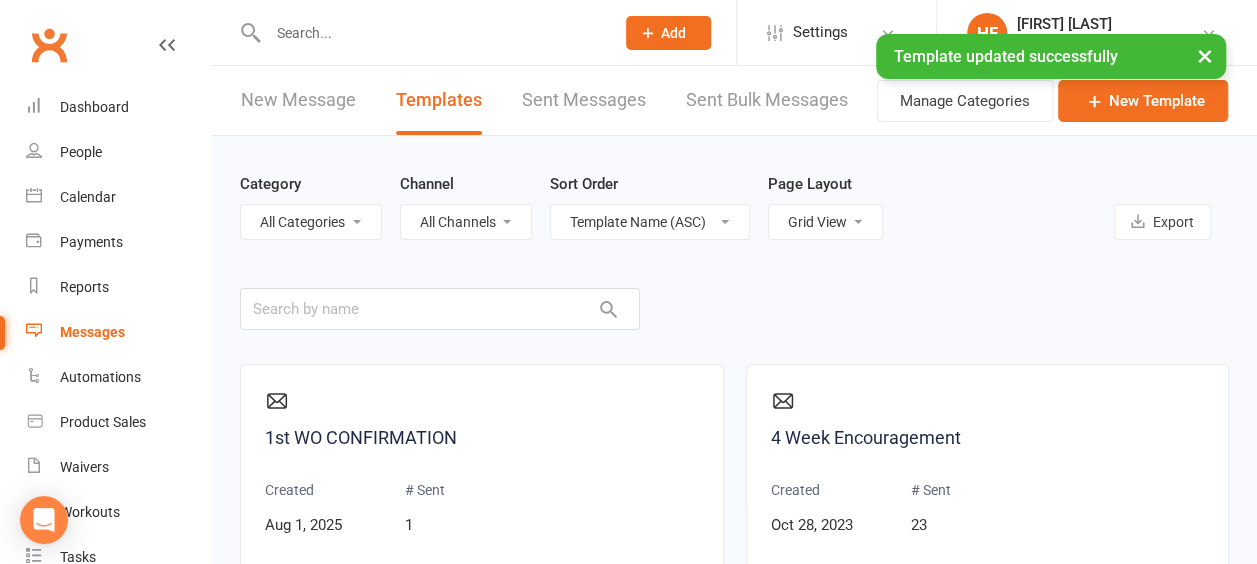 click at bounding box center (431, 33) 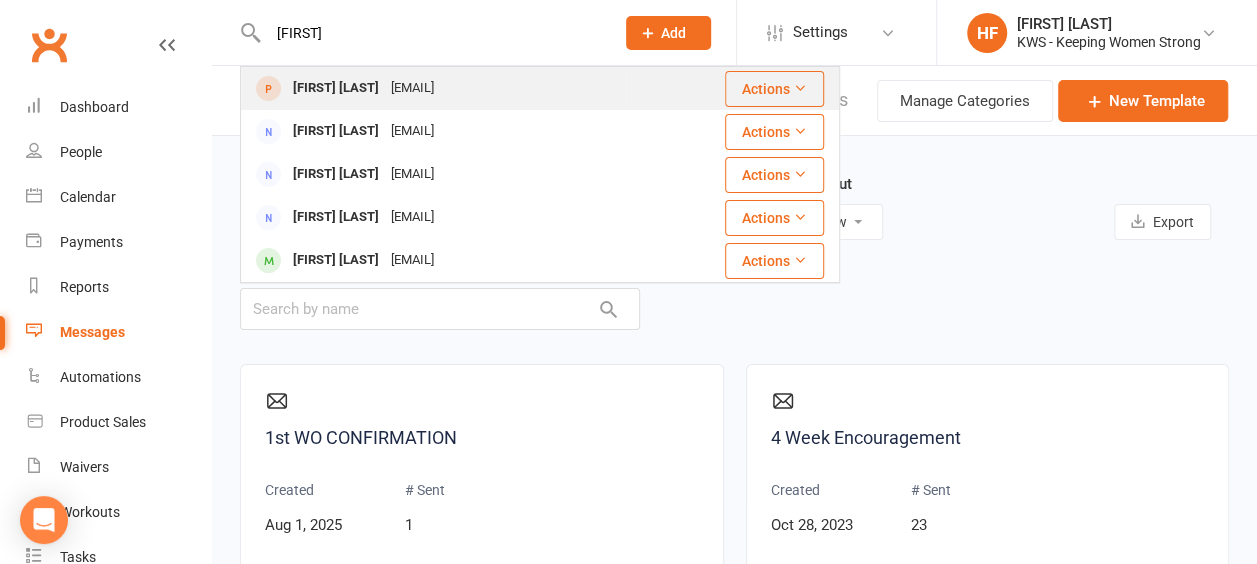 type on "[FIRST]" 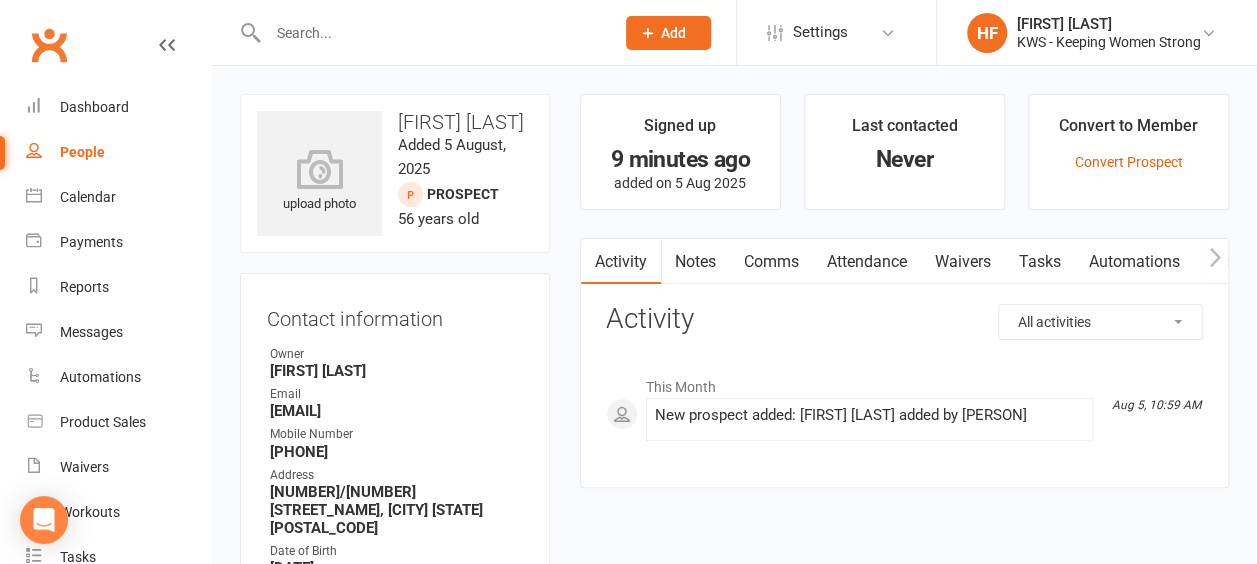click on "Comms" at bounding box center (771, 262) 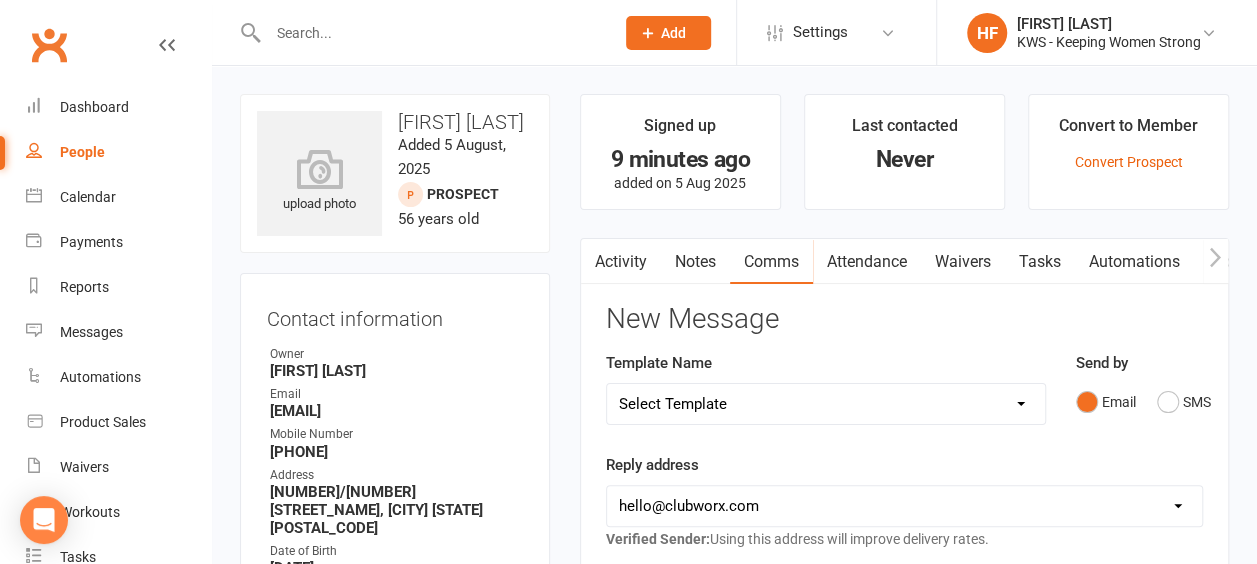 click on "Select Template [Email] KWS RENEWAL [Email] 1st WO CONFIRMATION  [Email] 4 Week Encouragement [Email] 6 week encouragement [Email] CONSULATION CONFIRMATION [Email] EX Member and Prospects OFFER [Email] Expired Membership [Email] FUTURE MEMBER 1 [Email] MEMBERSHIP Web or Phone Inquiry FU [Email] MIA Exercise Endorphins [Email] MIA Its a lifestyle [Email] New Member Motivator Week 1 Day 3 [Email] New Member Motivator Week 2  [Email] New Member Motivator Week 3 [Email] New Member Motivator Week 4  [Email] New Member Motivator Week 4 2-3 days before end   [Email] NEW MEMBER WELCOME 26/6/2025 [Email] Nutrition Consult Confirmation [Email] Trial Workout Confirmation [Email] Trial Workout Prospect FU [Email] UPGRADED Membership [Email] WELCOME BACK OLD MEMBER" at bounding box center [826, 404] 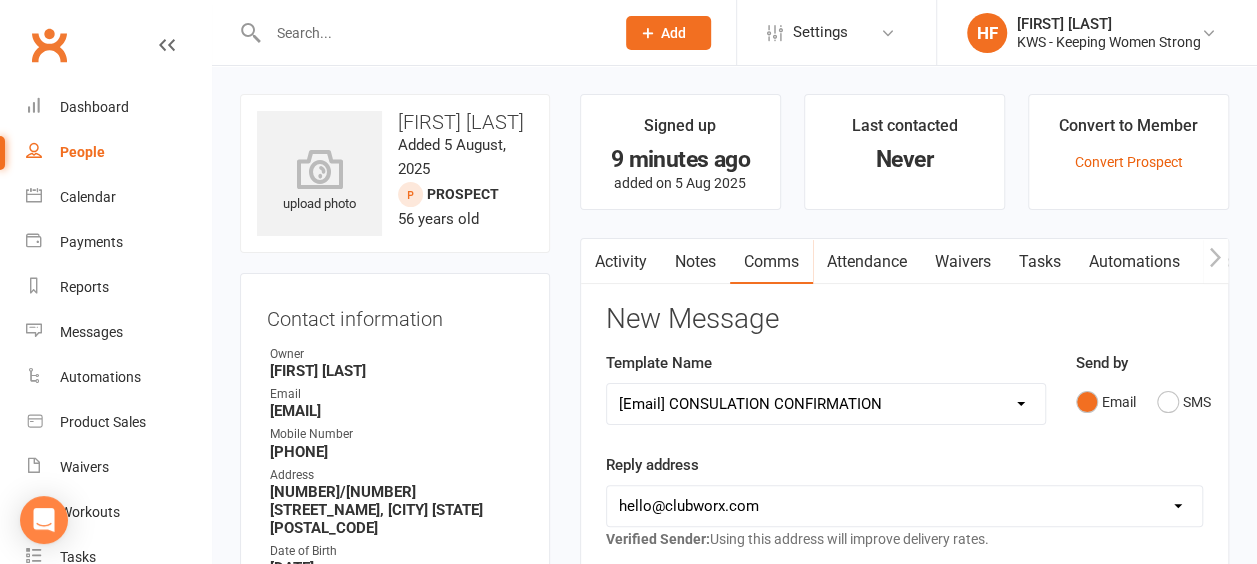click on "Select Template [Email] KWS RENEWAL [Email] 1st WO CONFIRMATION  [Email] 4 Week Encouragement [Email] 6 week encouragement [Email] CONSULATION CONFIRMATION [Email] EX Member and Prospects OFFER [Email] Expired Membership [Email] FUTURE MEMBER 1 [Email] MEMBERSHIP Web or Phone Inquiry FU [Email] MIA Exercise Endorphins [Email] MIA Its a lifestyle [Email] New Member Motivator Week 1 Day 3 [Email] New Member Motivator Week 2  [Email] New Member Motivator Week 3 [Email] New Member Motivator Week 4  [Email] New Member Motivator Week 4 2-3 days before end   [Email] NEW MEMBER WELCOME 26/6/2025 [Email] Nutrition Consult Confirmation [Email] Trial Workout Confirmation [Email] Trial Workout Prospect FU [Email] UPGRADED Membership [Email] WELCOME BACK OLD MEMBER" at bounding box center [826, 404] 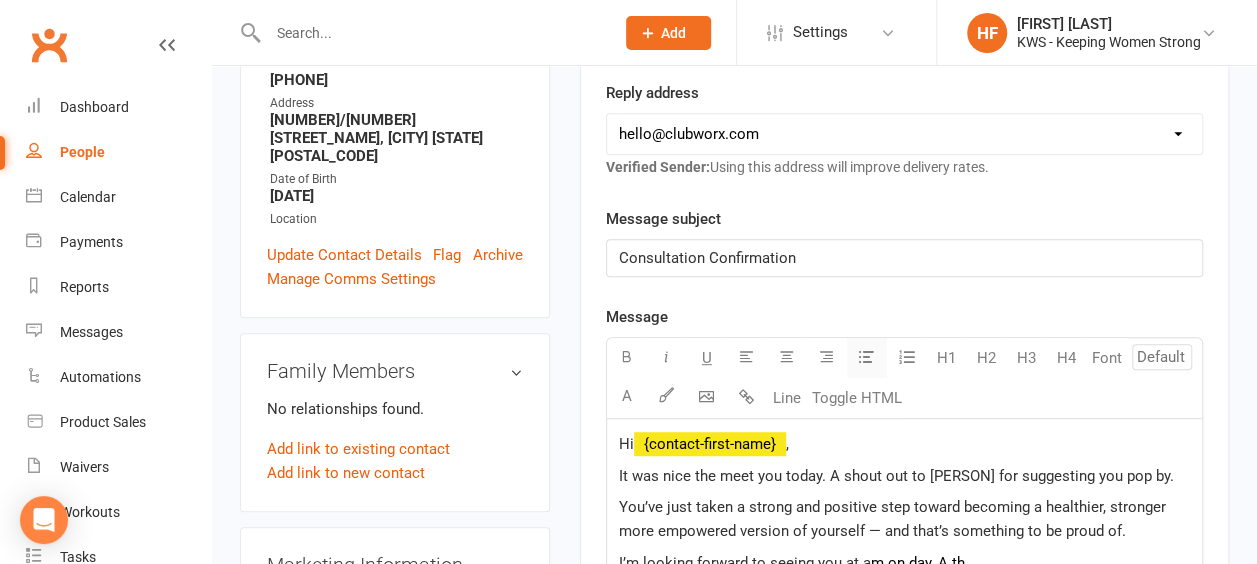 scroll, scrollTop: 400, scrollLeft: 0, axis: vertical 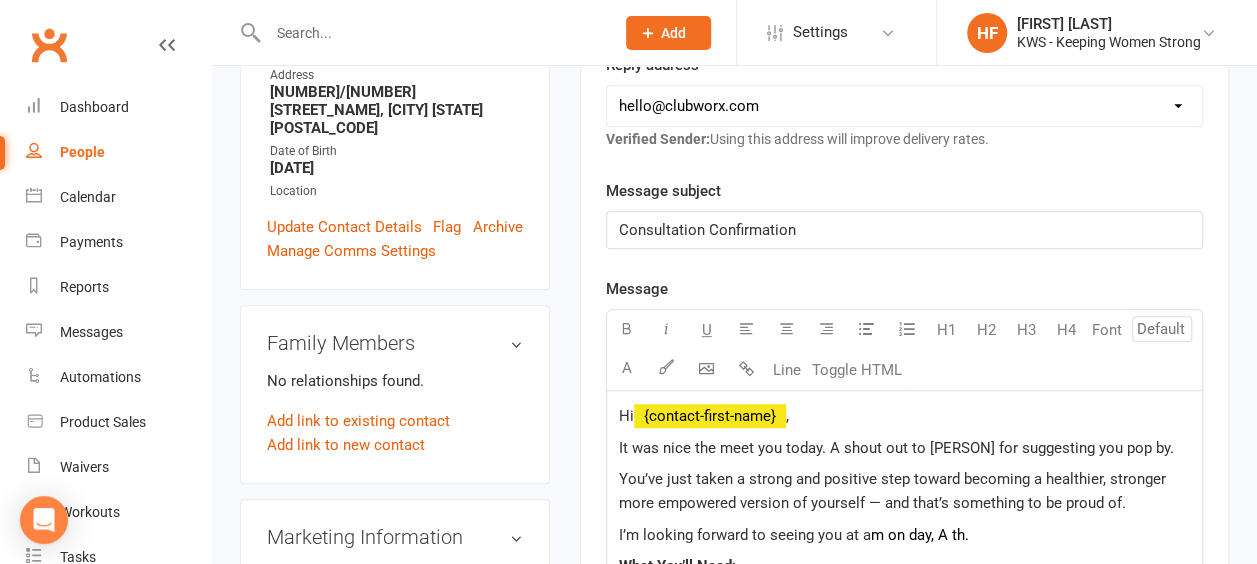 click on "Consultation Confirmation" 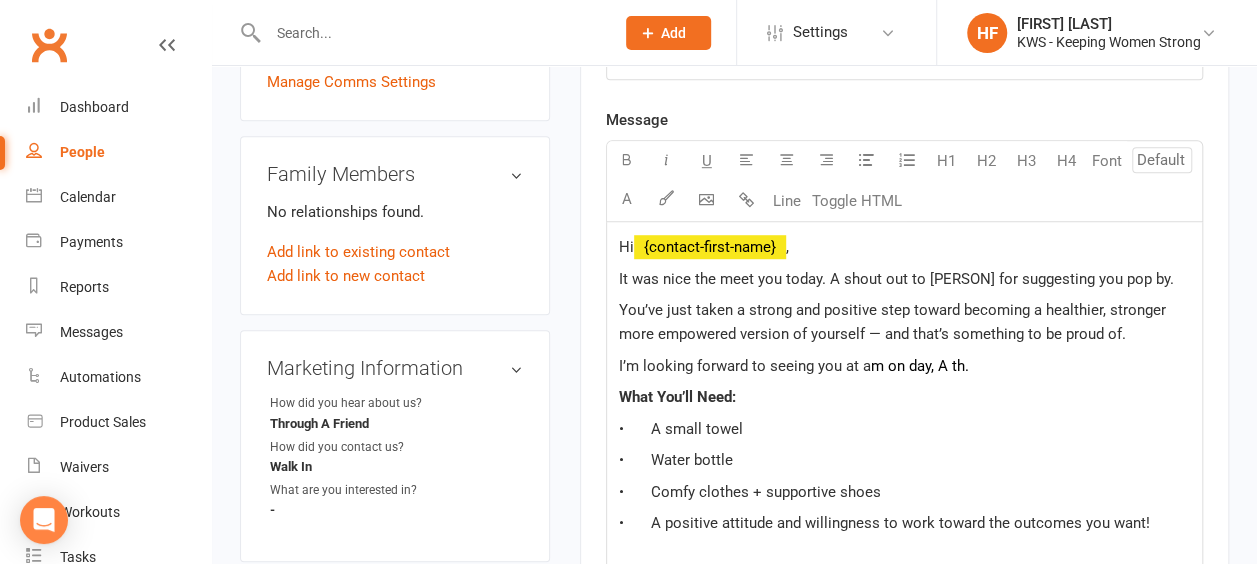 scroll, scrollTop: 600, scrollLeft: 0, axis: vertical 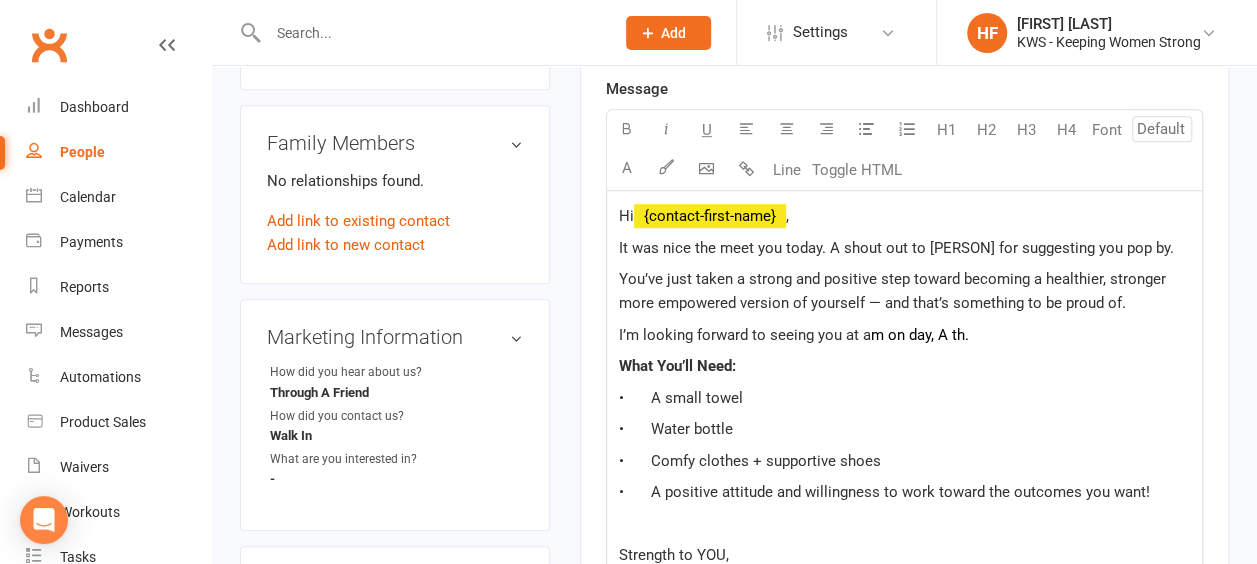 click on "I’m looking forward to seeing you at a" 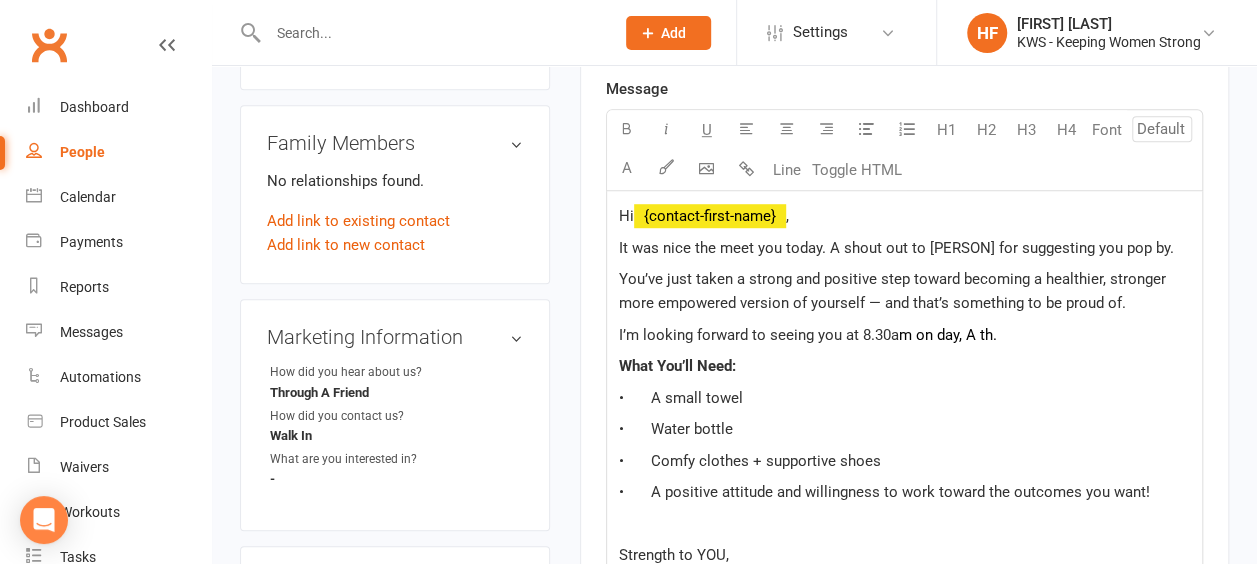 type 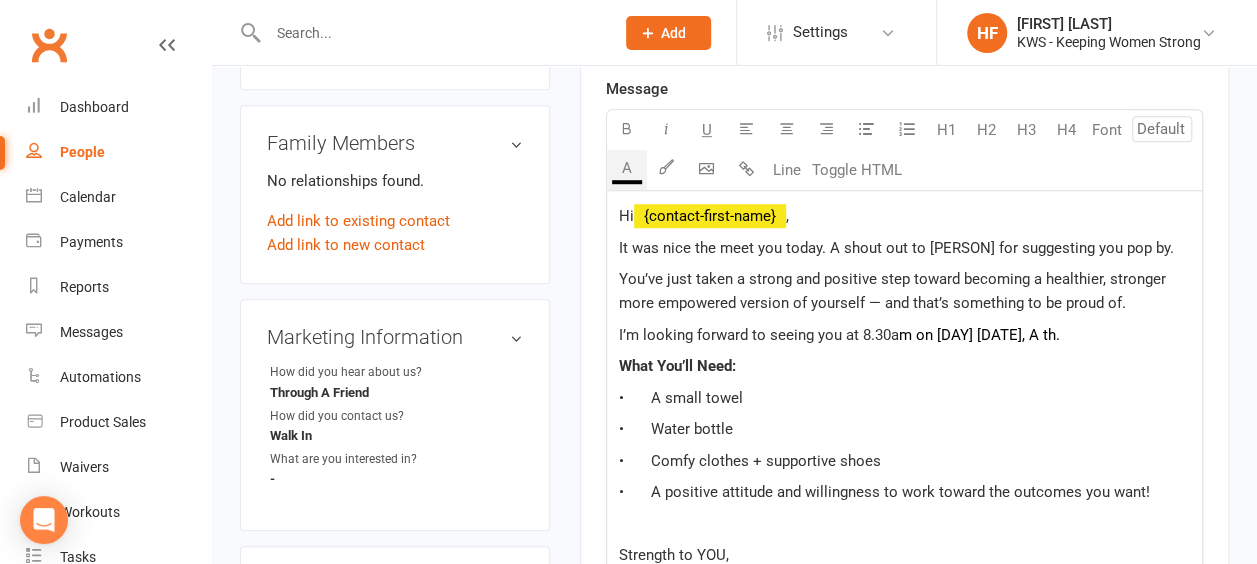 click on "m on [DAY] [DATE], A th." 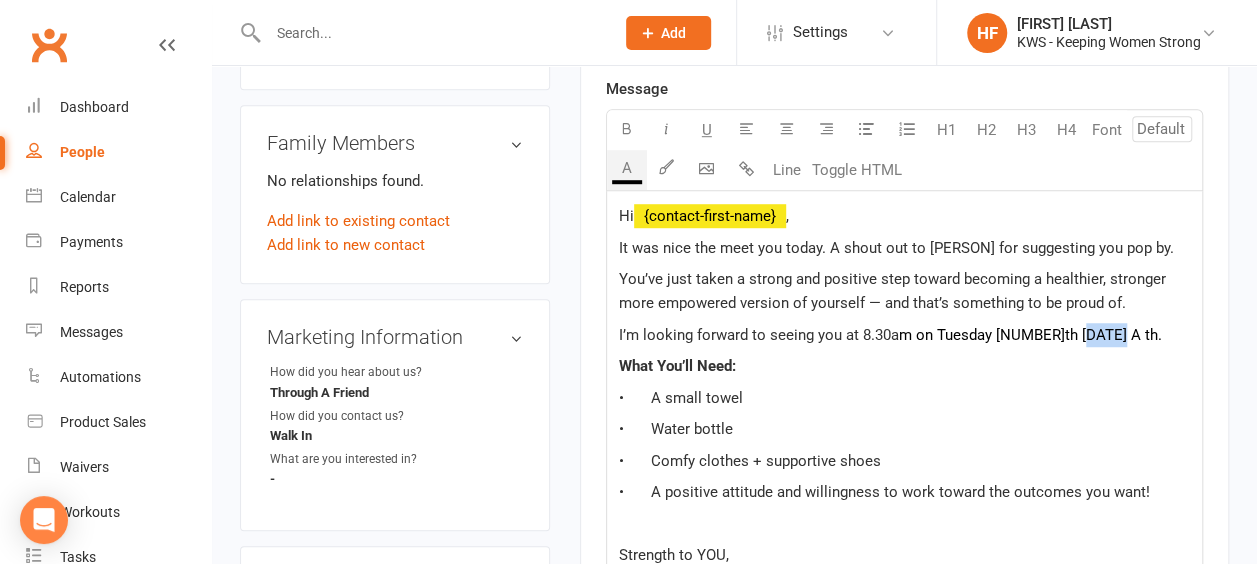 drag, startPoint x: 1111, startPoint y: 335, endPoint x: 1077, endPoint y: 334, distance: 34.0147 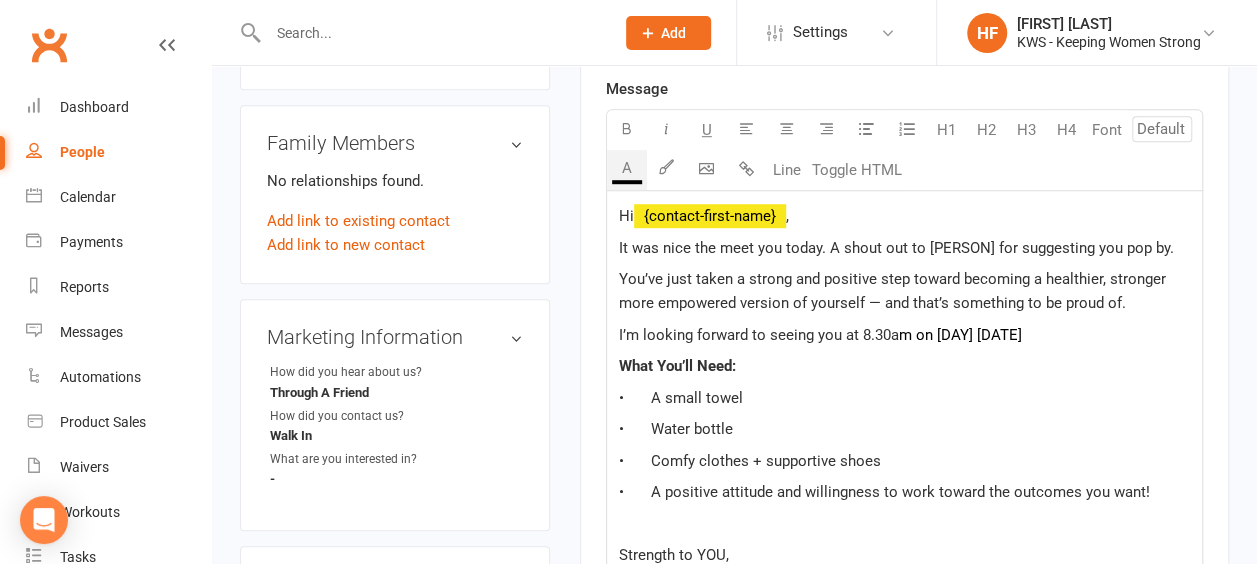 click on "m on [DAY] [DATE]" 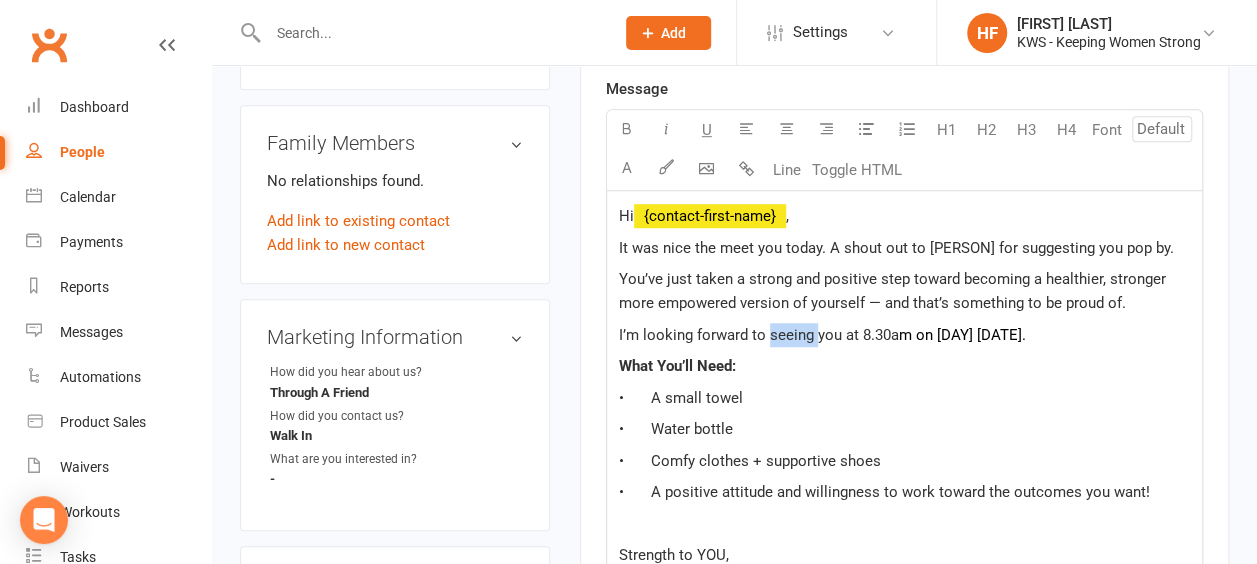 drag, startPoint x: 814, startPoint y: 330, endPoint x: 769, endPoint y: 326, distance: 45.17743 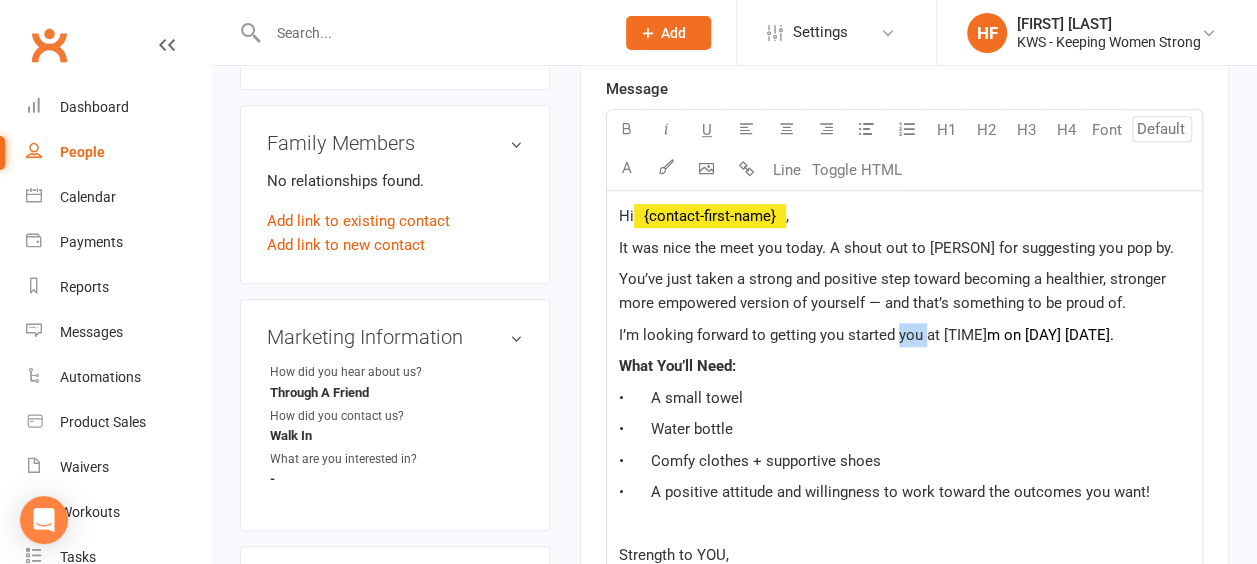 drag, startPoint x: 923, startPoint y: 330, endPoint x: 894, endPoint y: 330, distance: 29 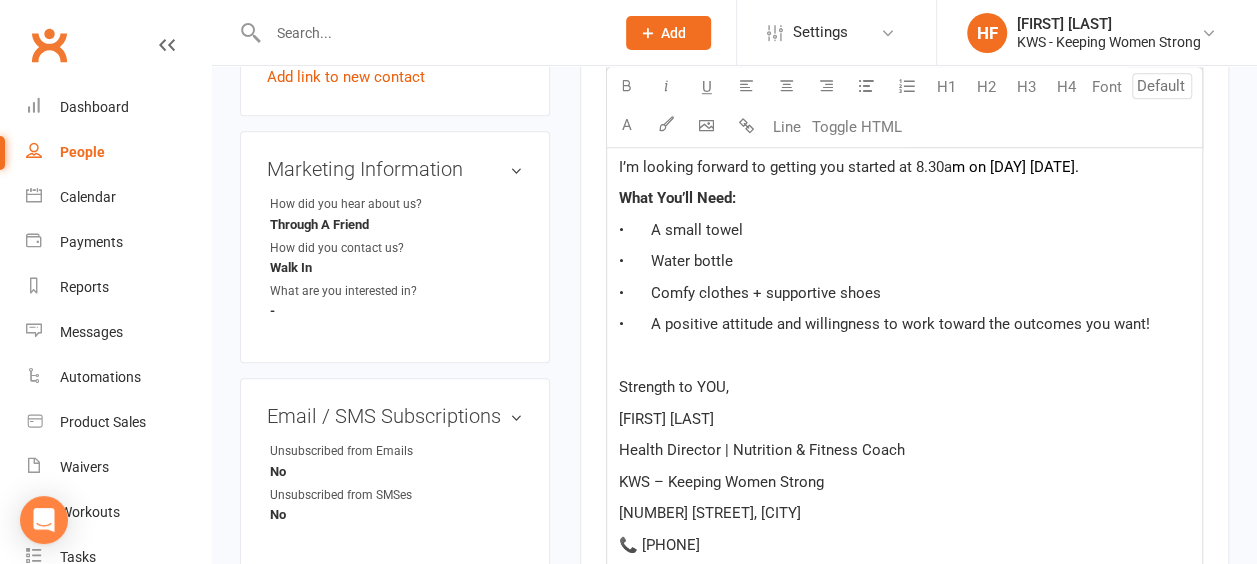 scroll, scrollTop: 800, scrollLeft: 0, axis: vertical 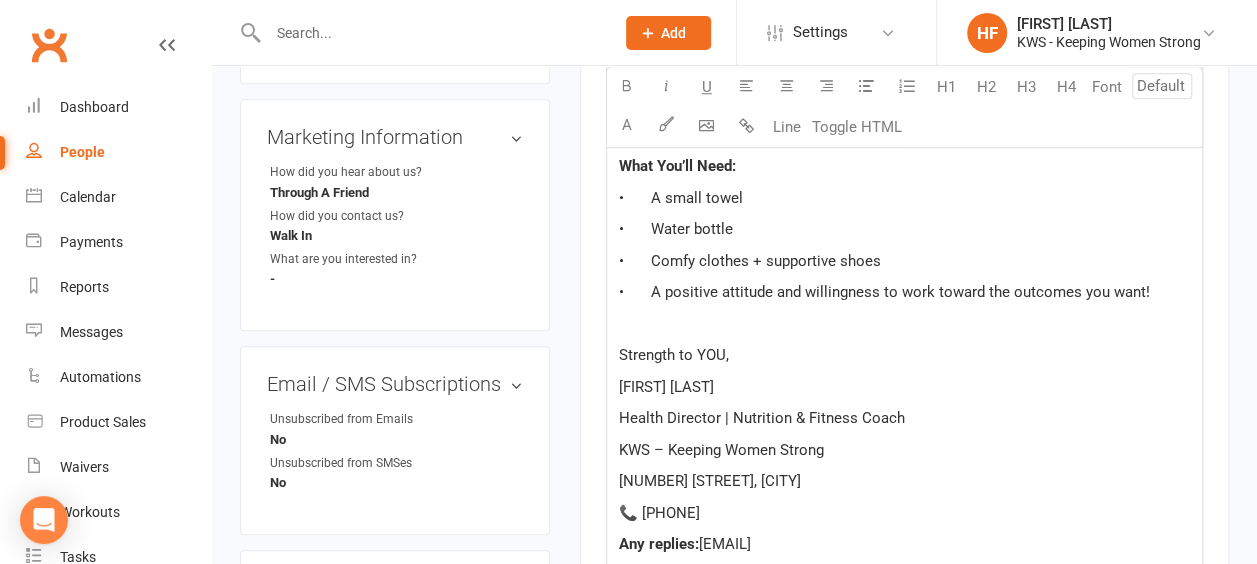 click 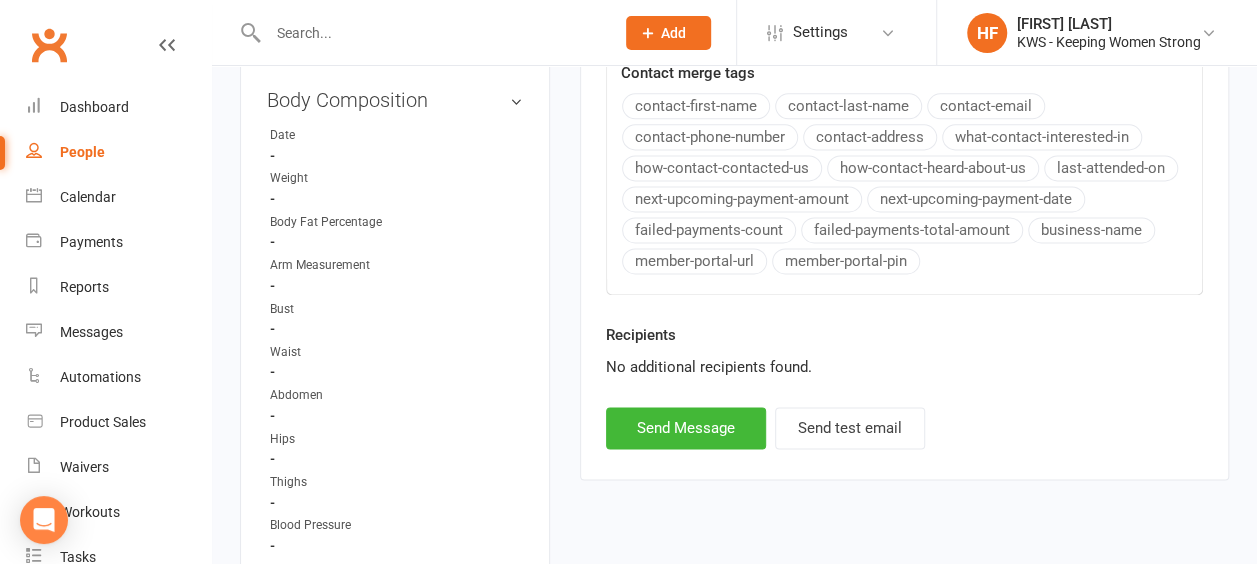 scroll, scrollTop: 1400, scrollLeft: 0, axis: vertical 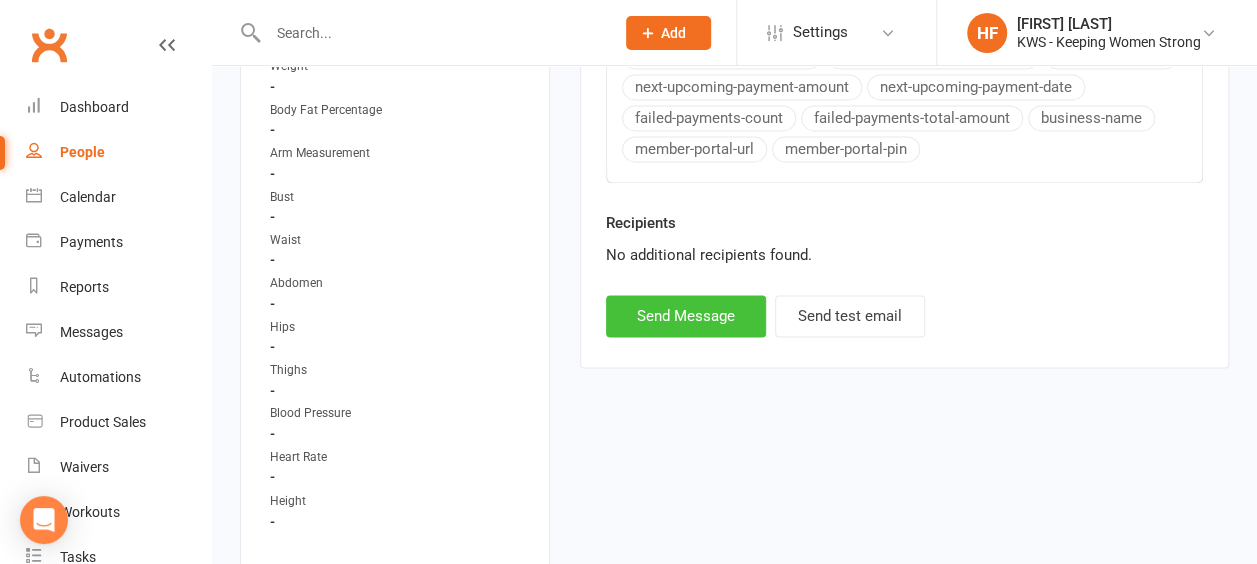 click on "Send Message" at bounding box center [686, 316] 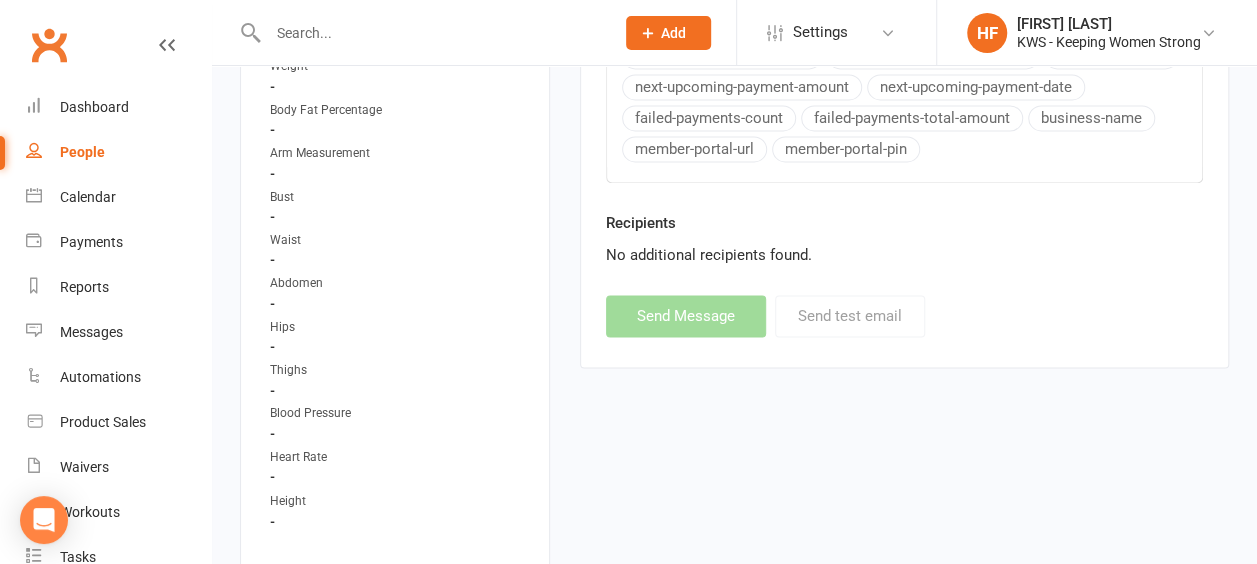 select 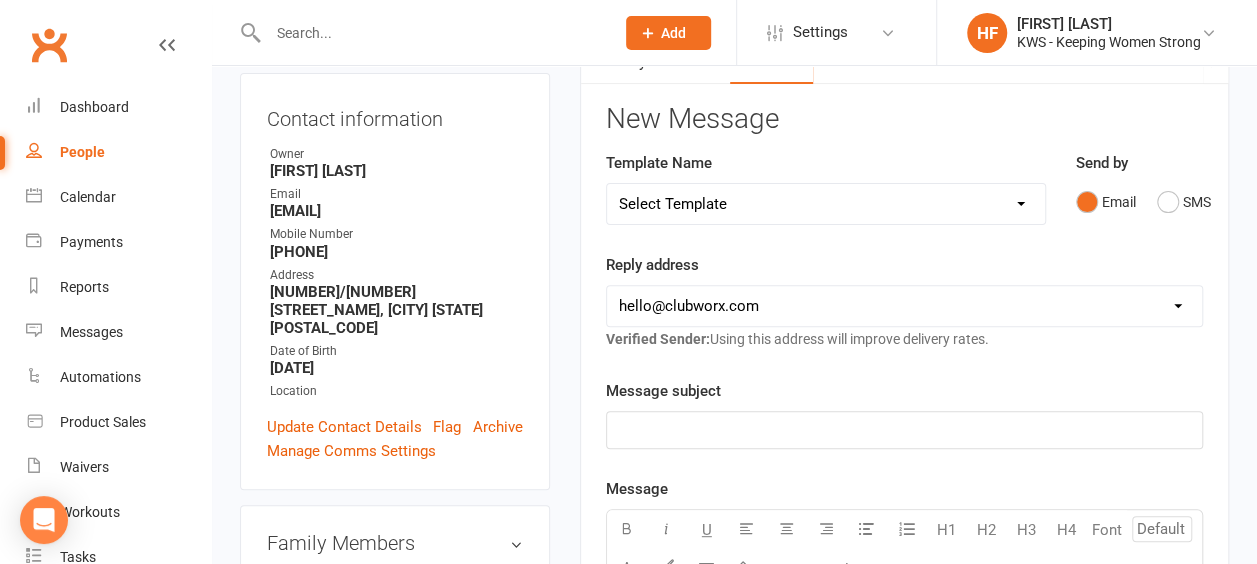 scroll, scrollTop: 200, scrollLeft: 0, axis: vertical 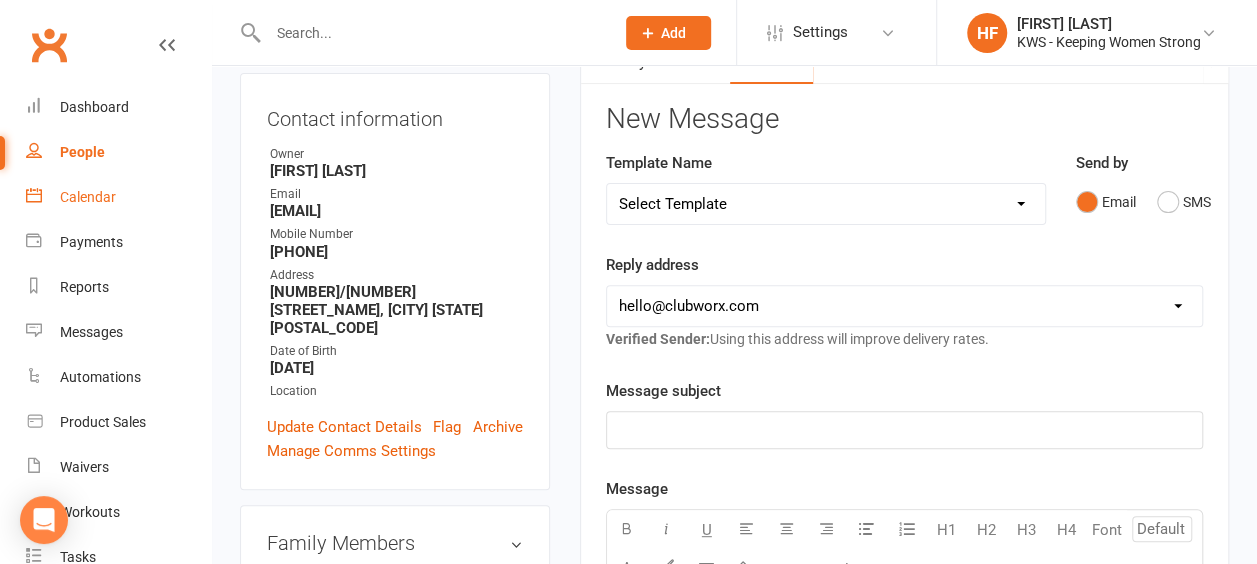 click on "Calendar" at bounding box center [88, 197] 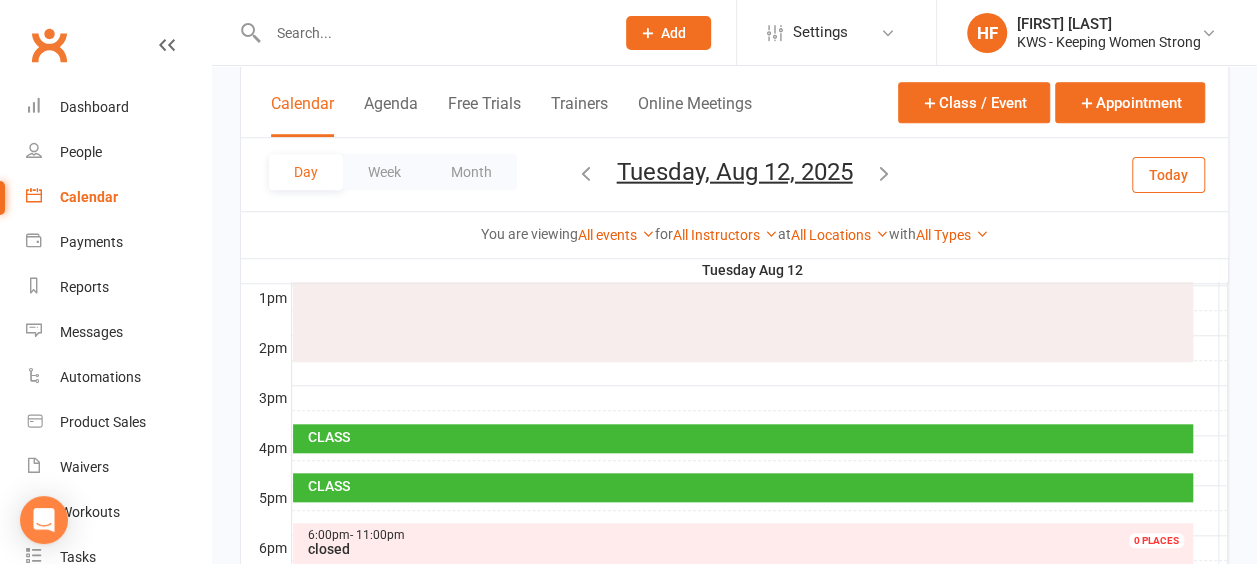 scroll, scrollTop: 883, scrollLeft: 0, axis: vertical 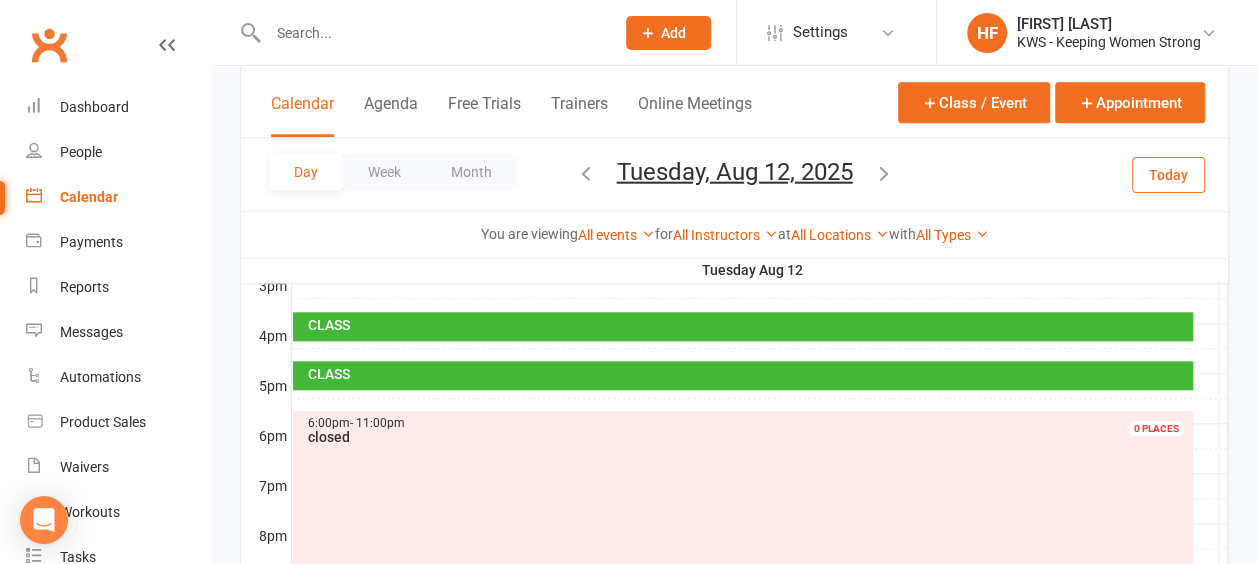 click at bounding box center (760, 411) 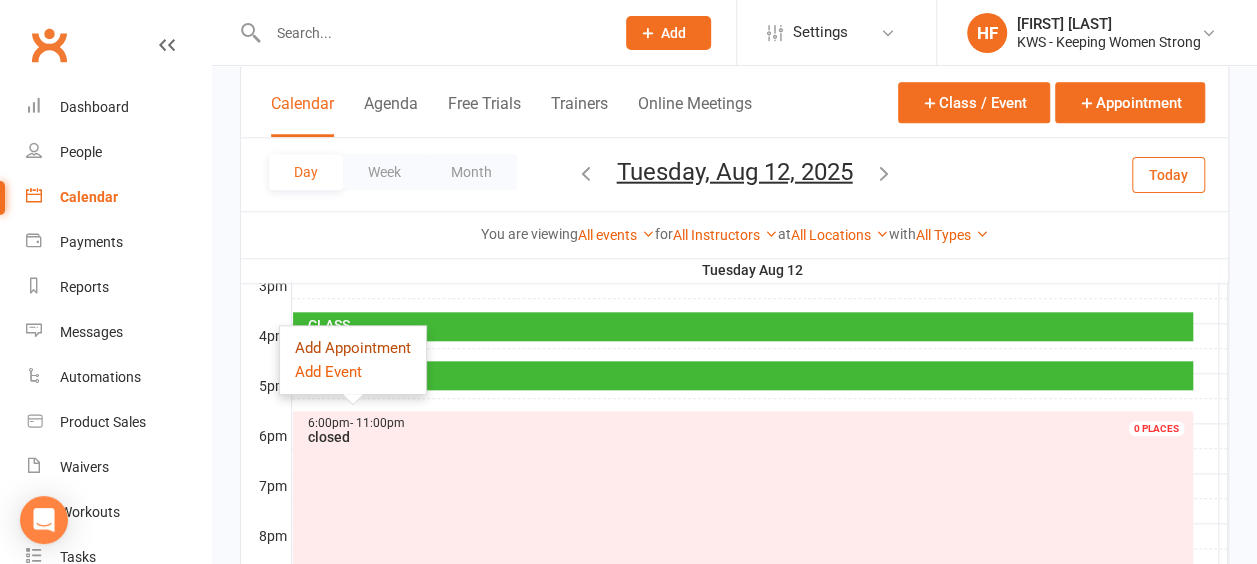 click on "Add Appointment" at bounding box center (353, 348) 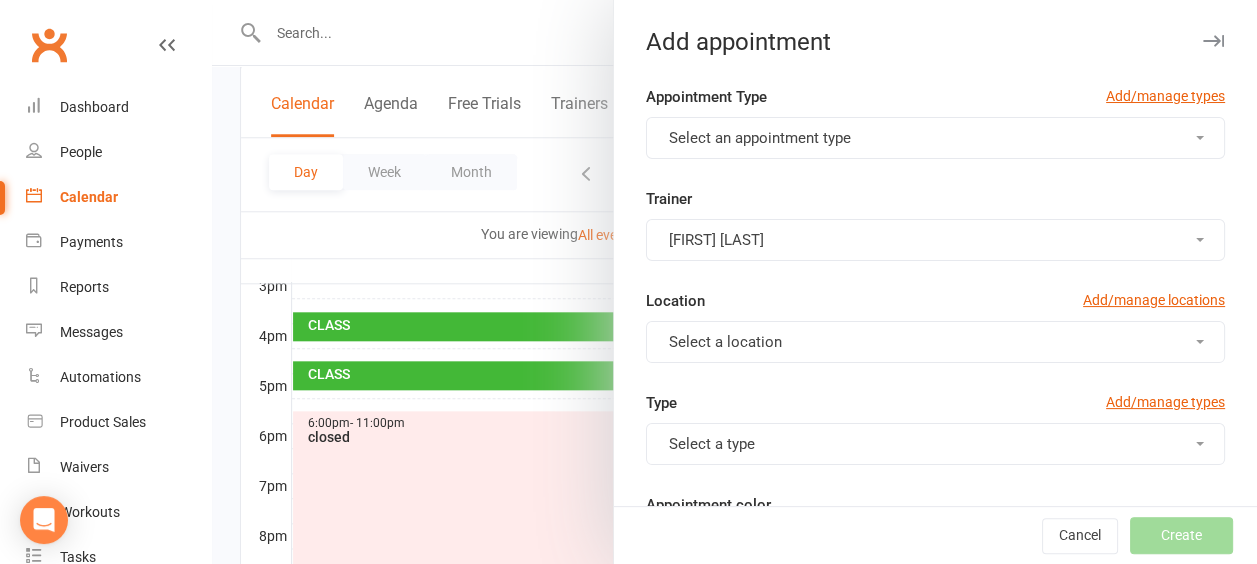 click at bounding box center (1200, 138) 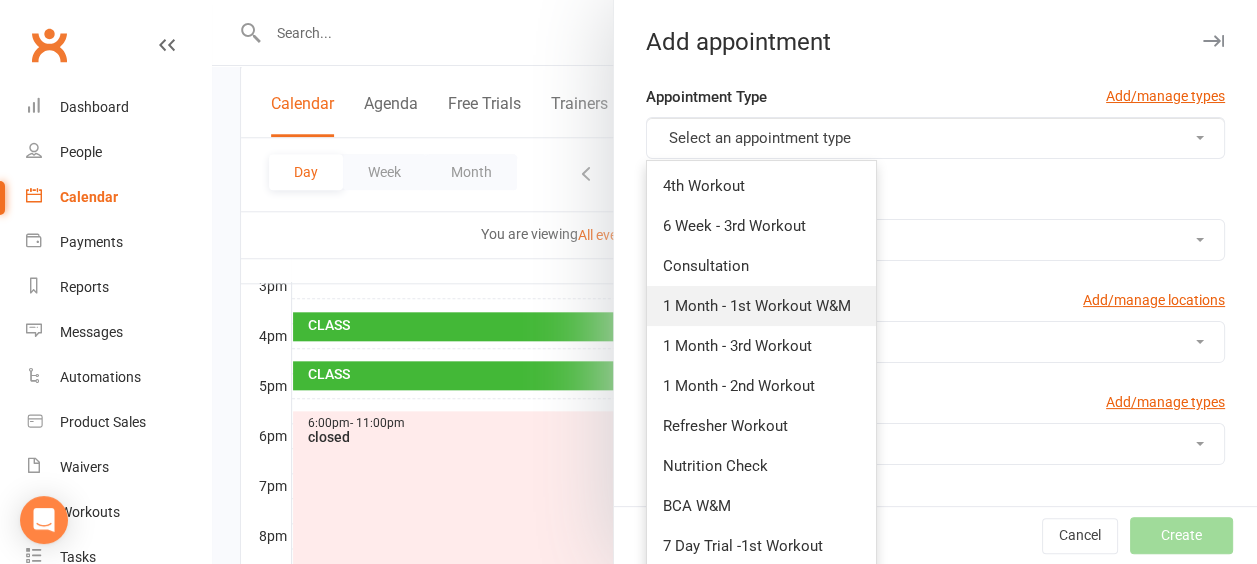 click on "1 Month - 1st Workout  W&M" at bounding box center (757, 306) 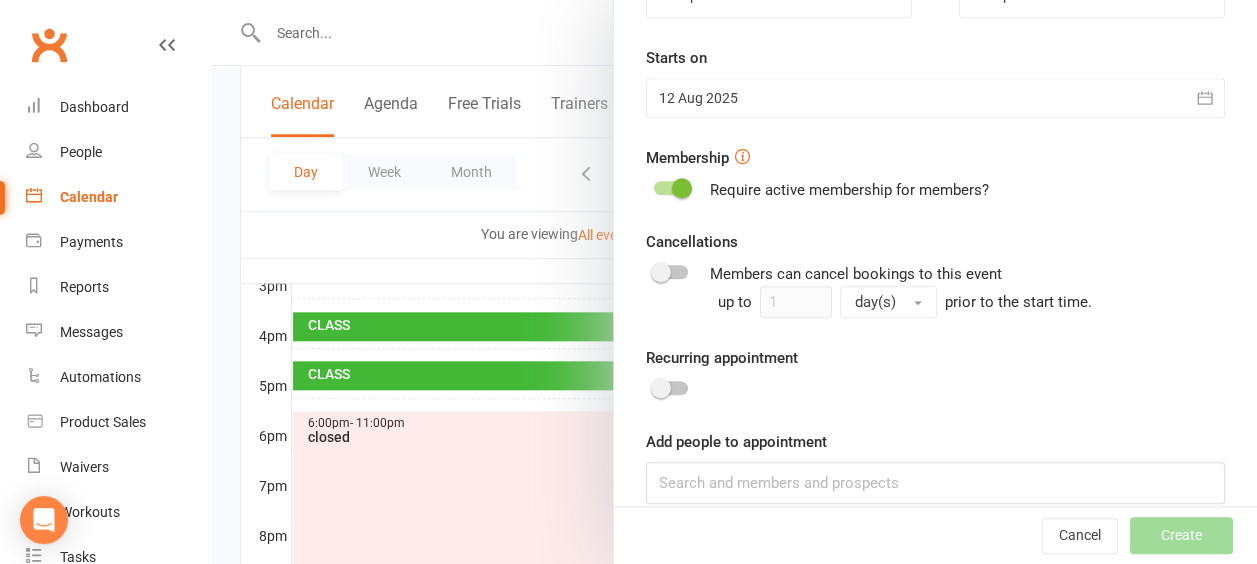 scroll, scrollTop: 674, scrollLeft: 0, axis: vertical 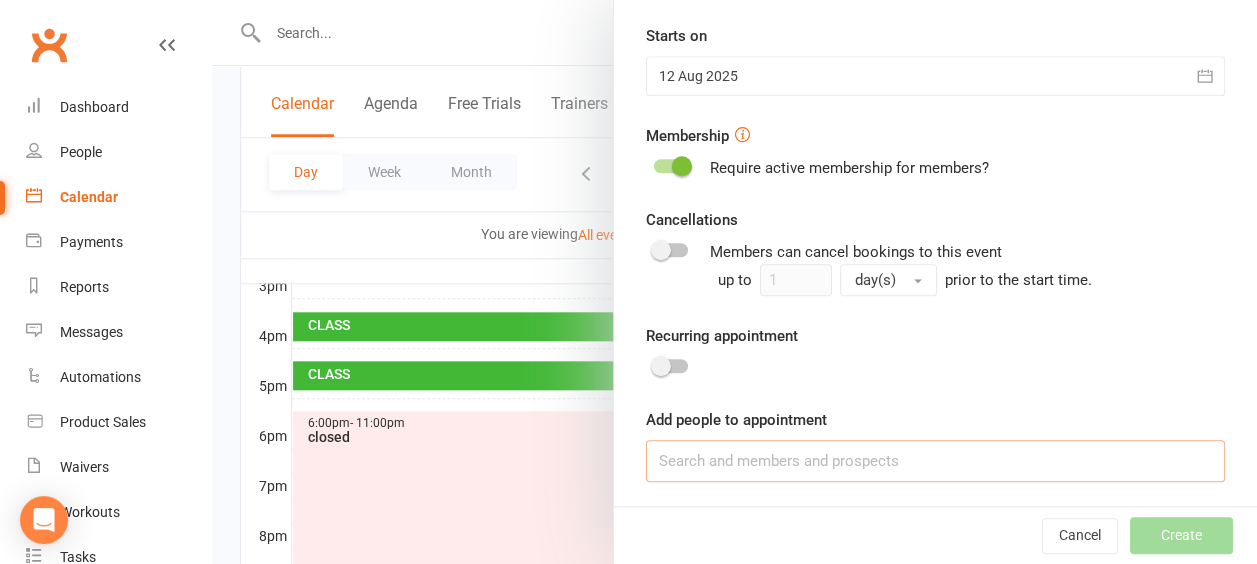 click at bounding box center [935, 461] 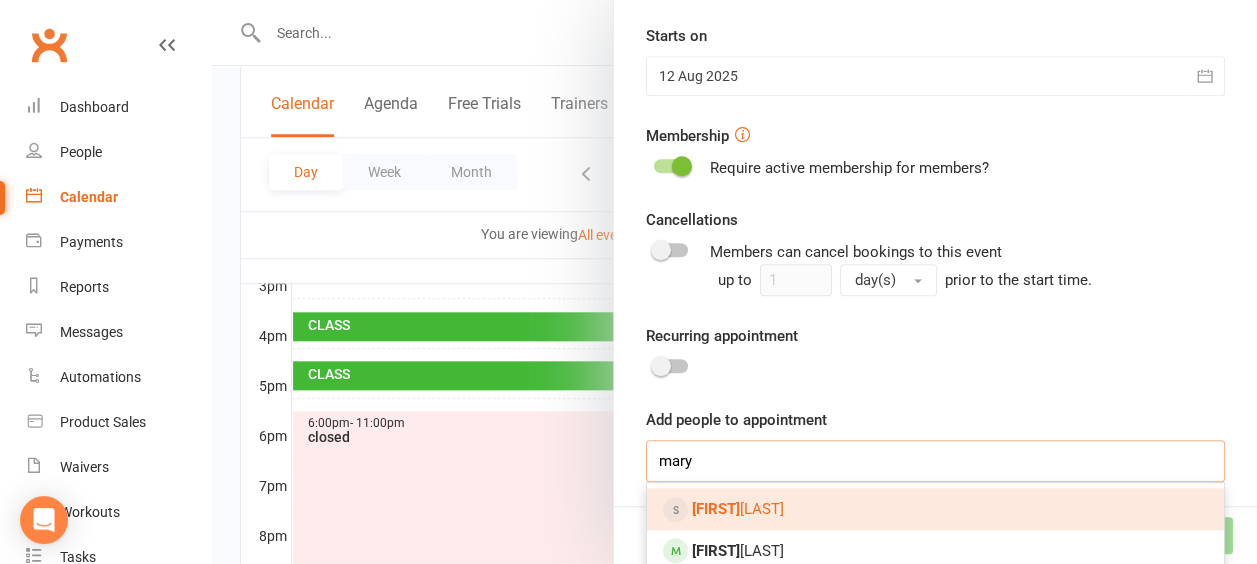 scroll, scrollTop: 724, scrollLeft: 0, axis: vertical 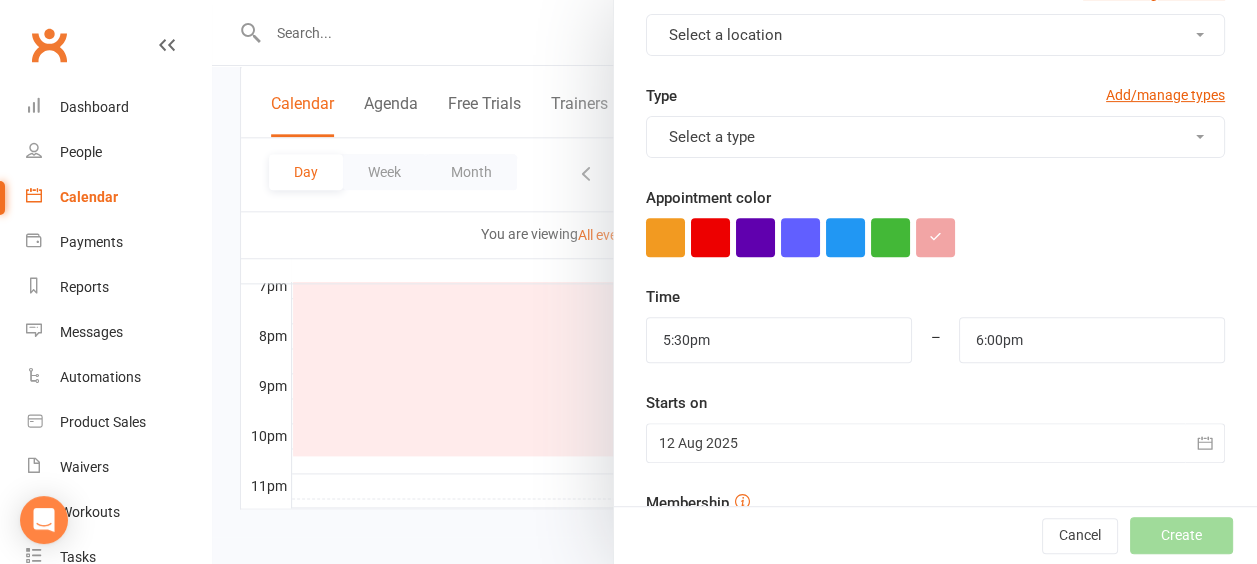 type on "[FIRST]" 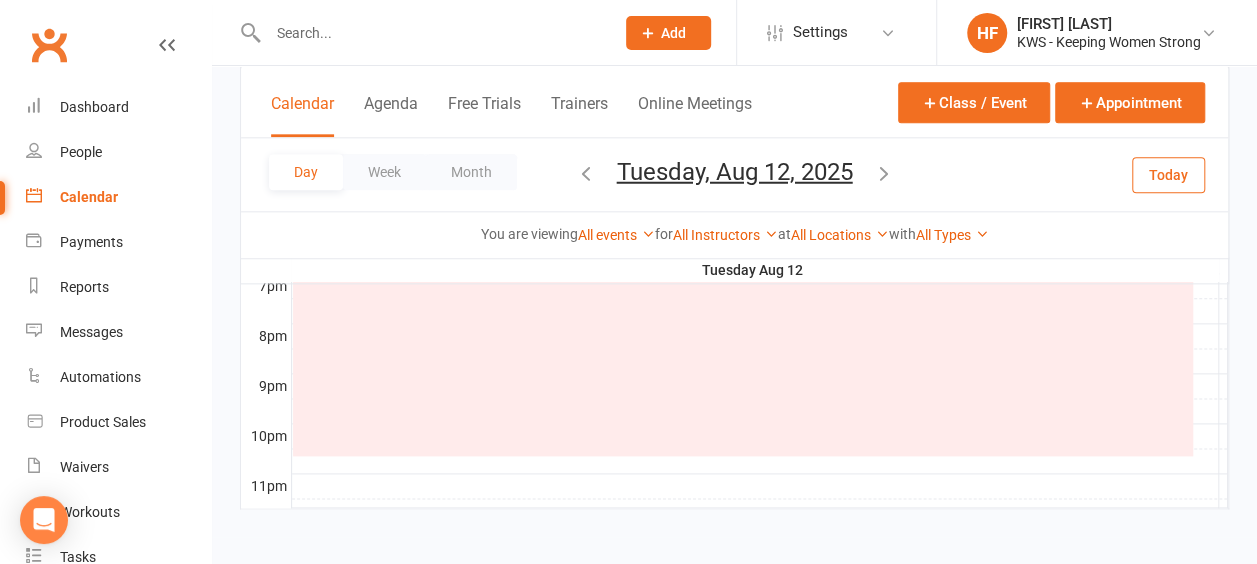 click on "Add" 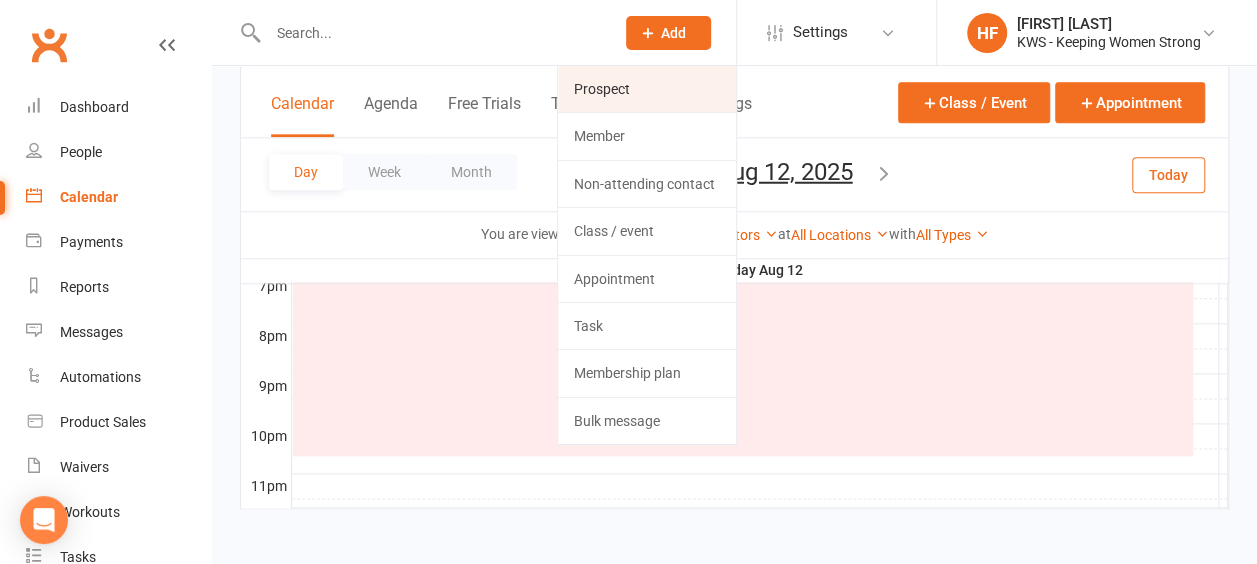 click on "Prospect" 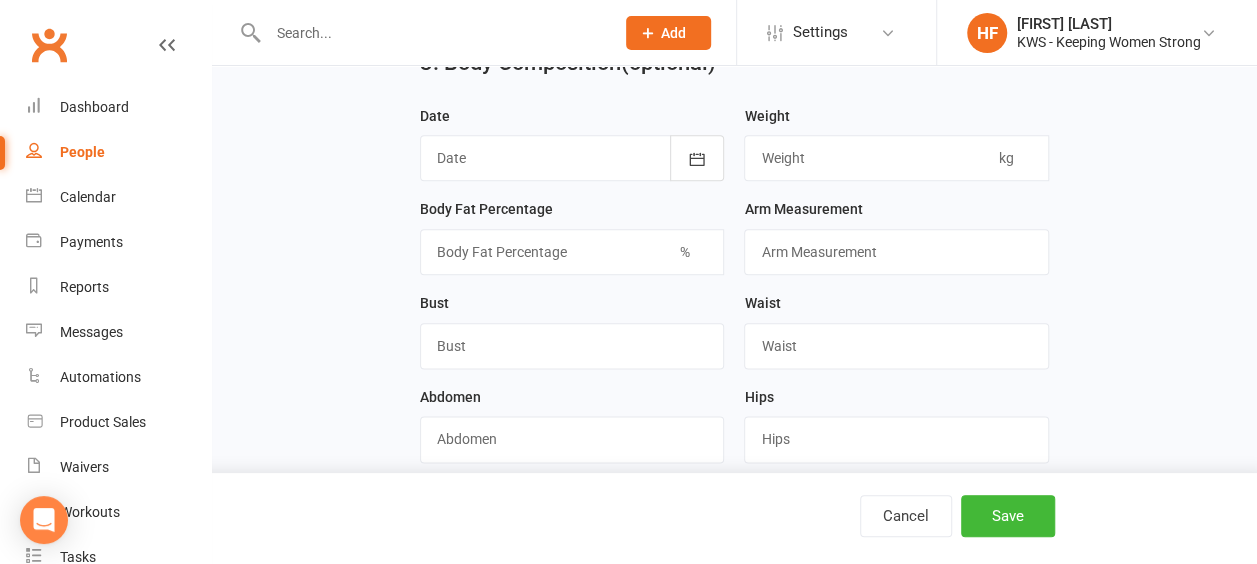 scroll, scrollTop: 0, scrollLeft: 0, axis: both 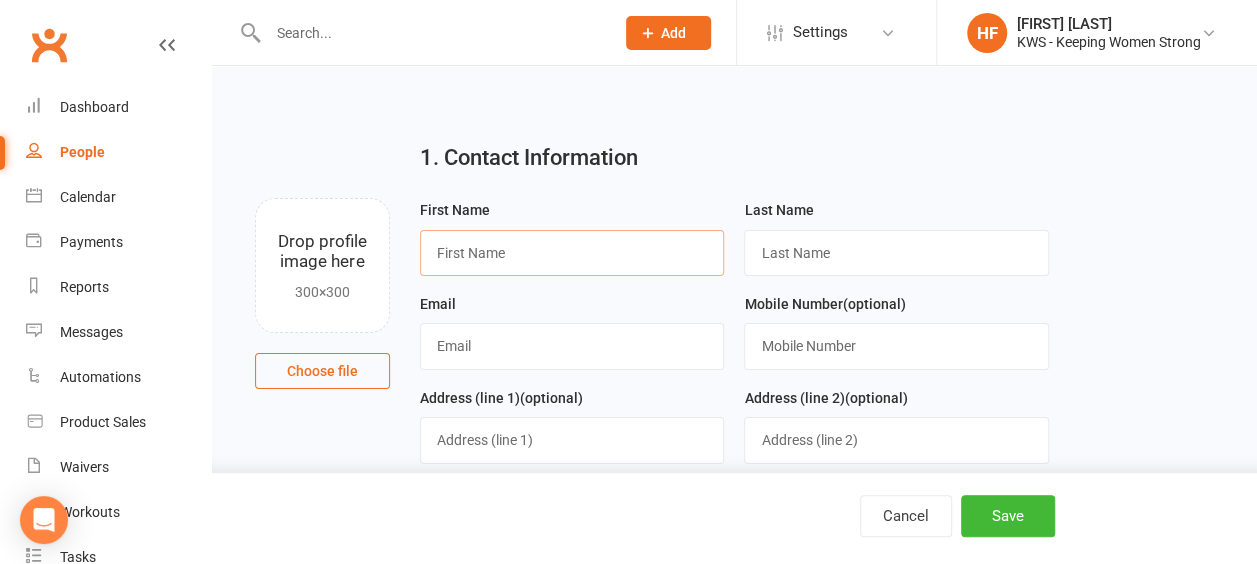 click at bounding box center [572, 253] 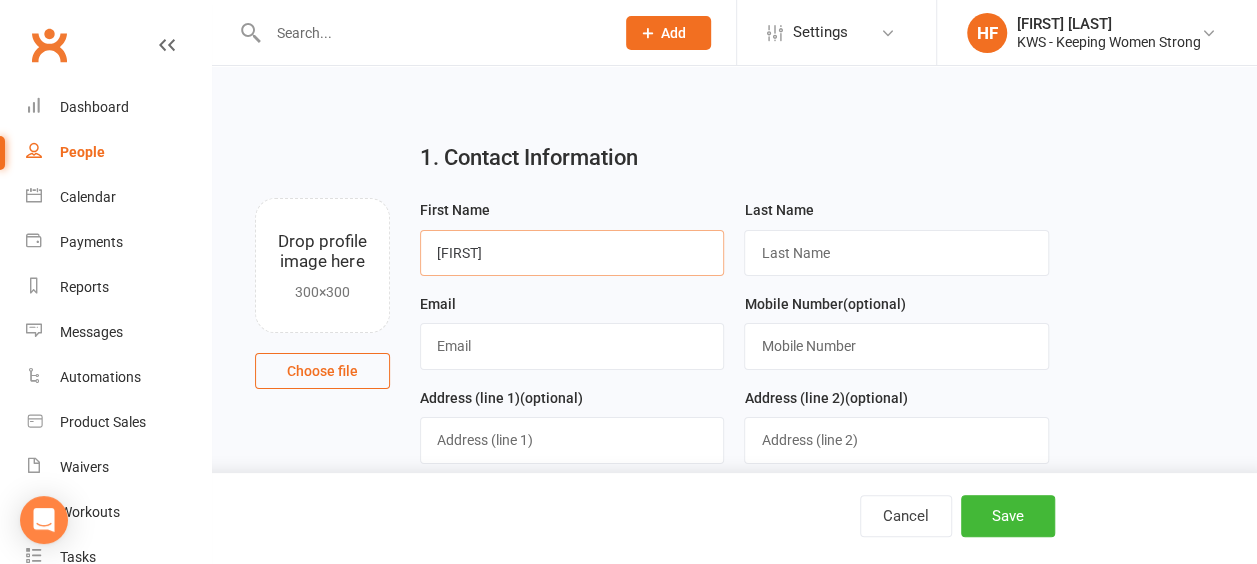 type on "[FIRST]" 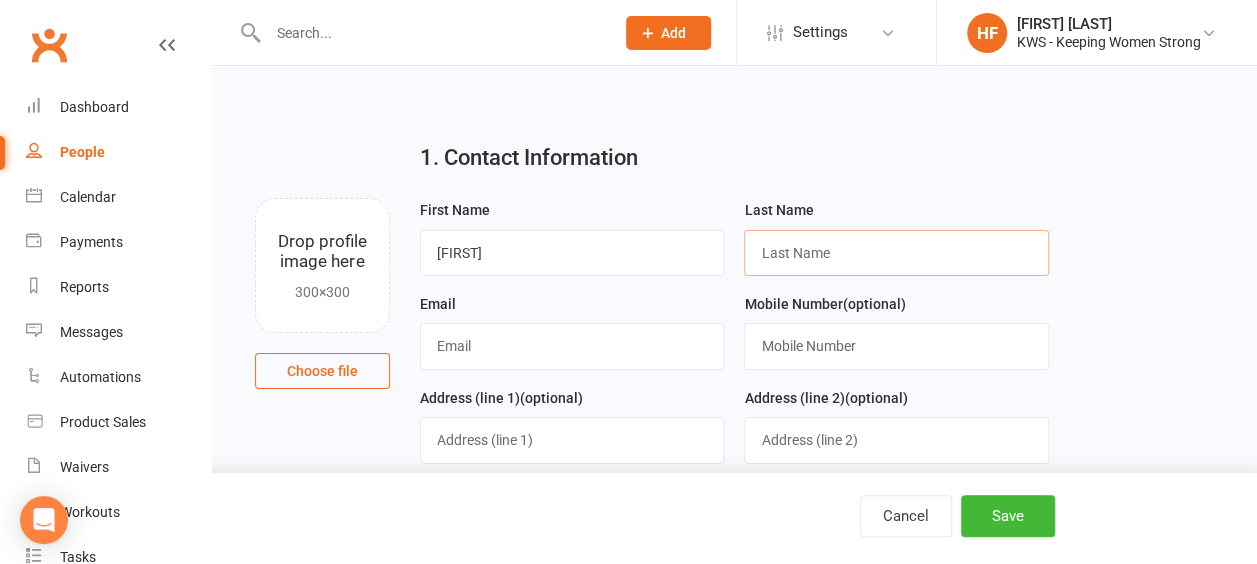 click at bounding box center [896, 253] 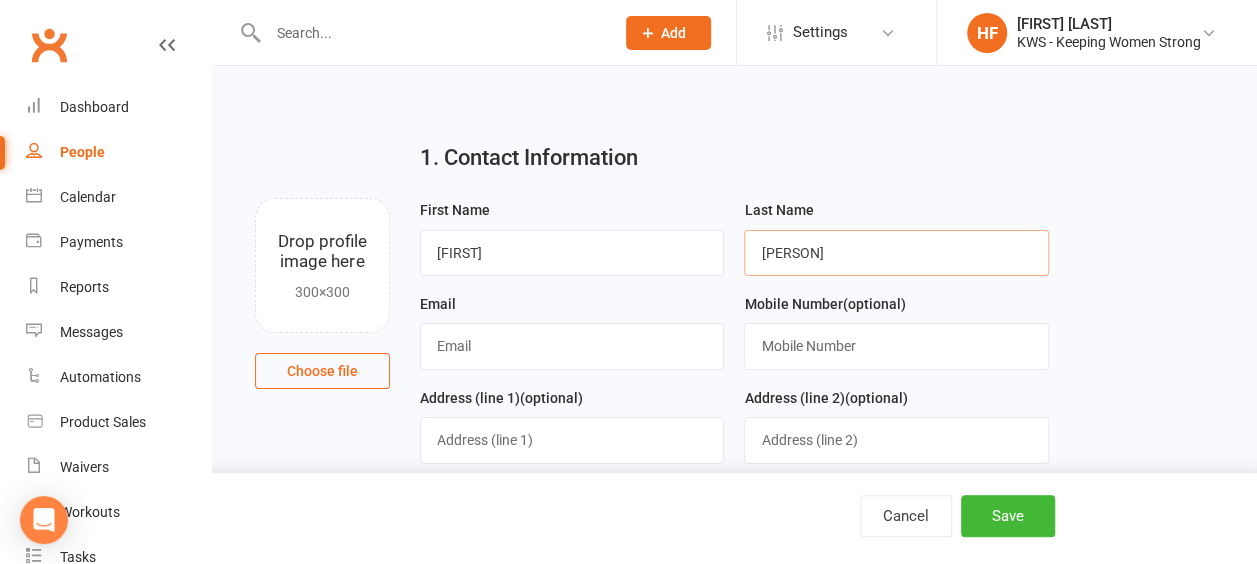 type on "[LAST]" 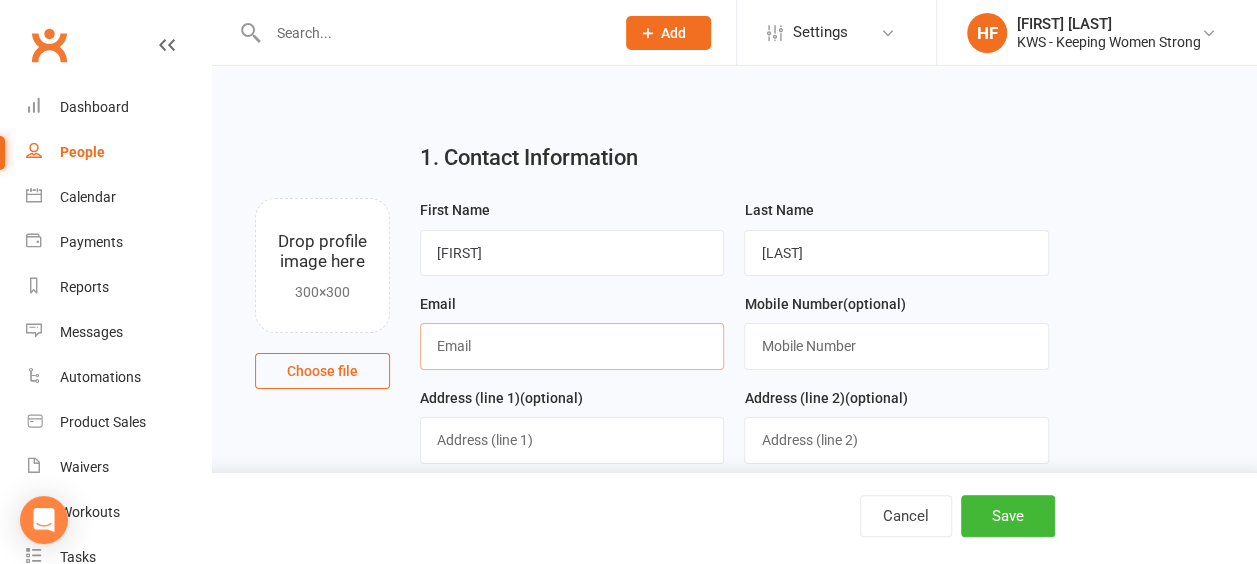 type on "[EMAIL]" 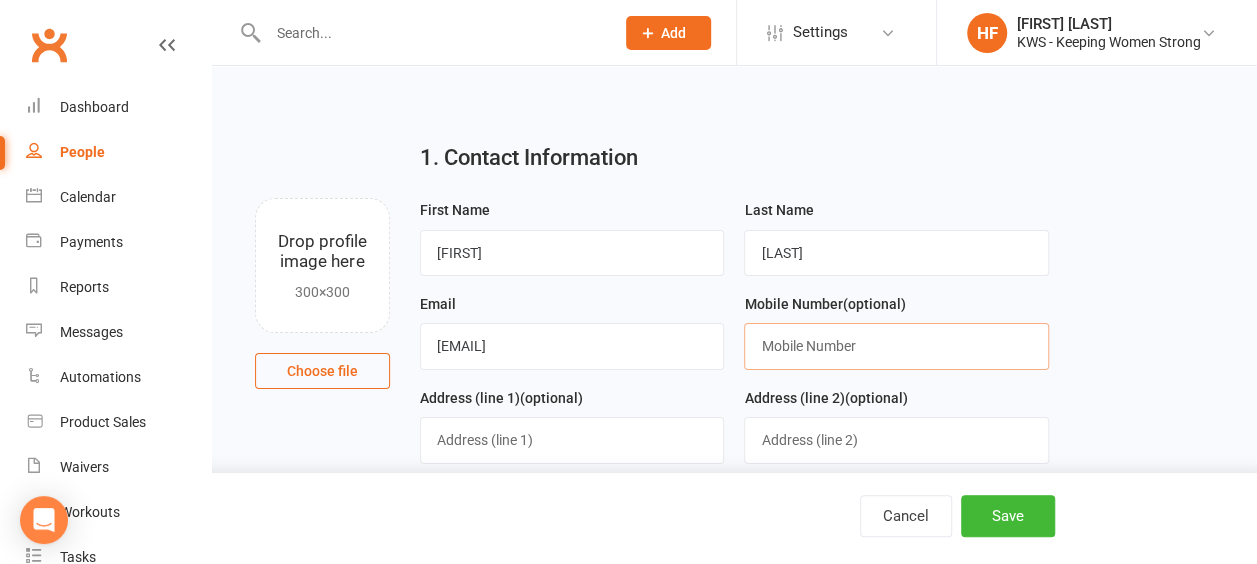 type on "[PHONE]" 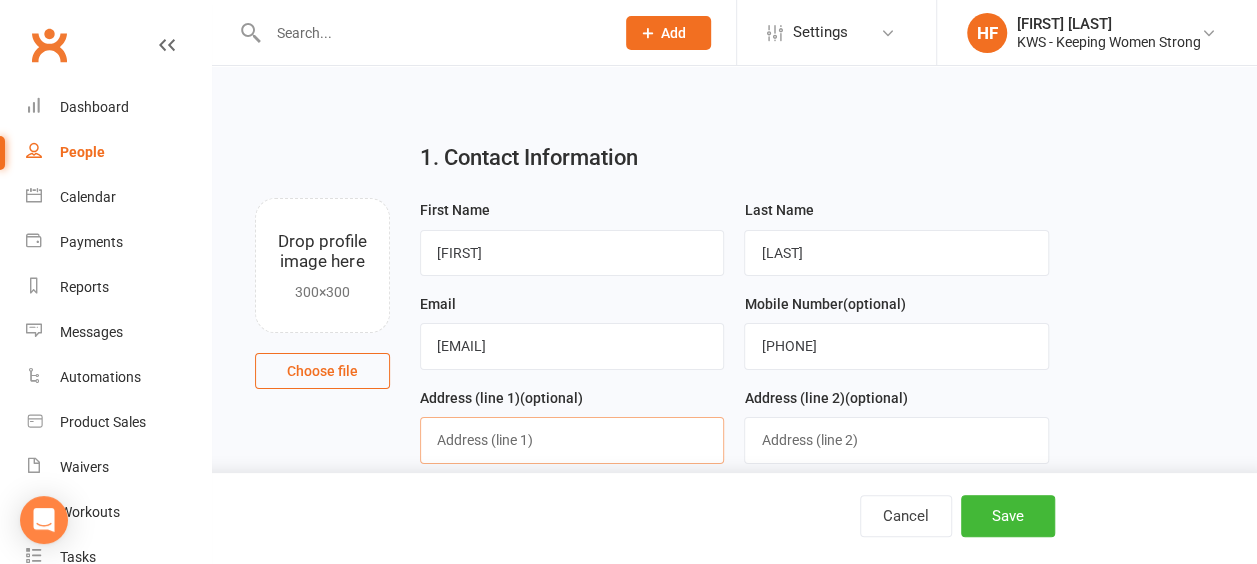 type on "[NUMBER] [STREET_NAME]" 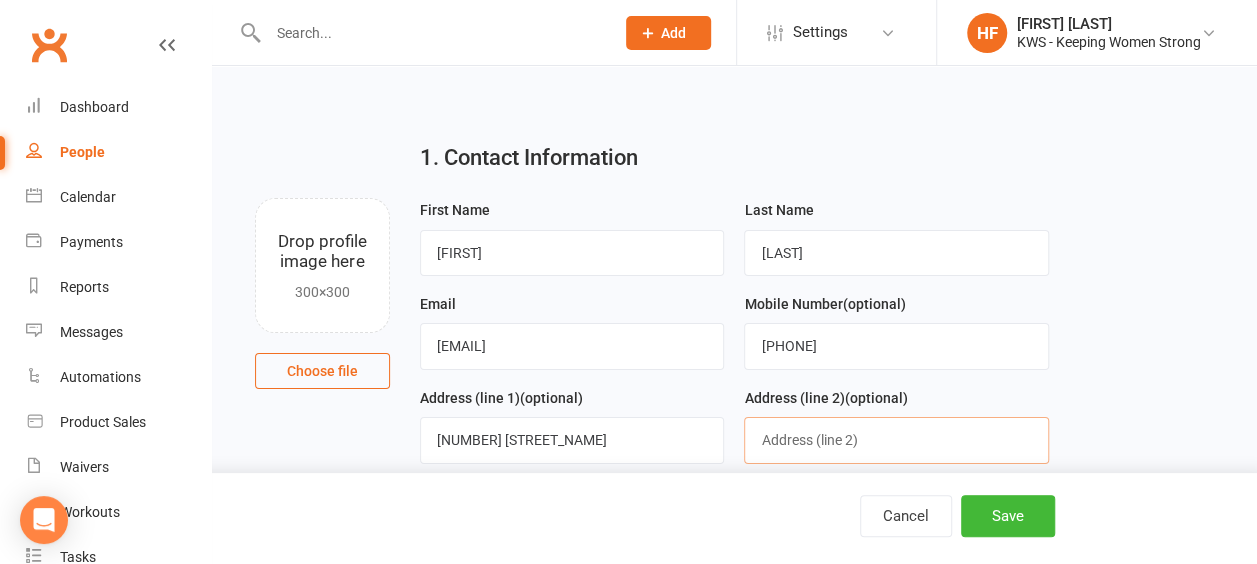 type on "[NUMBER] [STREET_NAME]" 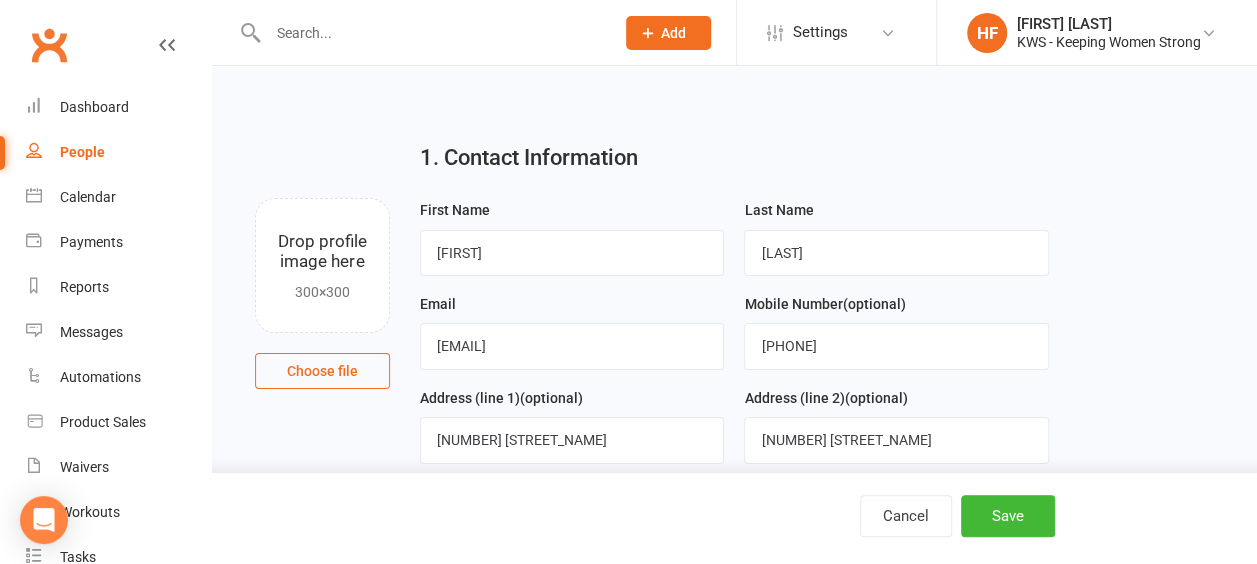 type on "[FIRST]" 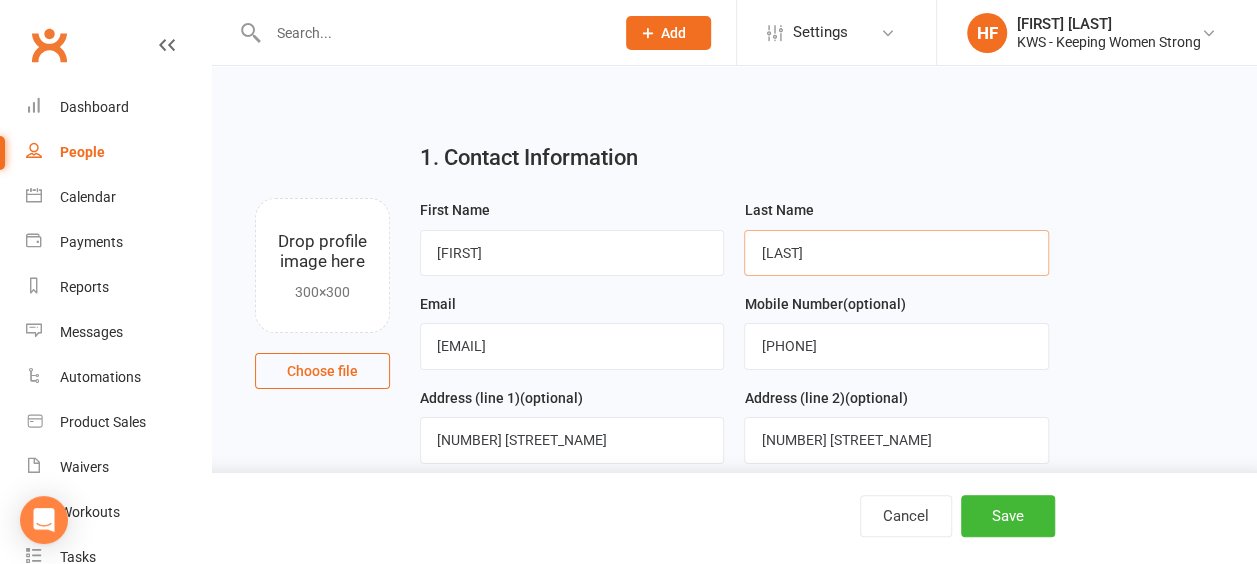 scroll, scrollTop: 200, scrollLeft: 0, axis: vertical 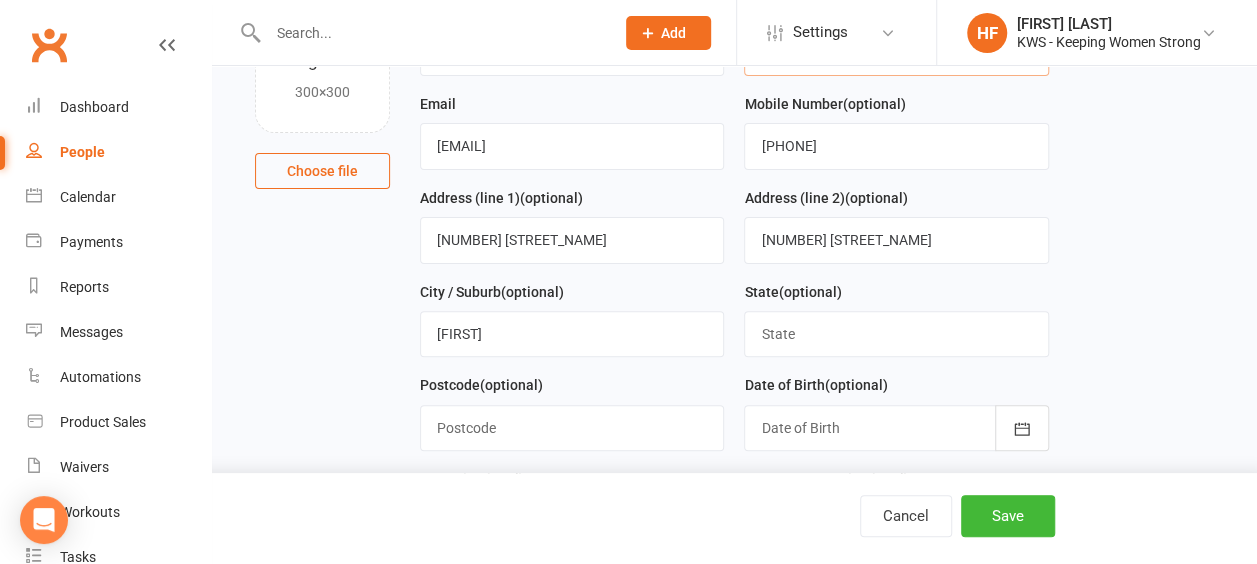 type on "[LAST]" 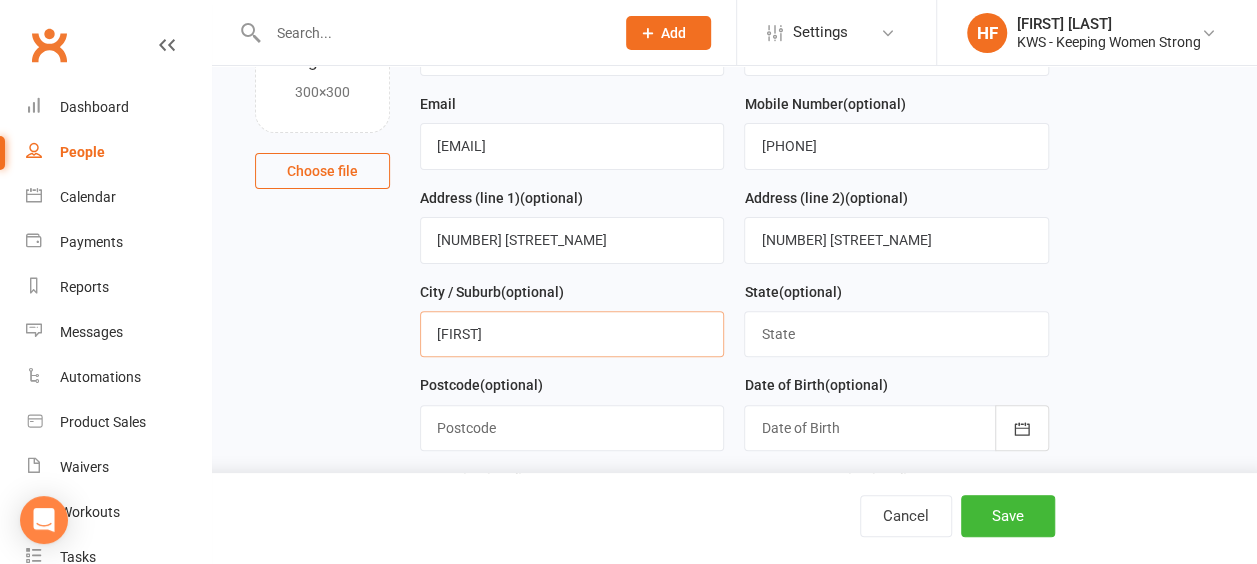 drag, startPoint x: 508, startPoint y: 342, endPoint x: 424, endPoint y: 330, distance: 84.85281 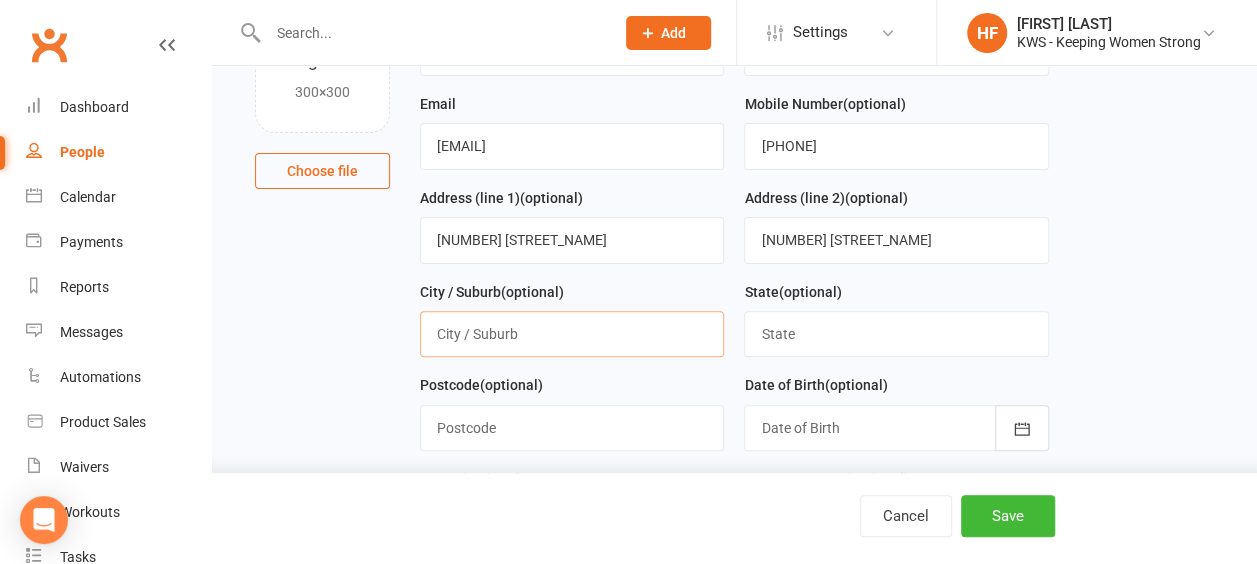 type 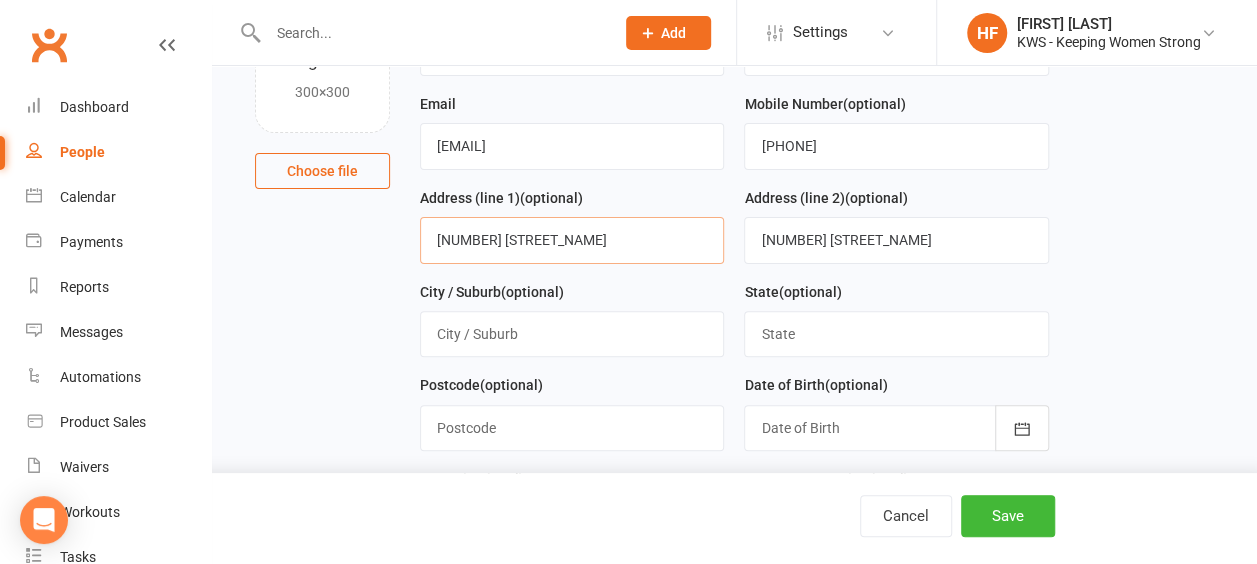 drag, startPoint x: 528, startPoint y: 241, endPoint x: 433, endPoint y: 246, distance: 95.131485 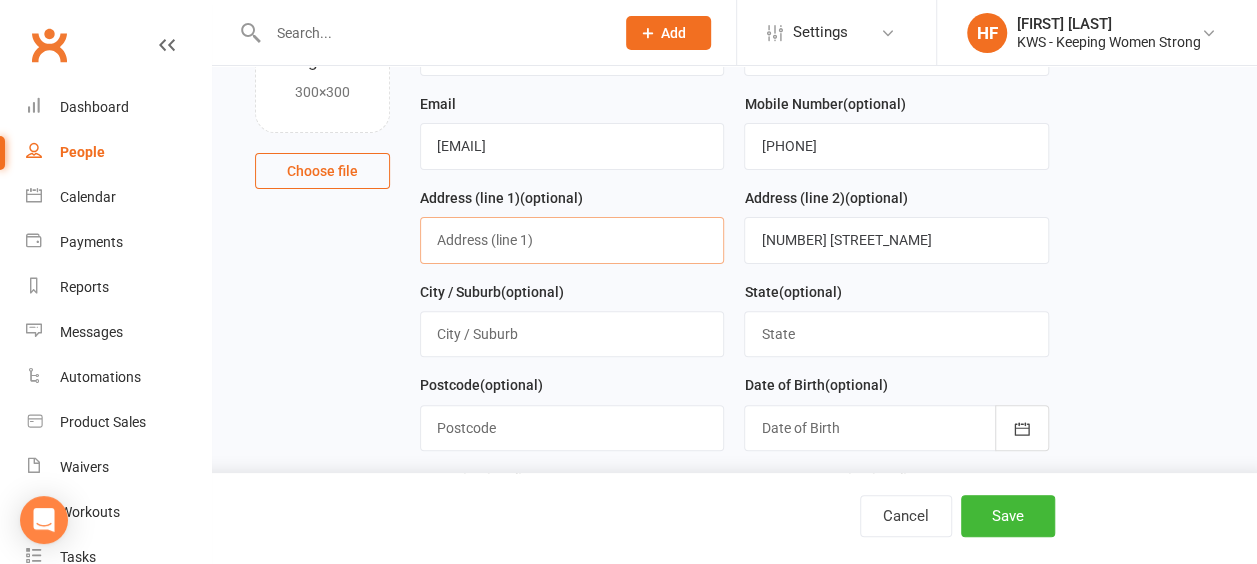 type 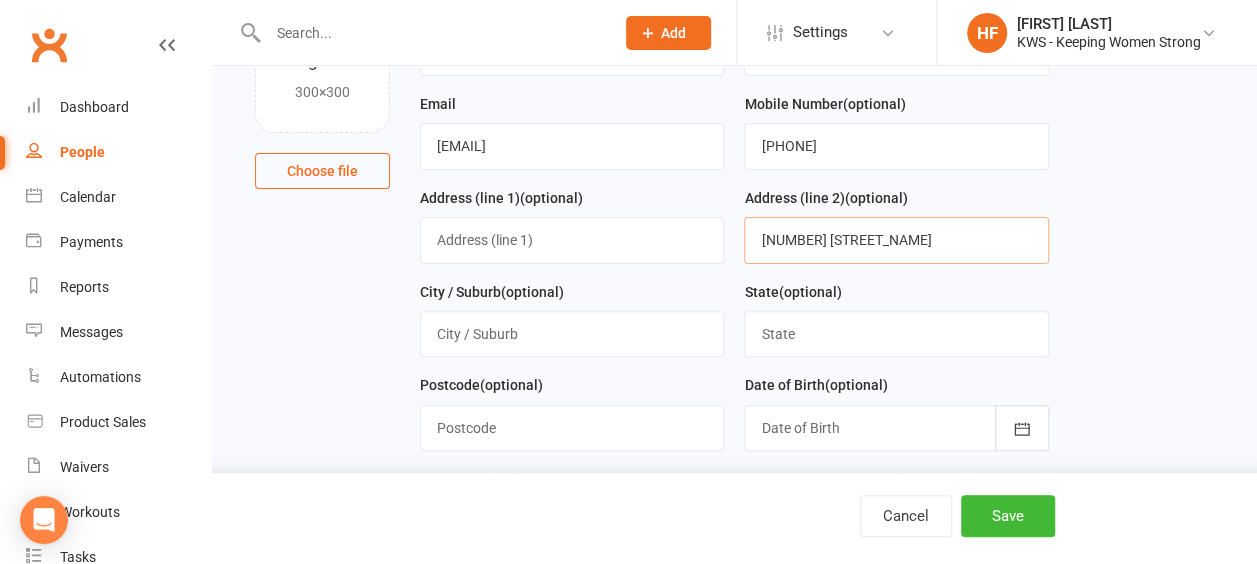 drag, startPoint x: 856, startPoint y: 236, endPoint x: 742, endPoint y: 242, distance: 114.15778 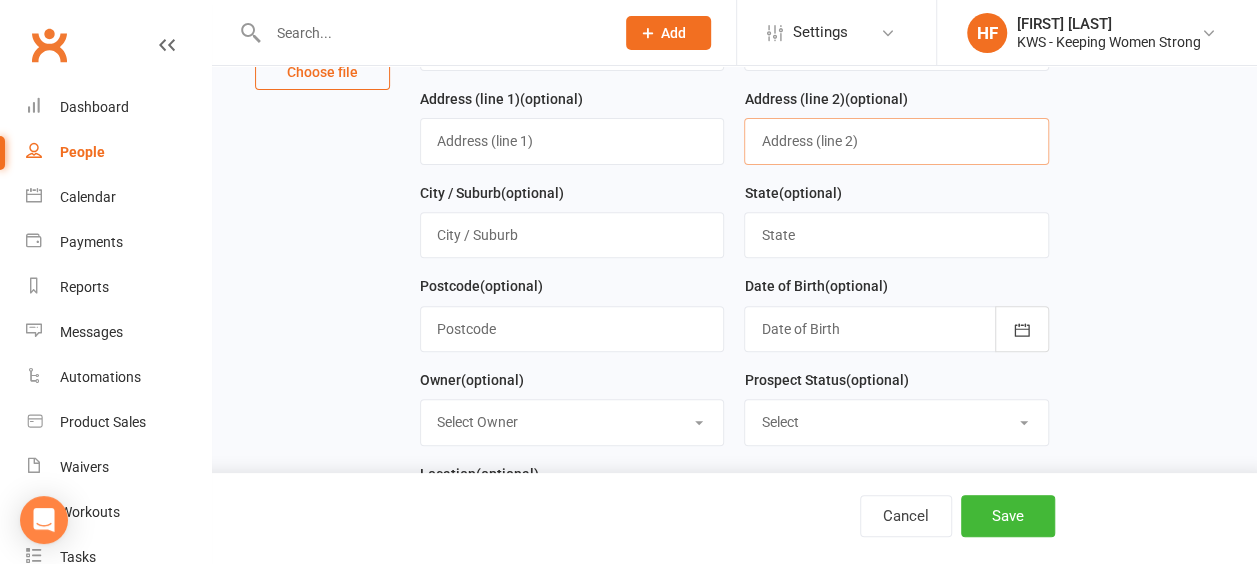 scroll, scrollTop: 300, scrollLeft: 0, axis: vertical 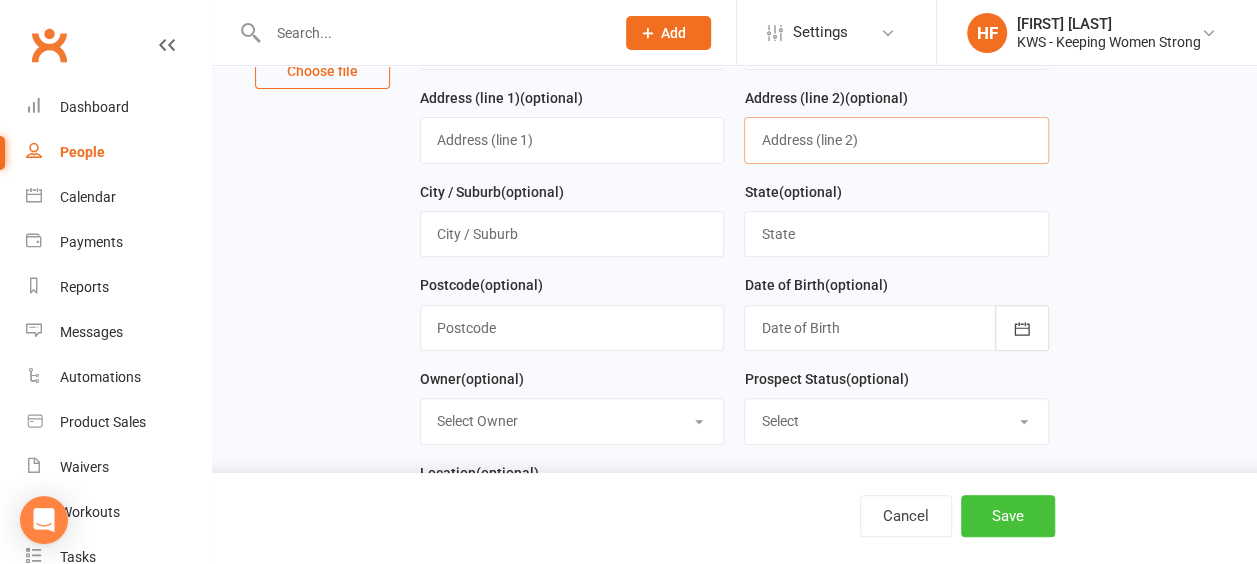 type 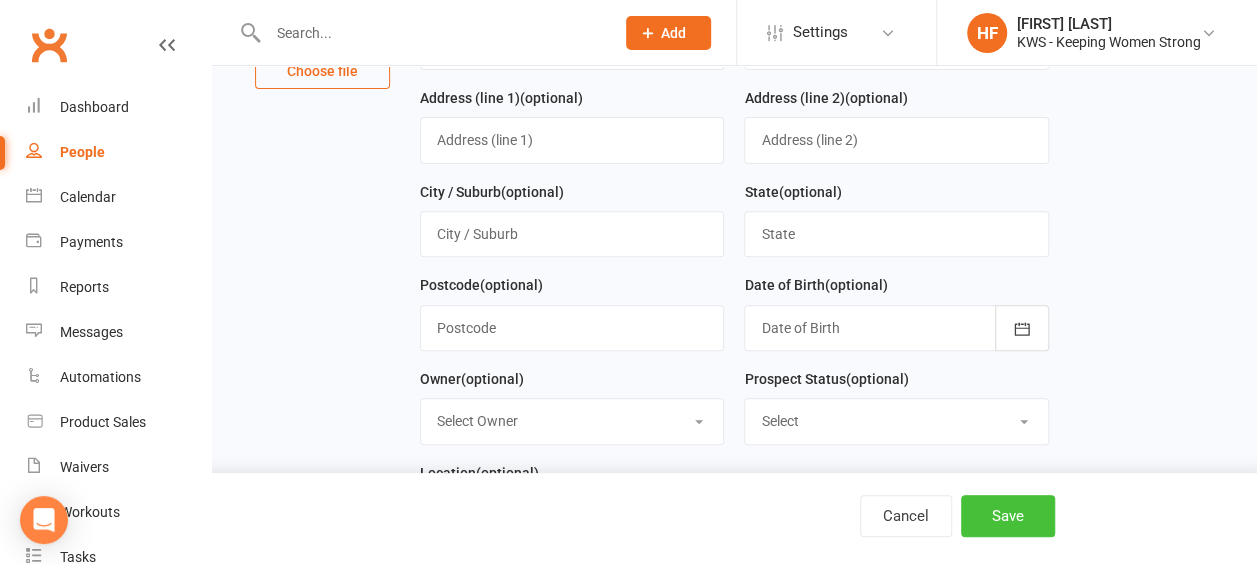 click on "Save" at bounding box center [1008, 516] 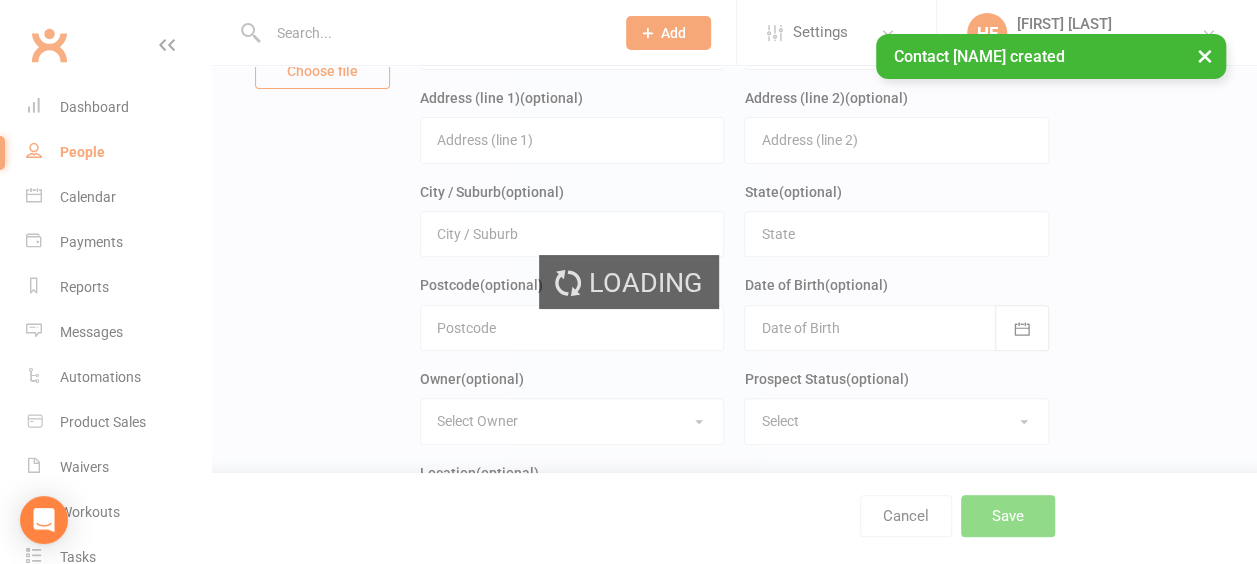 scroll, scrollTop: 0, scrollLeft: 0, axis: both 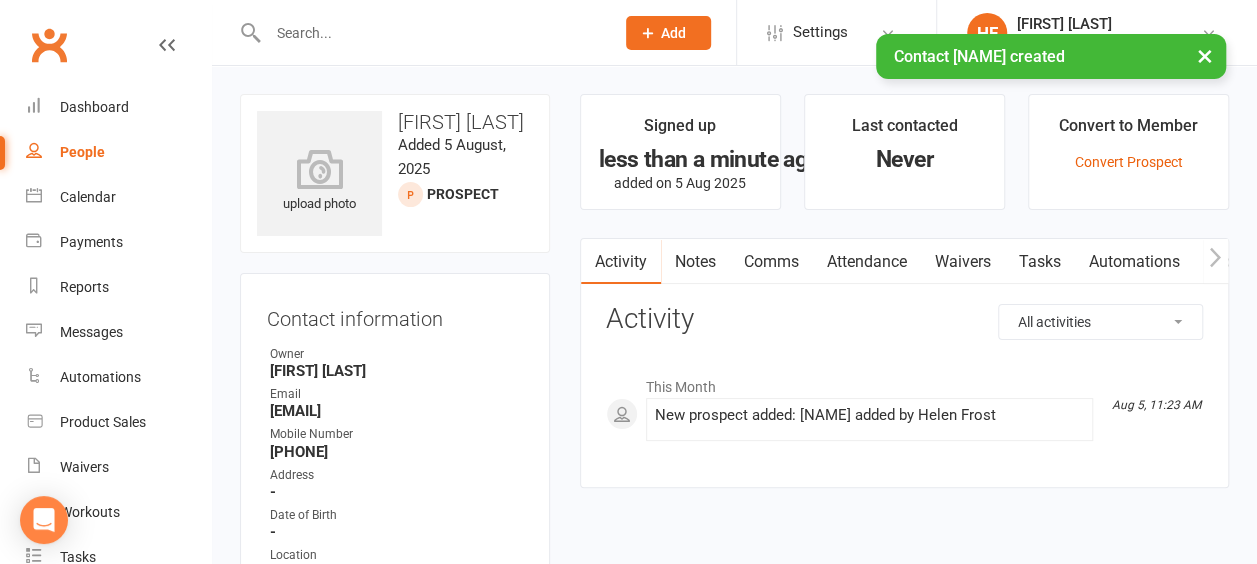 click on "Comms" at bounding box center (771, 262) 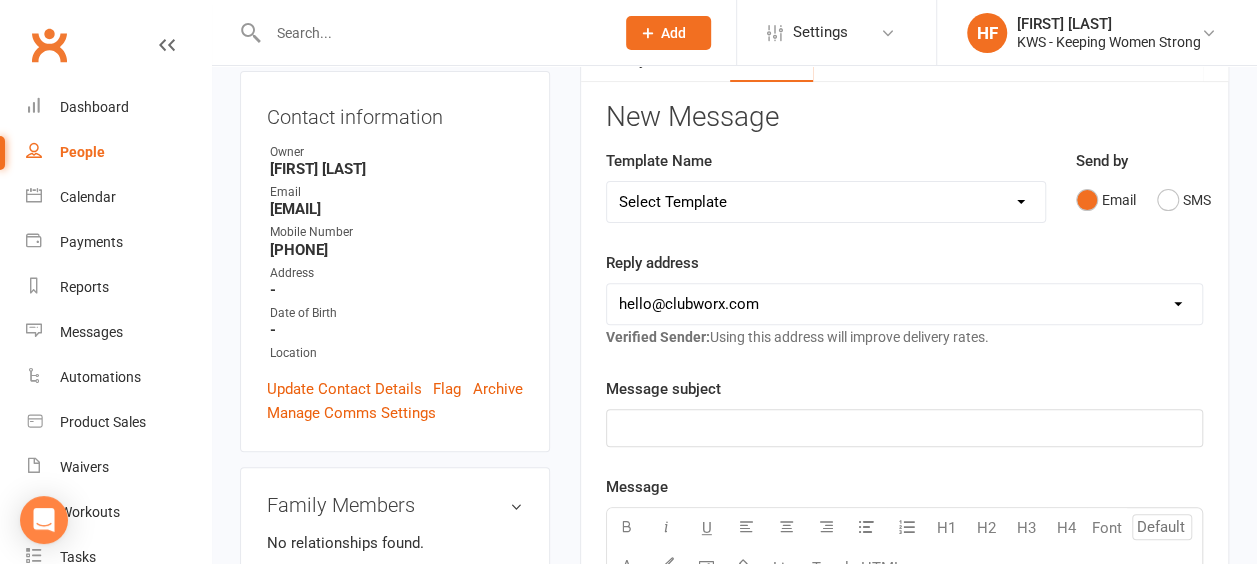 scroll, scrollTop: 200, scrollLeft: 0, axis: vertical 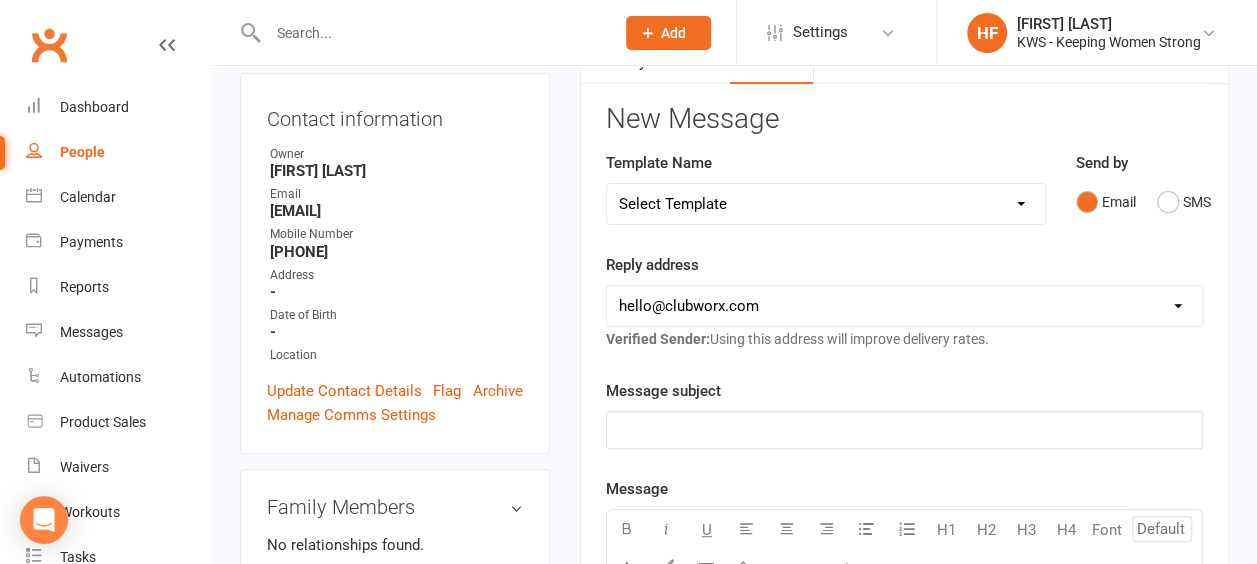 click on "Select Template [Email] KWS RENEWAL [Email] 1st WO CONFIRMATION  [Email] 4 Week Encouragement [Email] 6 week encouragement [Email] CONSULATION CONFIRMATION [Email] EX Member and Prospects OFFER [Email] Expired Membership [Email] FUTURE MEMBER 1 [Email] MEMBERSHIP Web or Phone Inquiry FU [Email] MIA Exercise Endorphins [Email] MIA Its a lifestyle [Email] New Member Motivator Week 1 Day 3 [Email] New Member Motivator Week 2  [Email] New Member Motivator Week 3 [Email] New Member Motivator Week 4  [Email] New Member Motivator Week 4 2-3 days before end   [Email] NEW MEMBER WELCOME 26/6/2025 [Email] Nutrition Consult Confirmation [Email] Trial Workout Confirmation [Email] Trial Workout Prospect FU [Email] UPGRADED Membership [Email] WELCOME BACK OLD MEMBER" at bounding box center [826, 204] 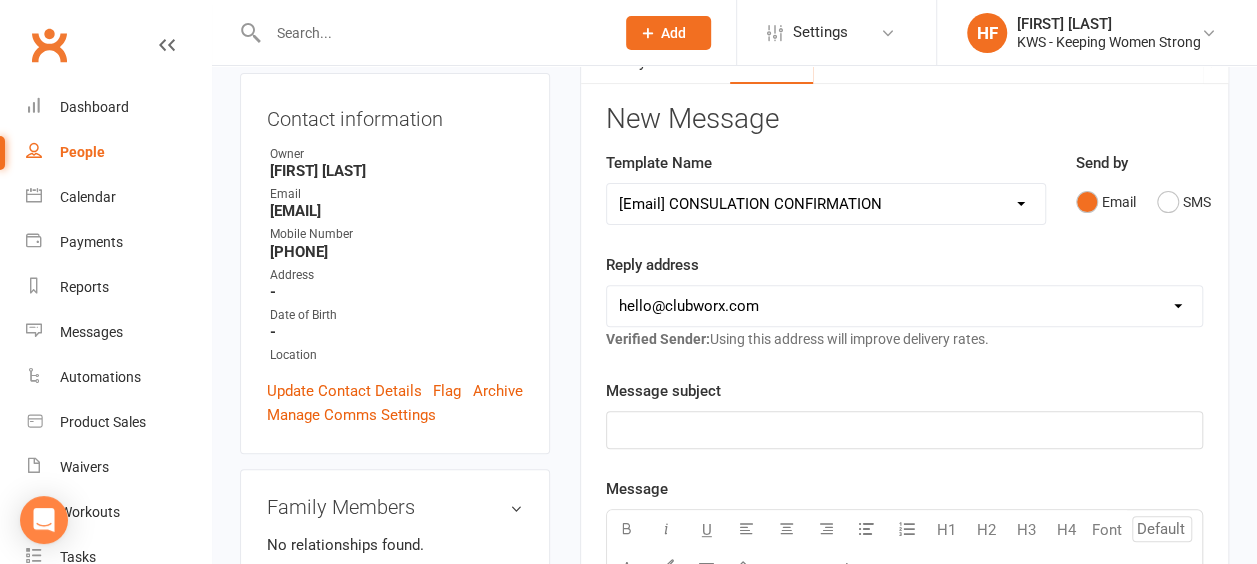 click on "Select Template [Email] KWS RENEWAL [Email] 1st WO CONFIRMATION  [Email] 4 Week Encouragement [Email] 6 week encouragement [Email] CONSULATION CONFIRMATION [Email] EX Member and Prospects OFFER [Email] Expired Membership [Email] FUTURE MEMBER 1 [Email] MEMBERSHIP Web or Phone Inquiry FU [Email] MIA Exercise Endorphins [Email] MIA Its a lifestyle [Email] New Member Motivator Week 1 Day 3 [Email] New Member Motivator Week 2  [Email] New Member Motivator Week 3 [Email] New Member Motivator Week 4  [Email] New Member Motivator Week 4 2-3 days before end   [Email] NEW MEMBER WELCOME 26/6/2025 [Email] Nutrition Consult Confirmation [Email] Trial Workout Confirmation [Email] Trial Workout Prospect FU [Email] UPGRADED Membership [Email] WELCOME BACK OLD MEMBER" at bounding box center (826, 204) 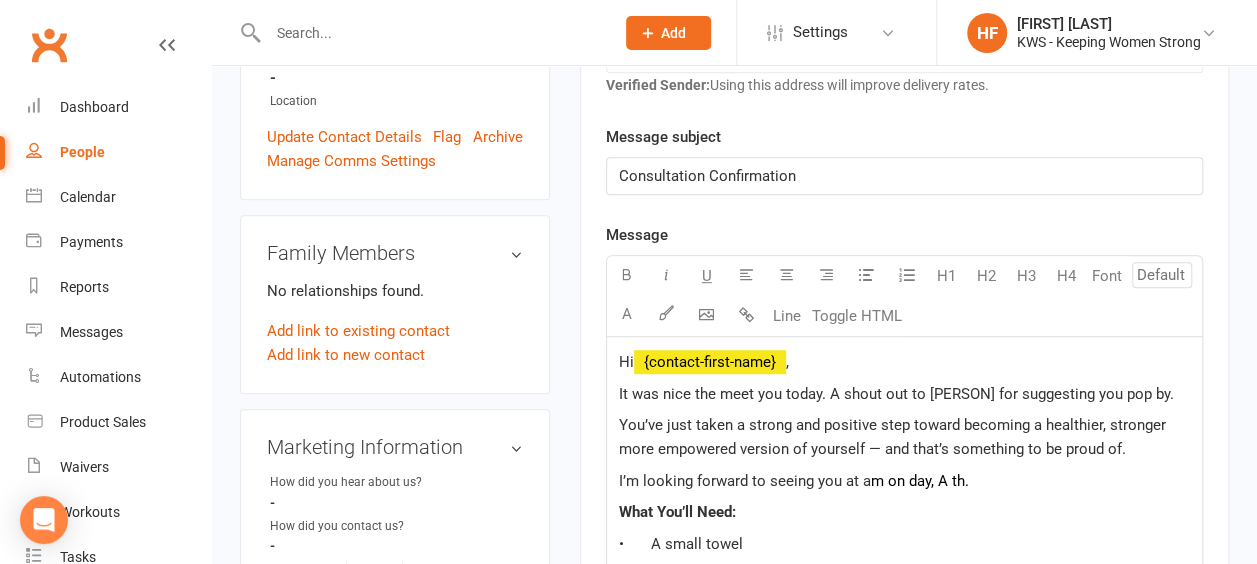 scroll, scrollTop: 500, scrollLeft: 0, axis: vertical 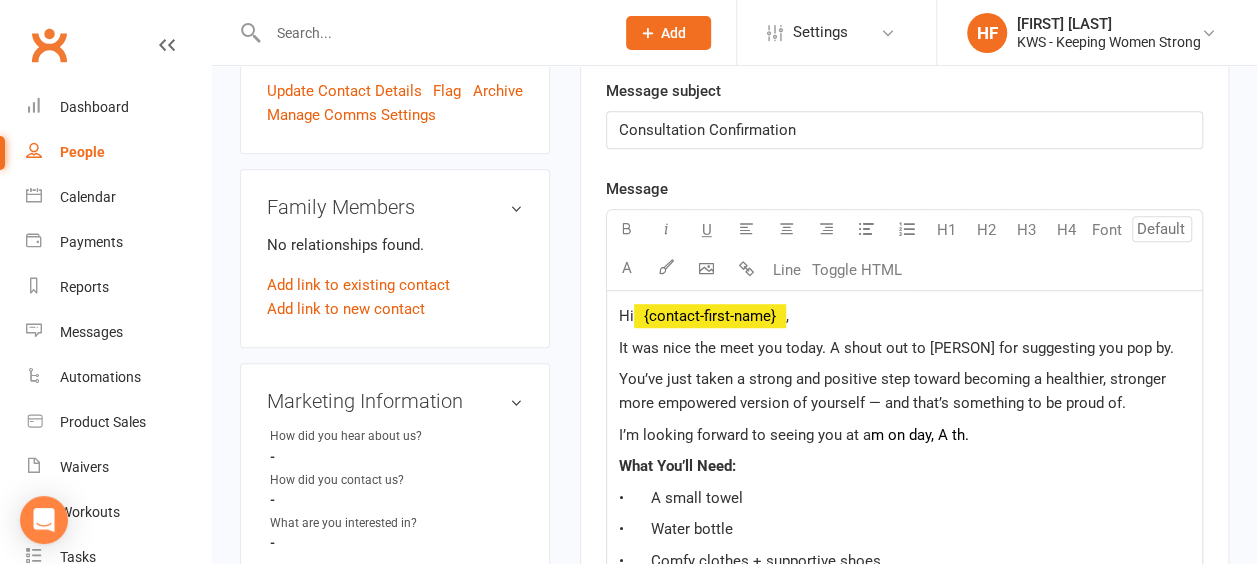 click on "It was nice the meet you today. A shout out to [PERSON] for suggesting you pop by." 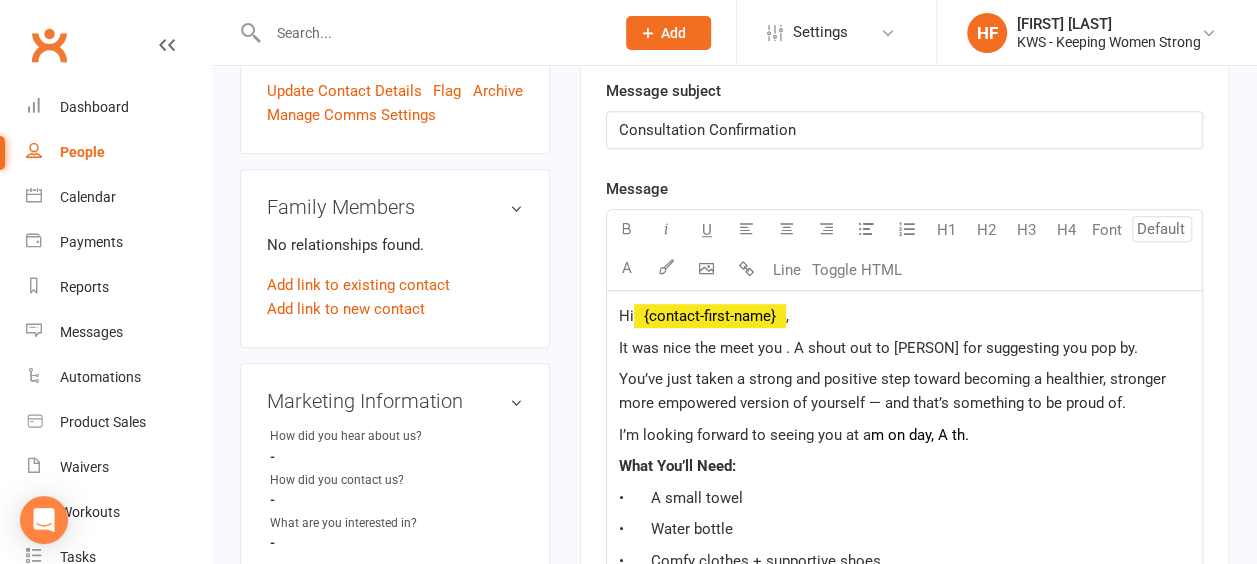 type 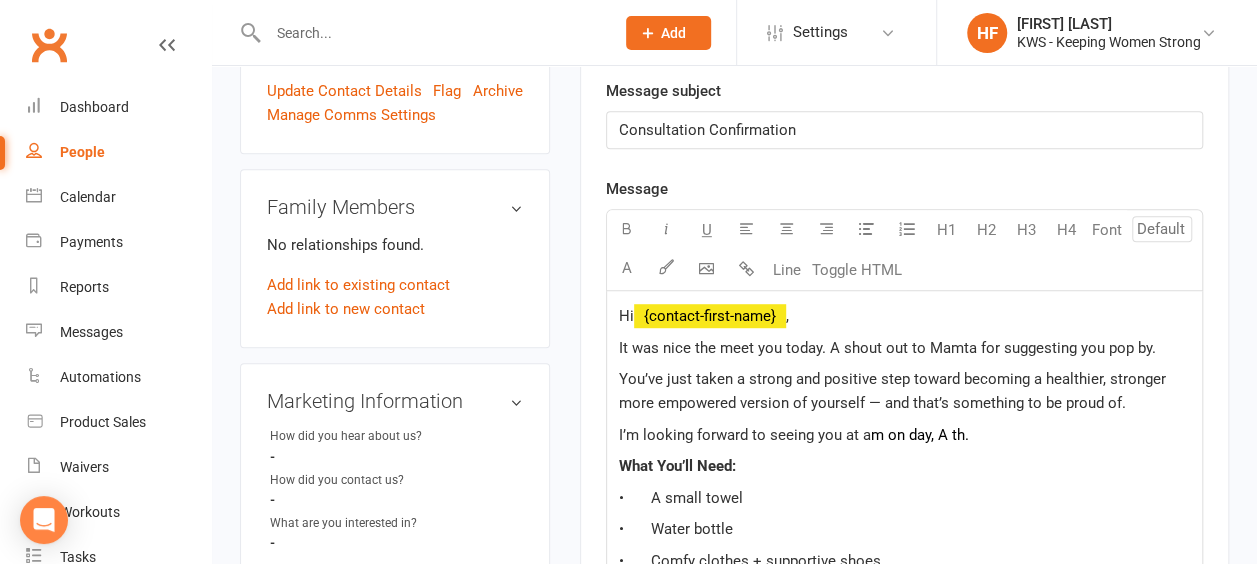 drag, startPoint x: 878, startPoint y: 342, endPoint x: 888, endPoint y: 362, distance: 22.36068 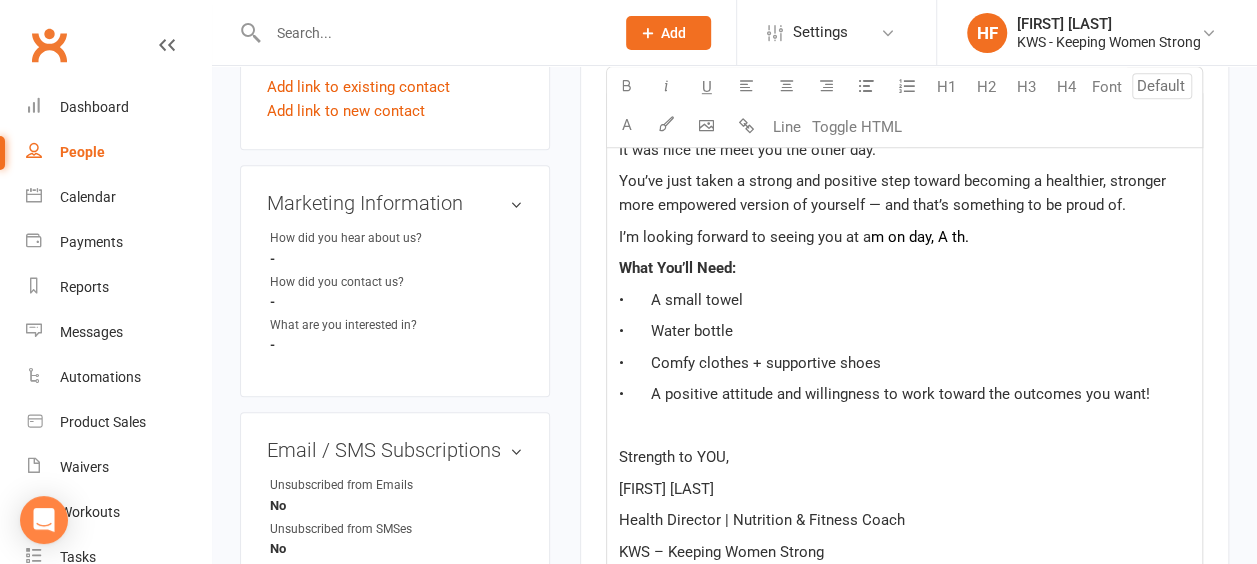 scroll, scrollTop: 700, scrollLeft: 0, axis: vertical 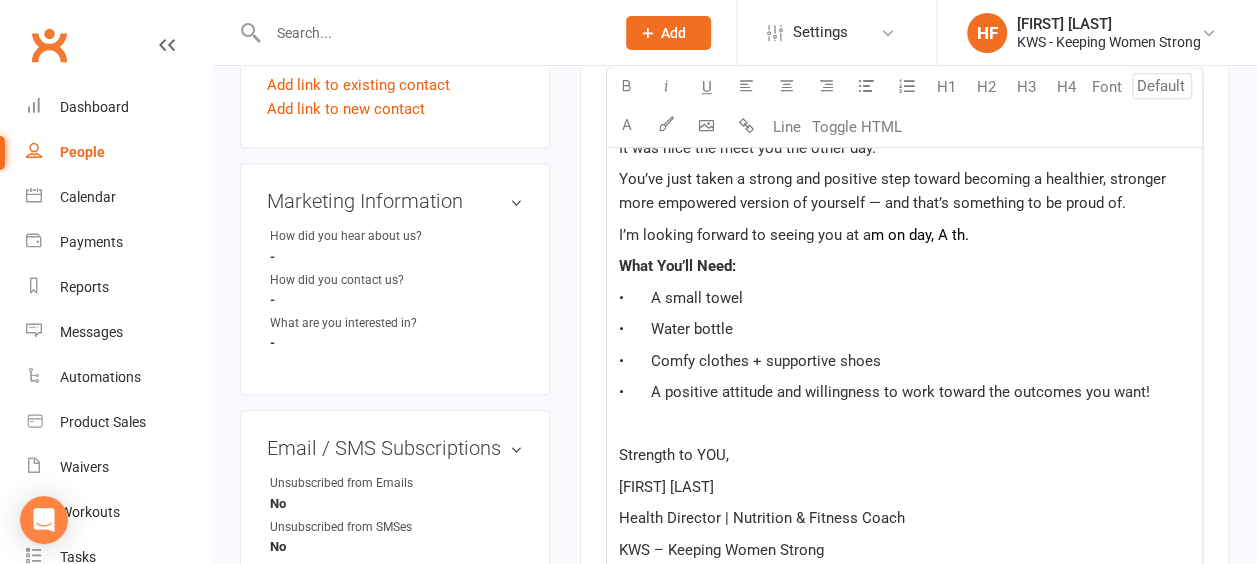 click on "I’m looking forward to seeing you at a" 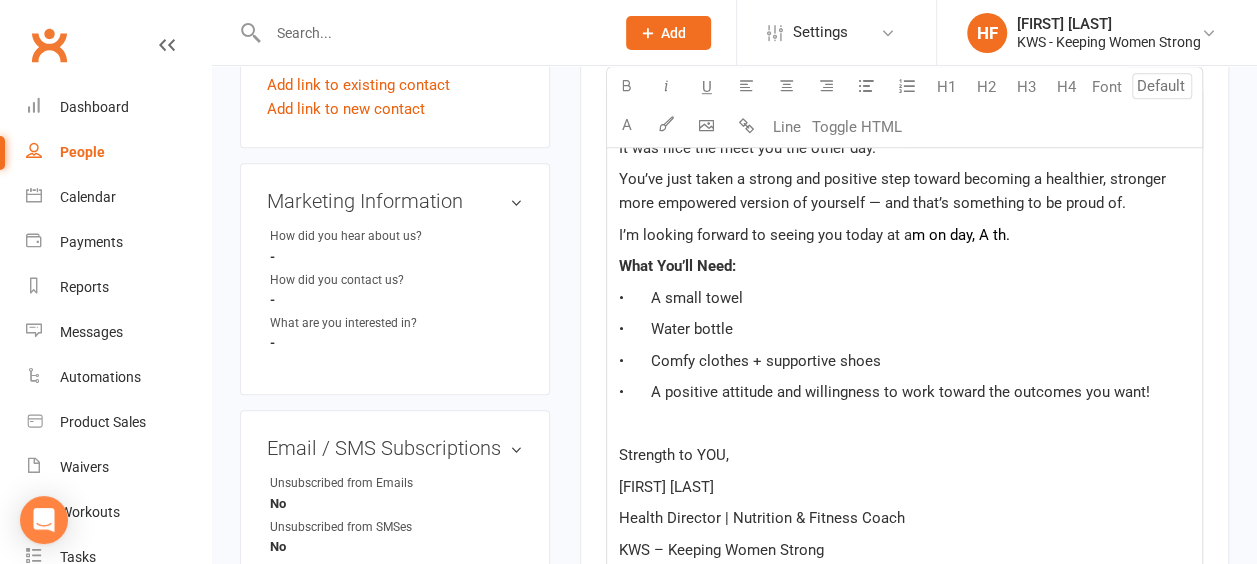 click on "I’m looking forward to seeing you today at a" 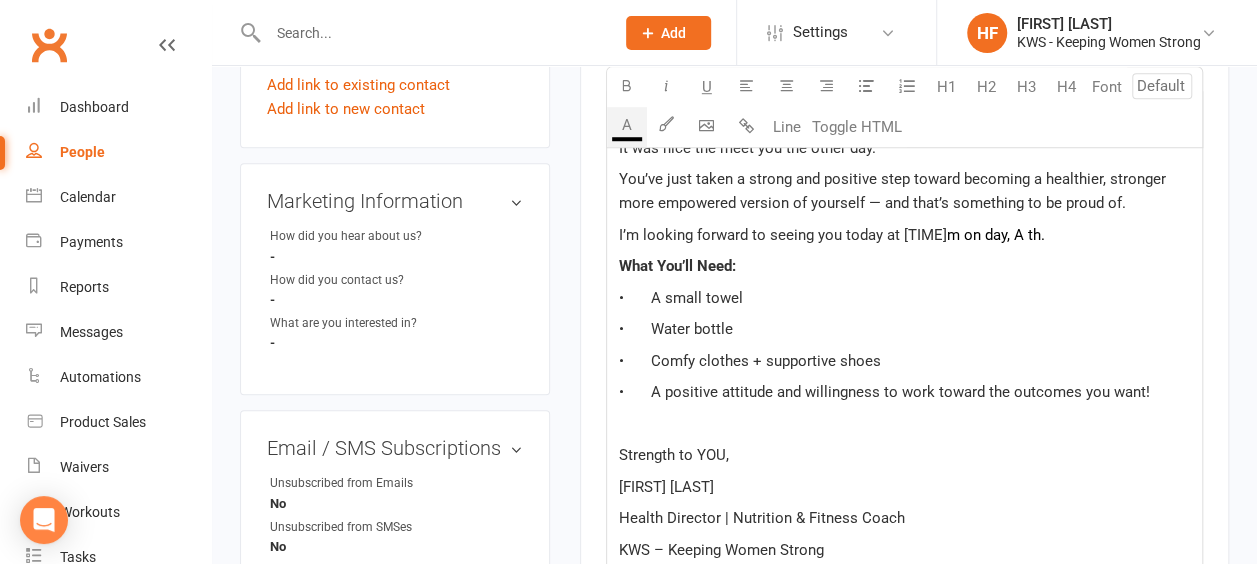 click on "m on day, A th." 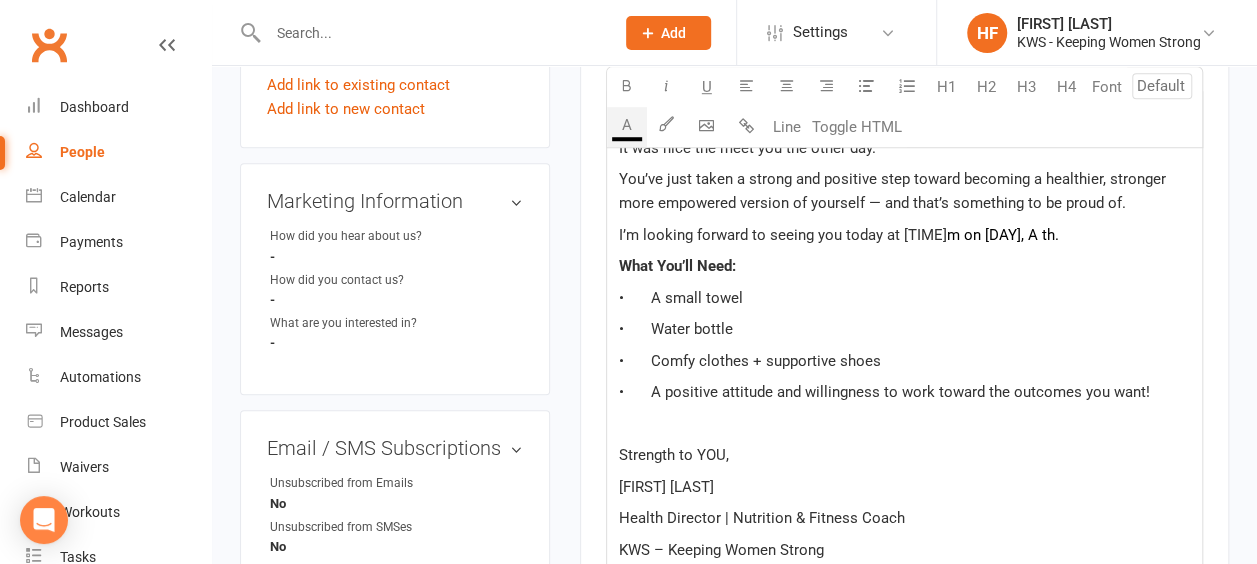 click on "m on [DAY], A th." 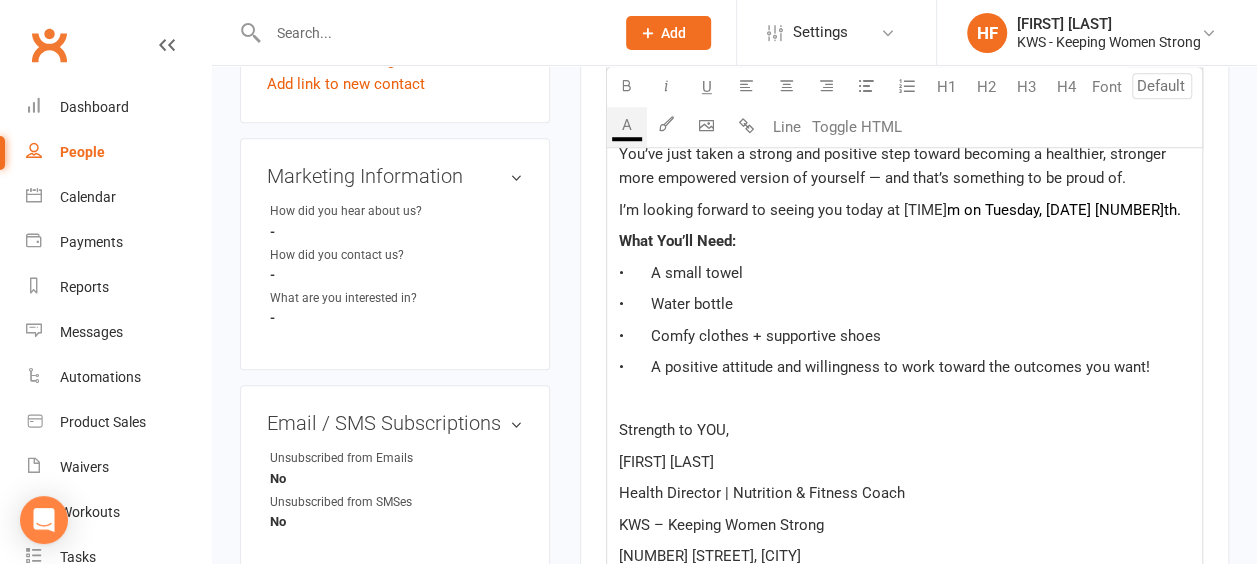 scroll, scrollTop: 600, scrollLeft: 0, axis: vertical 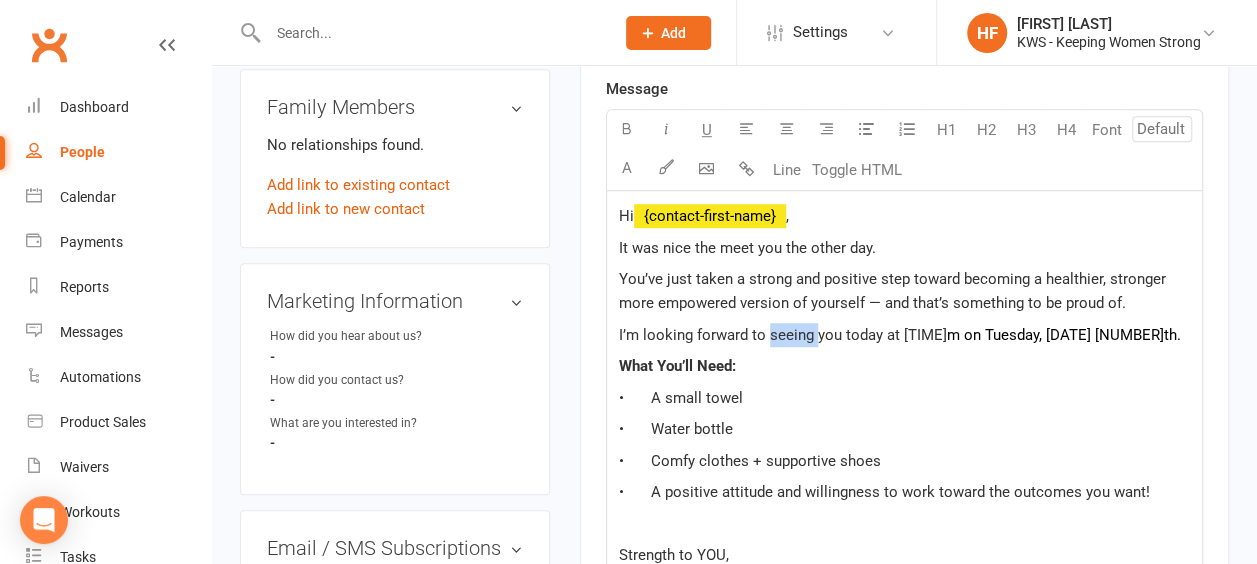 drag, startPoint x: 815, startPoint y: 332, endPoint x: 781, endPoint y: 336, distance: 34.234486 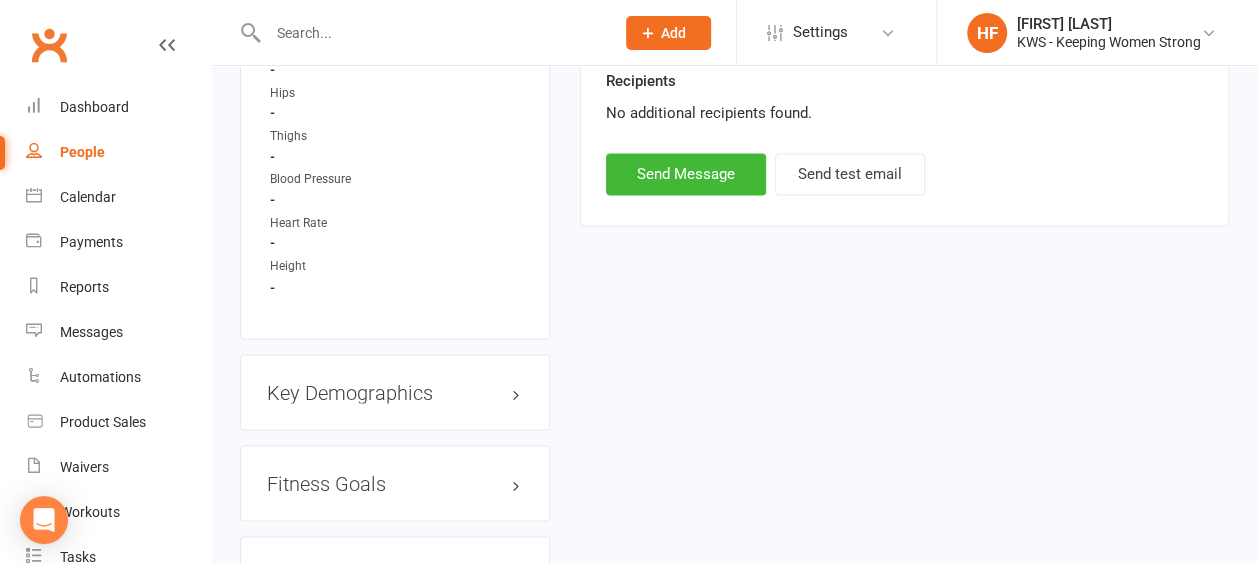 scroll, scrollTop: 1500, scrollLeft: 0, axis: vertical 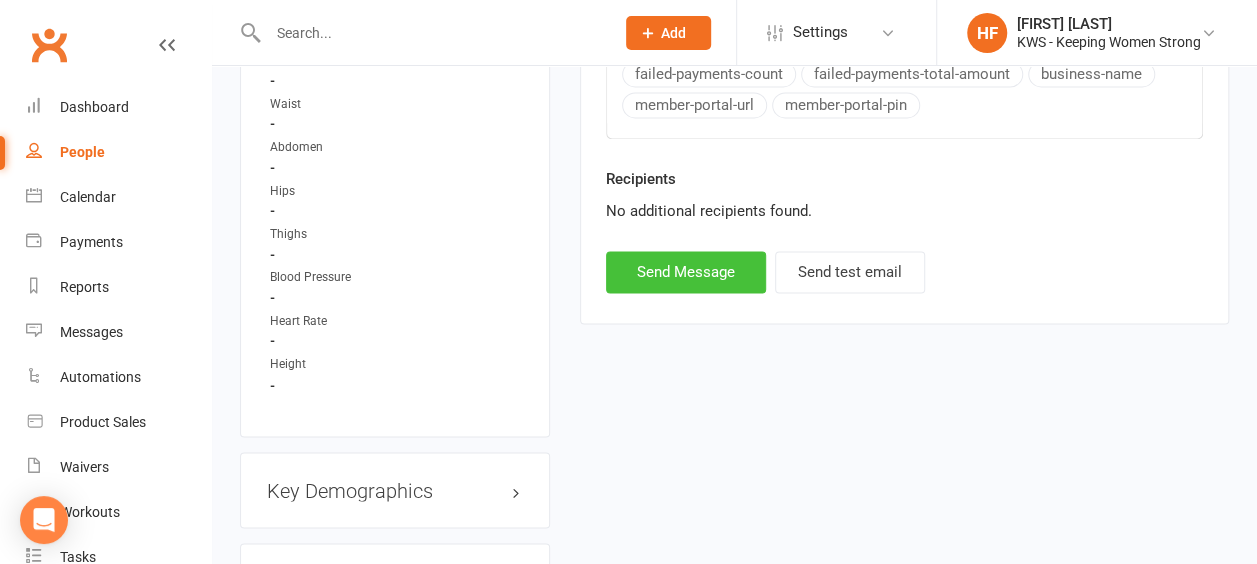 click on "Send Message" at bounding box center [686, 272] 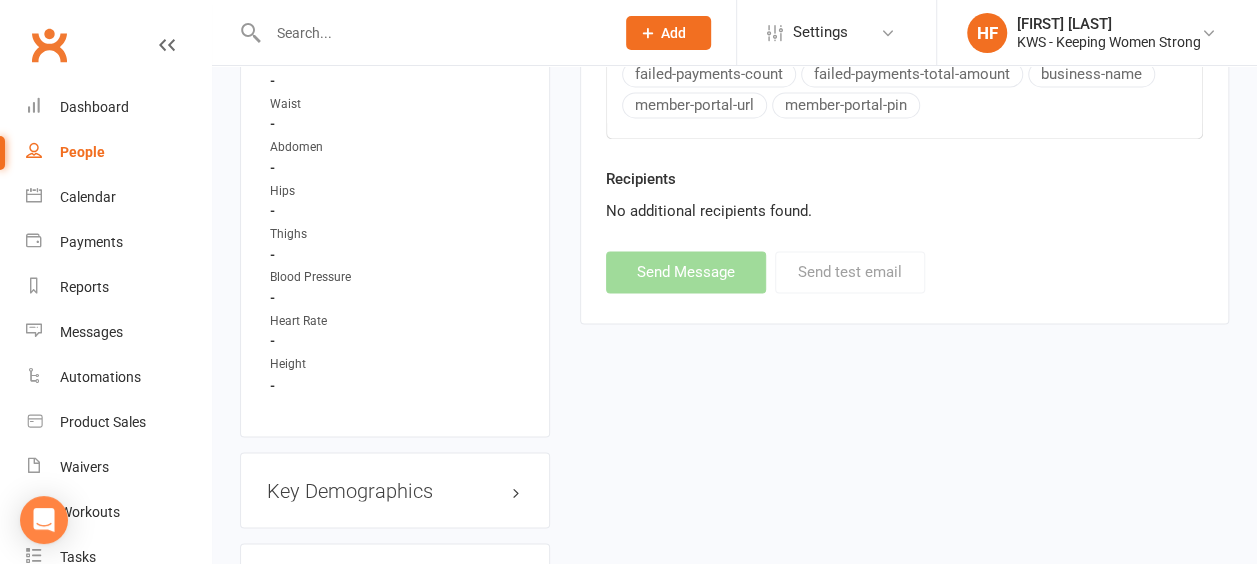 select 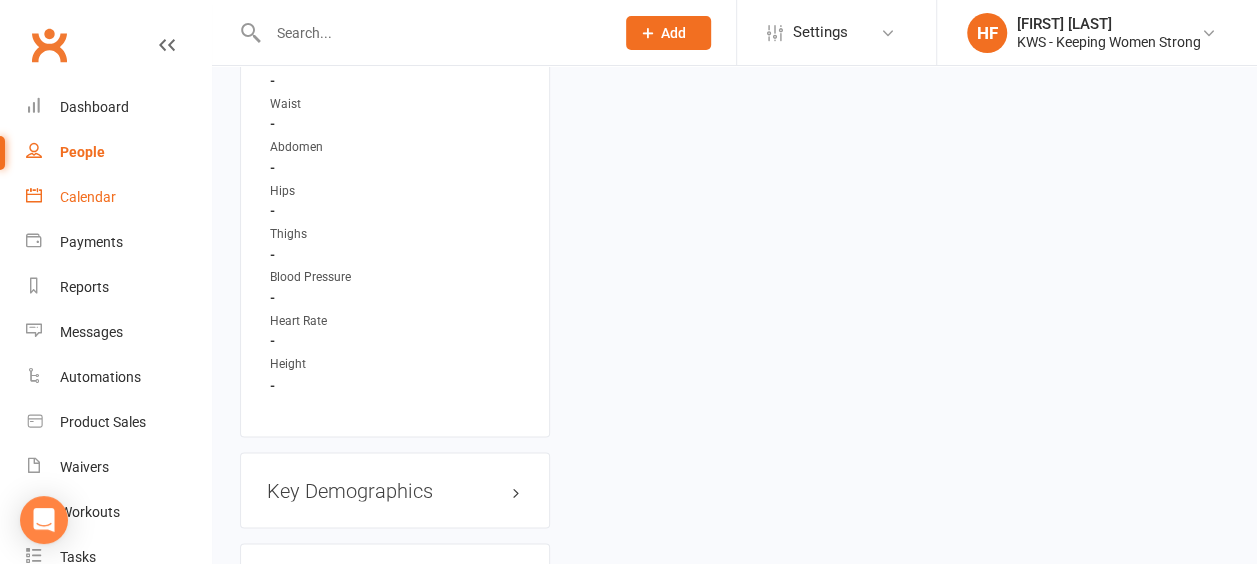 click on "Calendar" at bounding box center (88, 197) 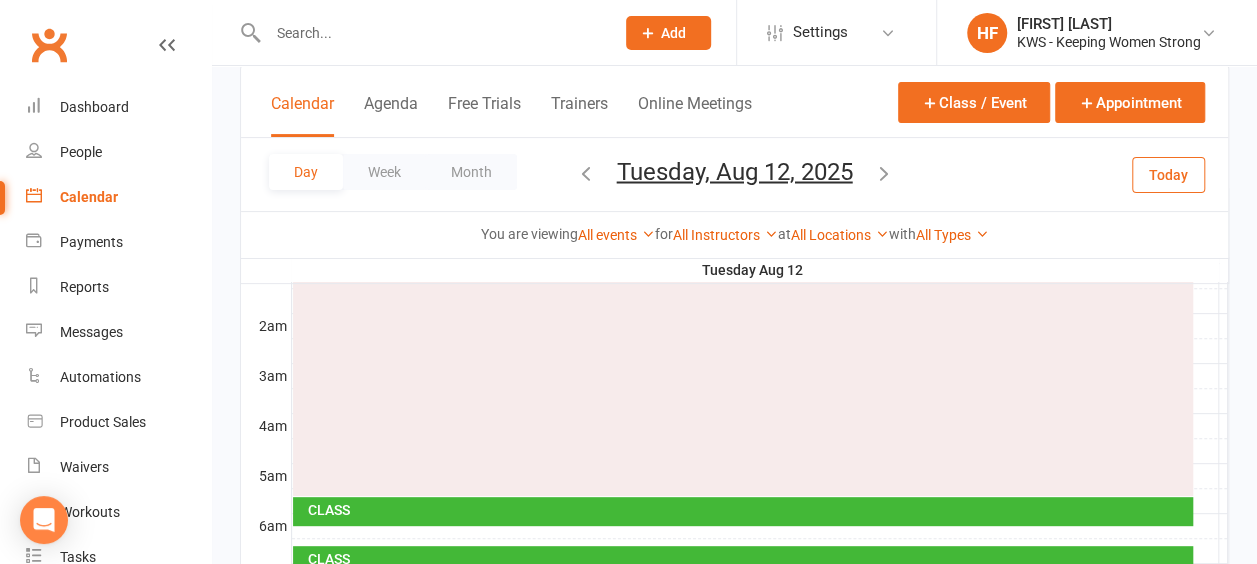 scroll, scrollTop: 200, scrollLeft: 0, axis: vertical 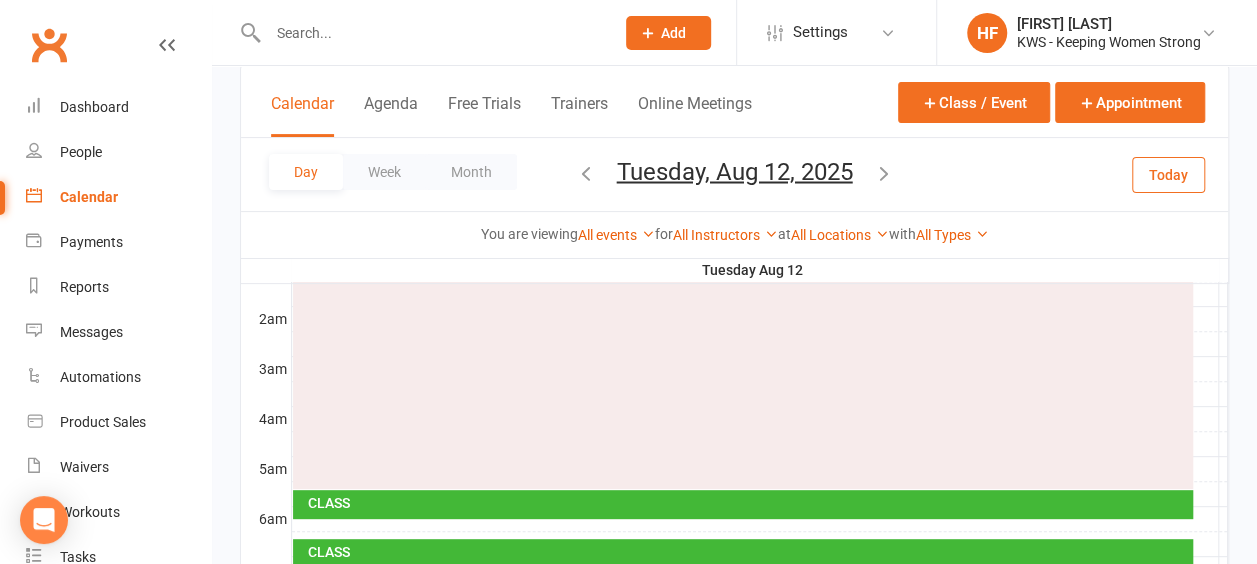 click at bounding box center (586, 172) 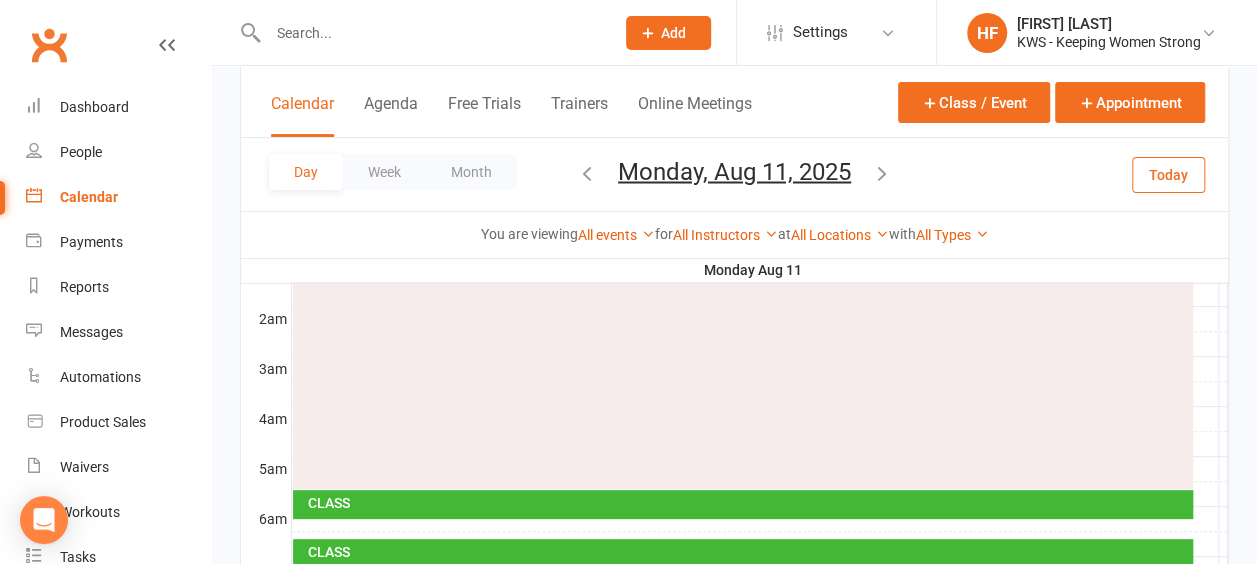 click at bounding box center (587, 172) 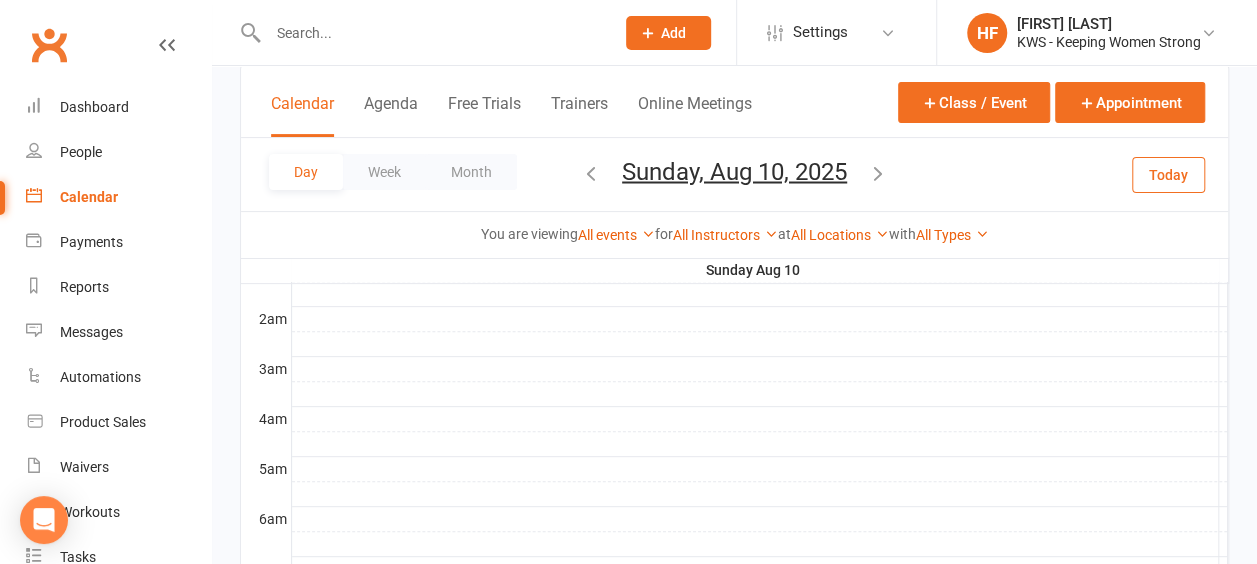 click at bounding box center [591, 172] 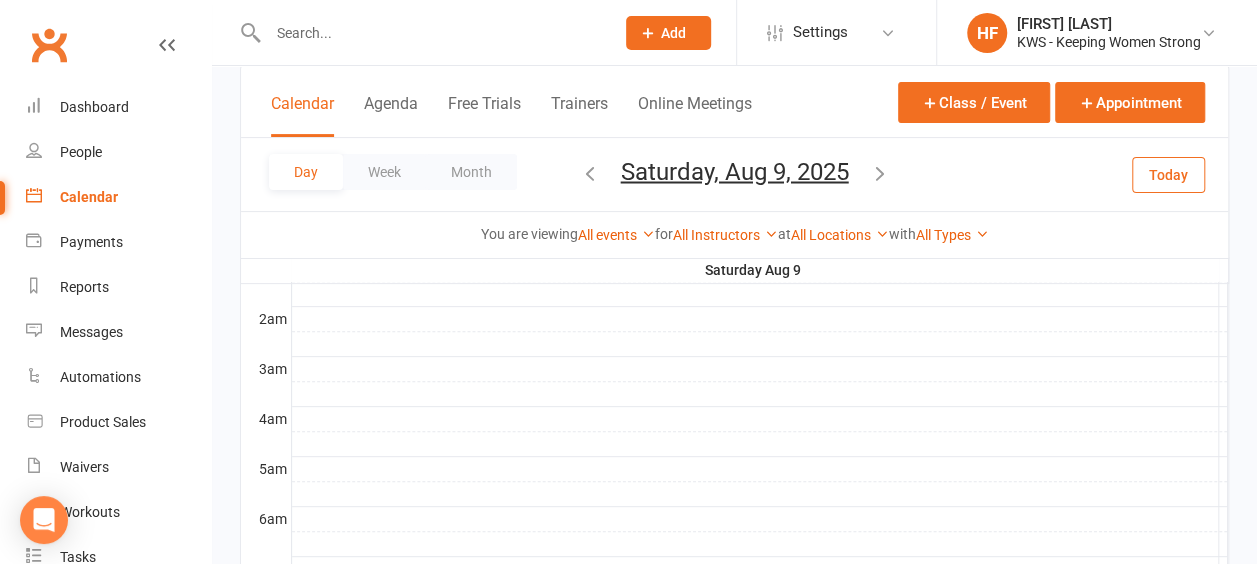 click at bounding box center [590, 172] 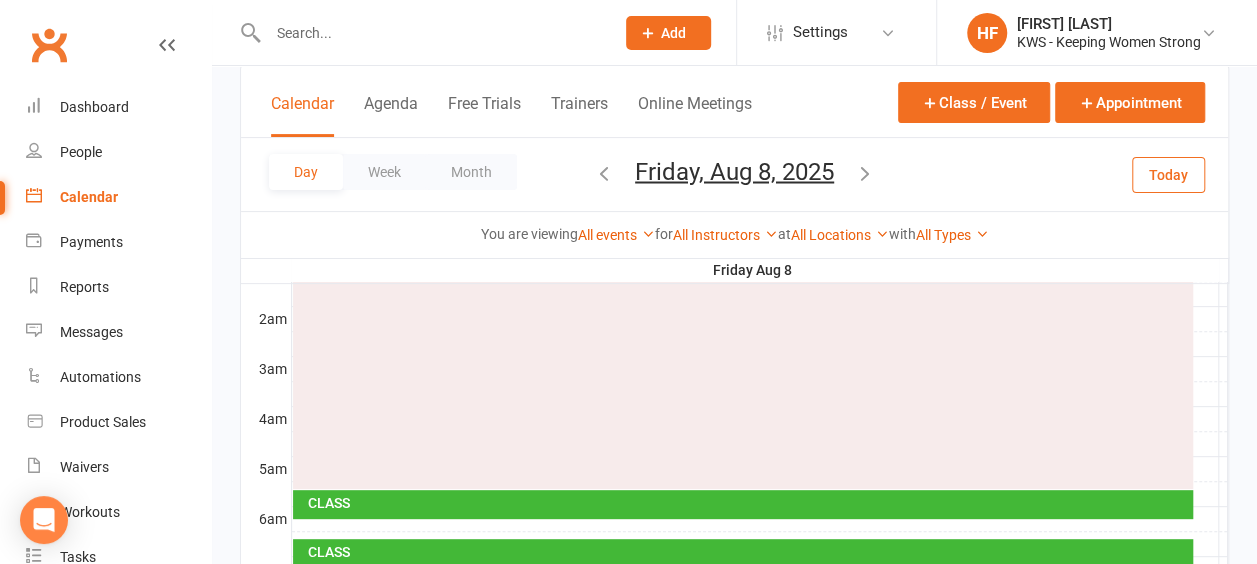 click on "[DAY] [DATE], [YEAR]
[MONTH] [YEAR]
Sun Mon Tue Wed Thu Fri Sat
27
28
29
30
31
01
02
03
04
05
06
07
08
09
10
11
12
13
14
15
16
17
18
19
20
21
22
23
24
25
26
27
28
29
30
31" at bounding box center [734, 174] 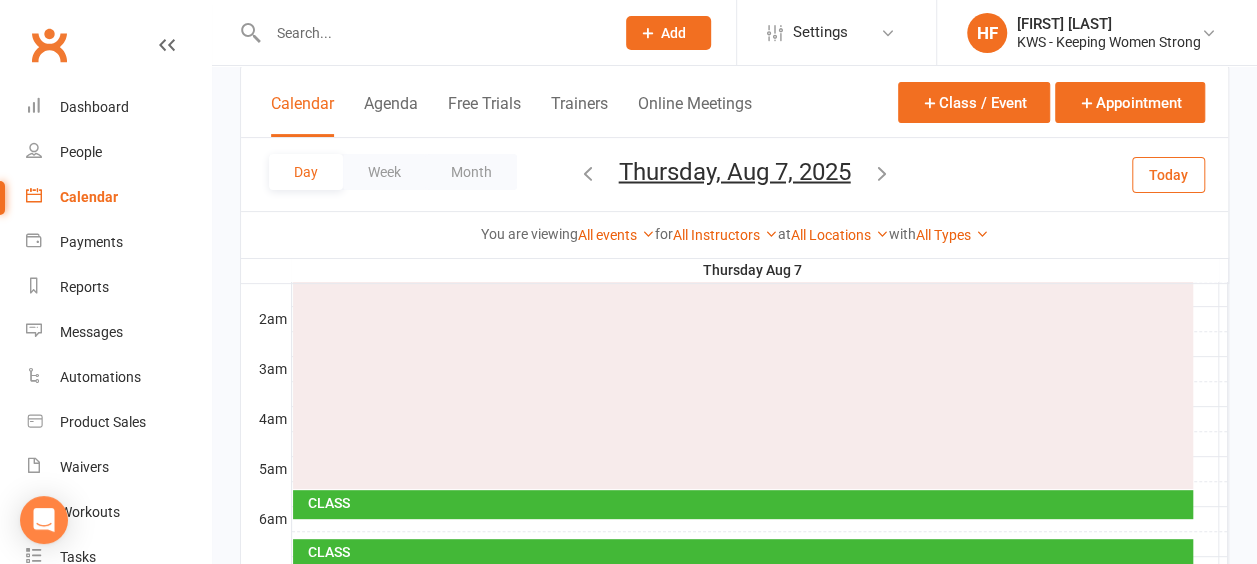 click at bounding box center [588, 172] 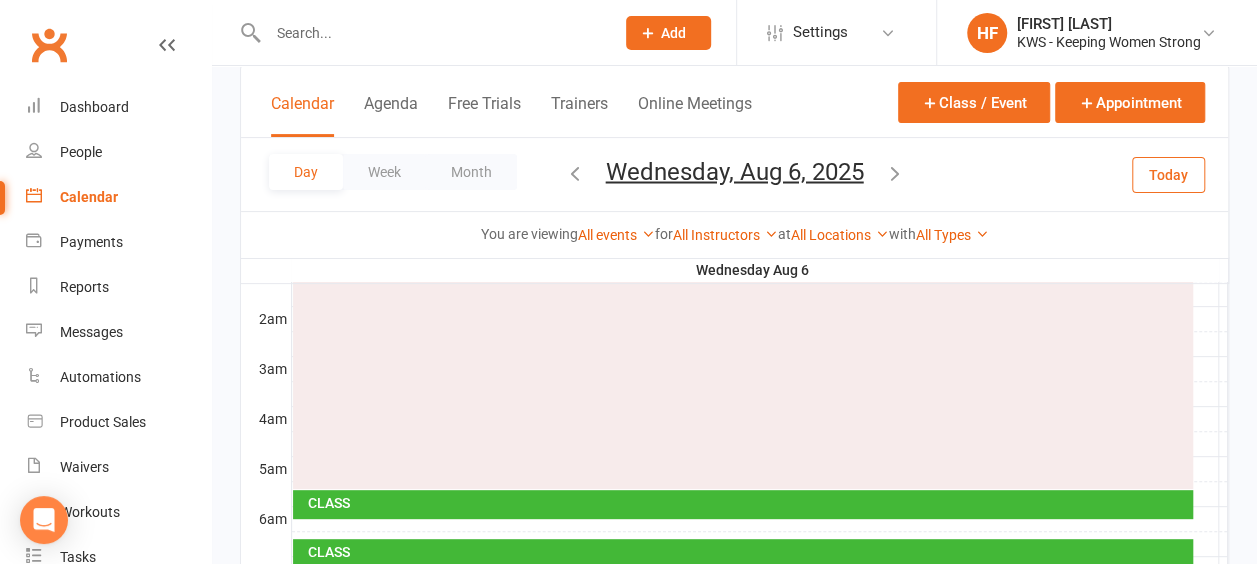 click at bounding box center [575, 172] 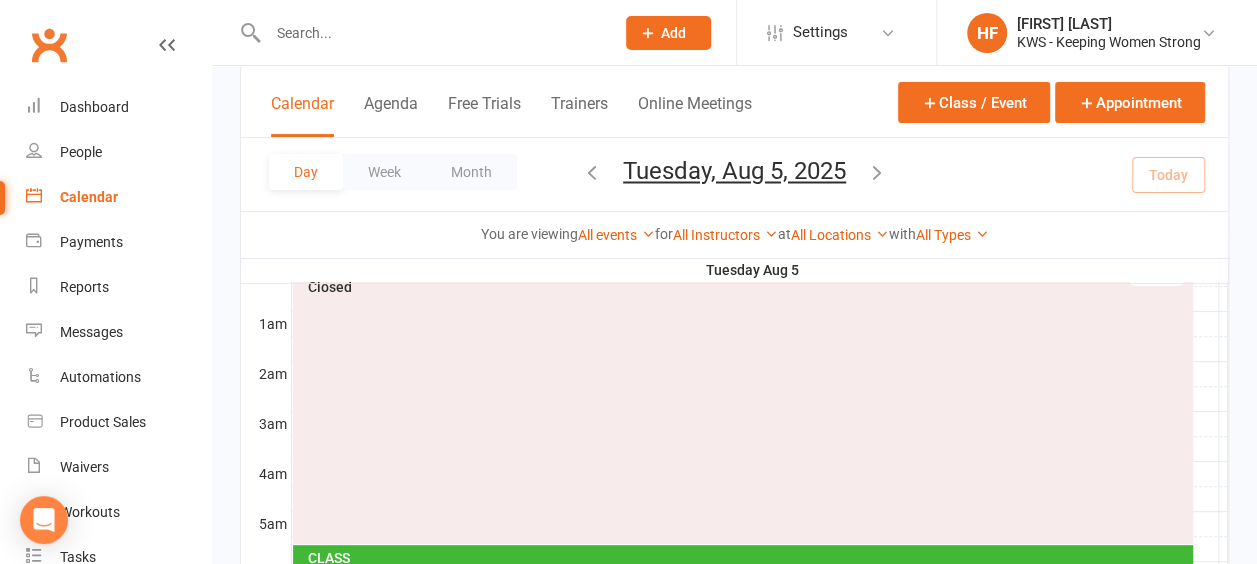 scroll, scrollTop: 100, scrollLeft: 0, axis: vertical 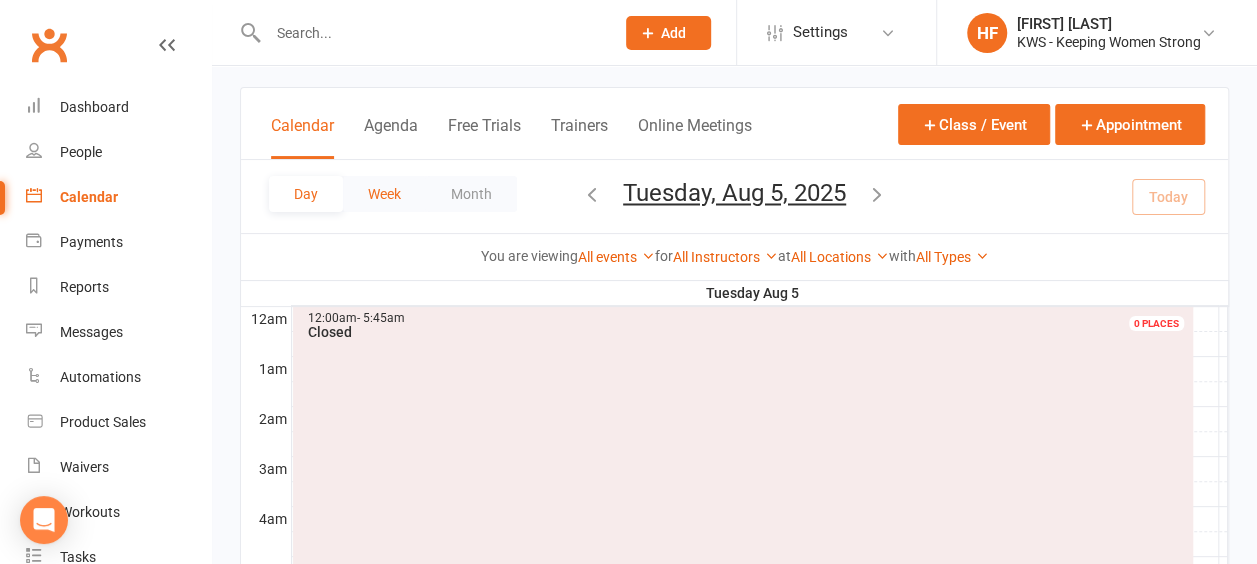 click on "Week" at bounding box center (384, 194) 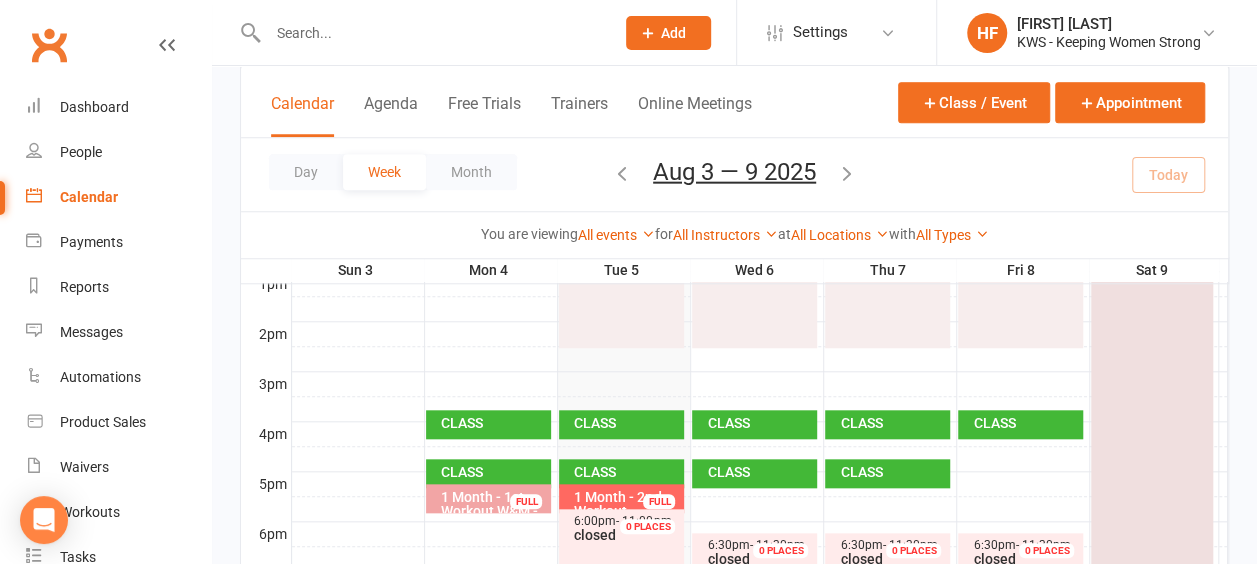 scroll, scrollTop: 900, scrollLeft: 0, axis: vertical 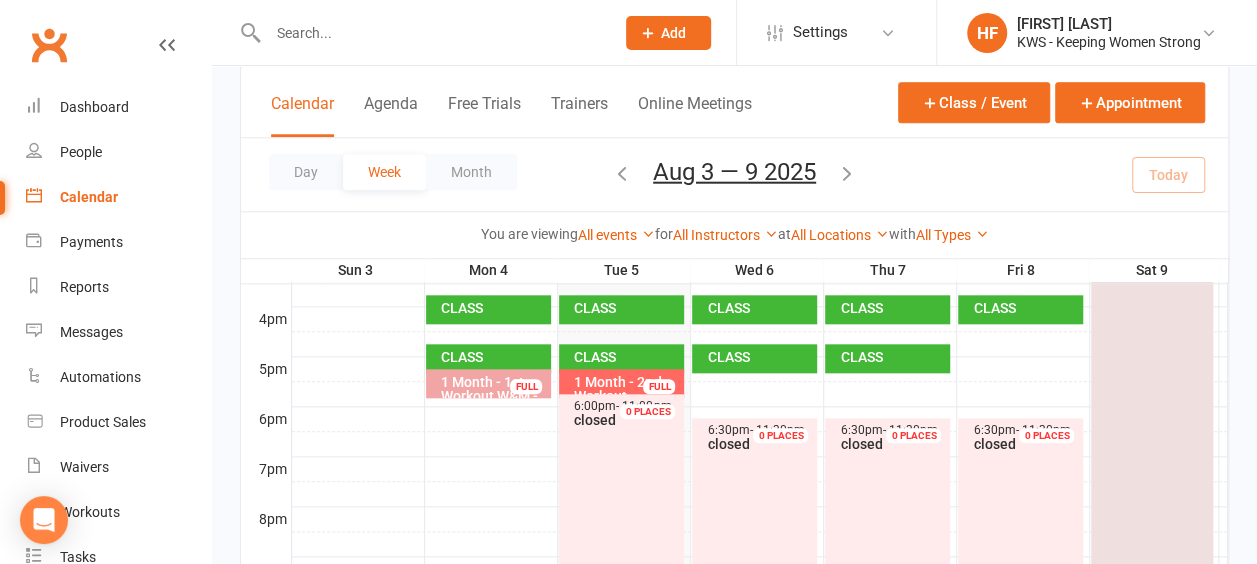 click on "1 Month - 1st Workout W&M - [FIRST] [LAST]" at bounding box center [493, 396] 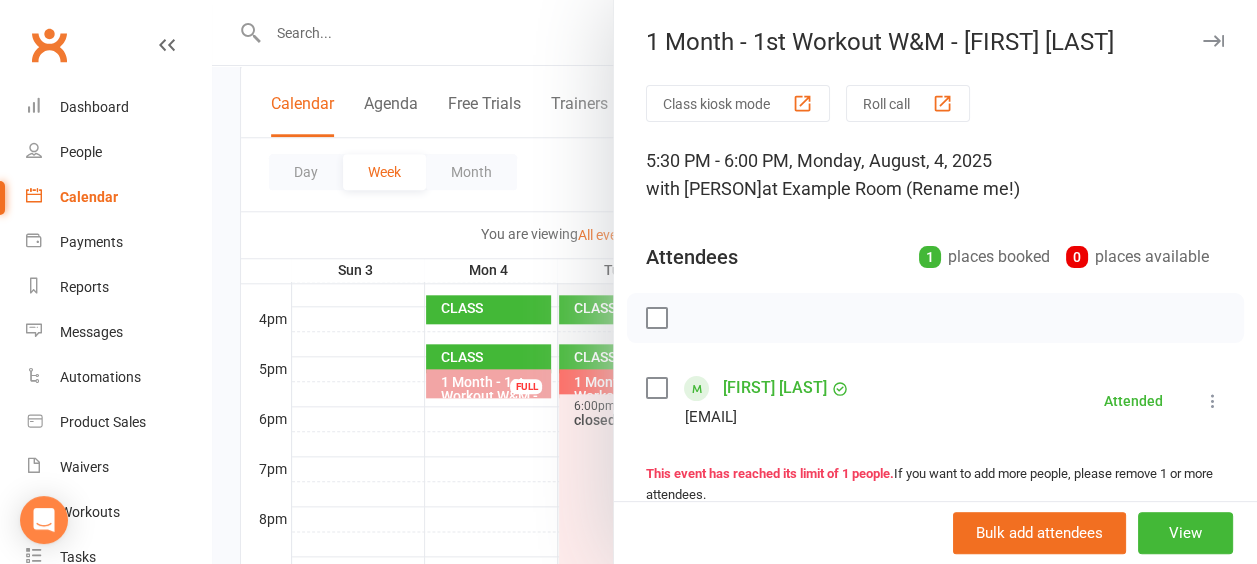 click at bounding box center [734, 282] 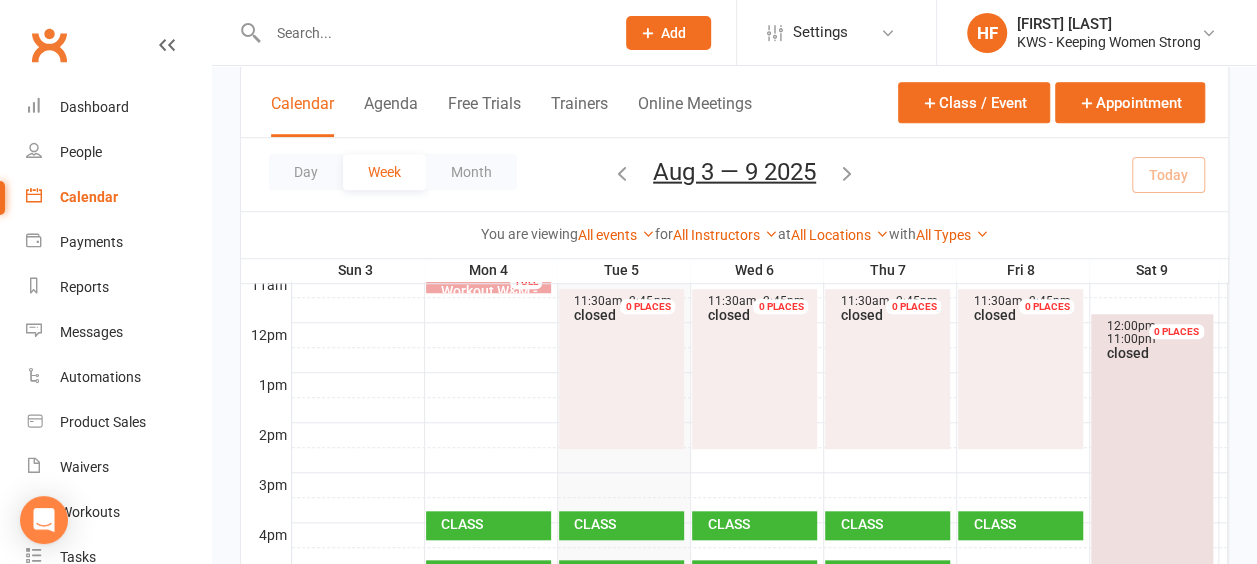 scroll, scrollTop: 683, scrollLeft: 0, axis: vertical 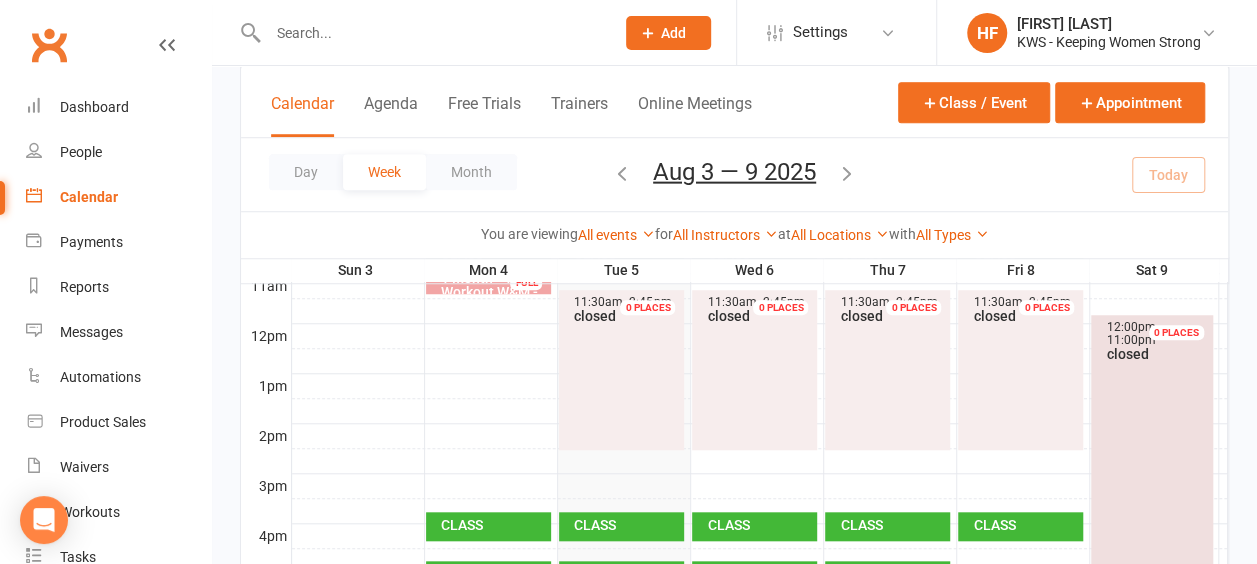 click at bounding box center [847, 172] 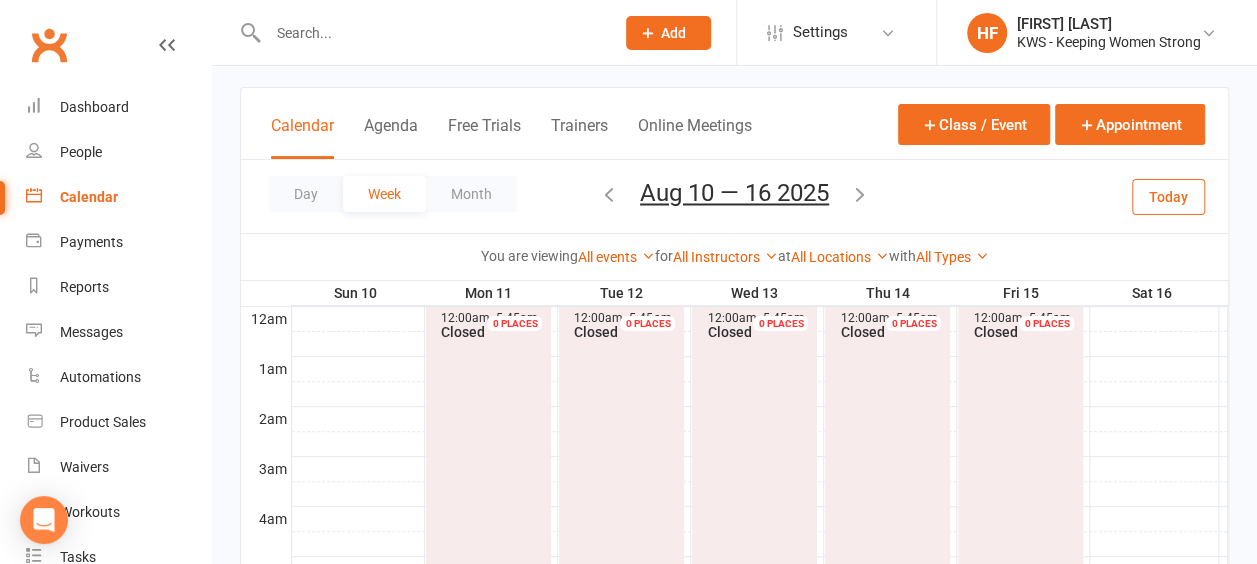 scroll, scrollTop: 300, scrollLeft: 0, axis: vertical 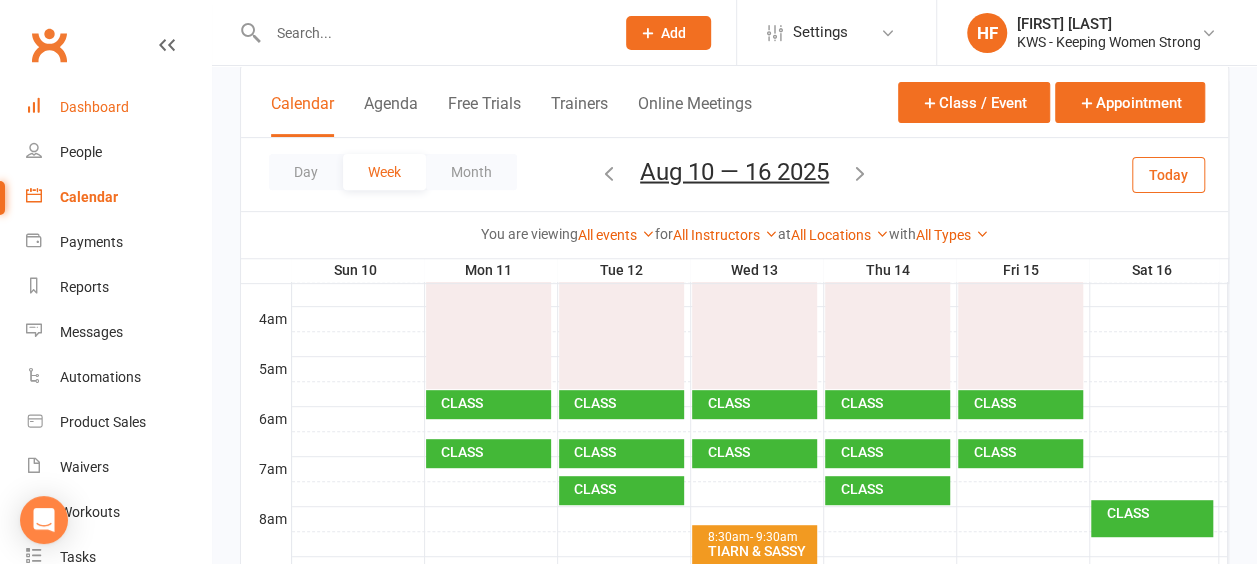 click on "Dashboard" at bounding box center (94, 107) 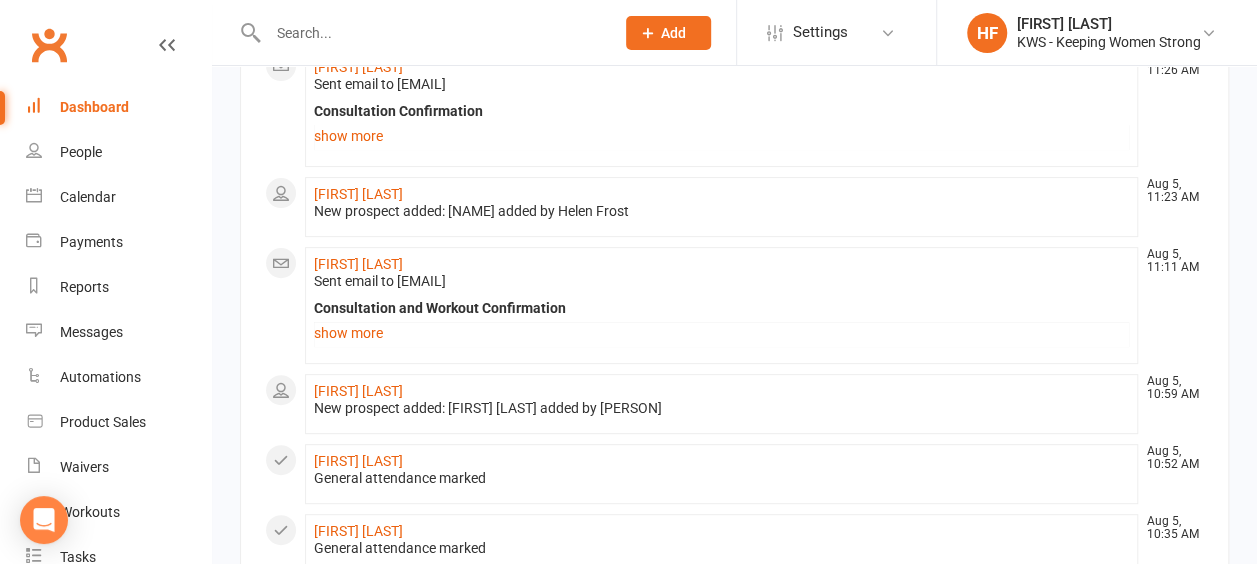 scroll, scrollTop: 300, scrollLeft: 0, axis: vertical 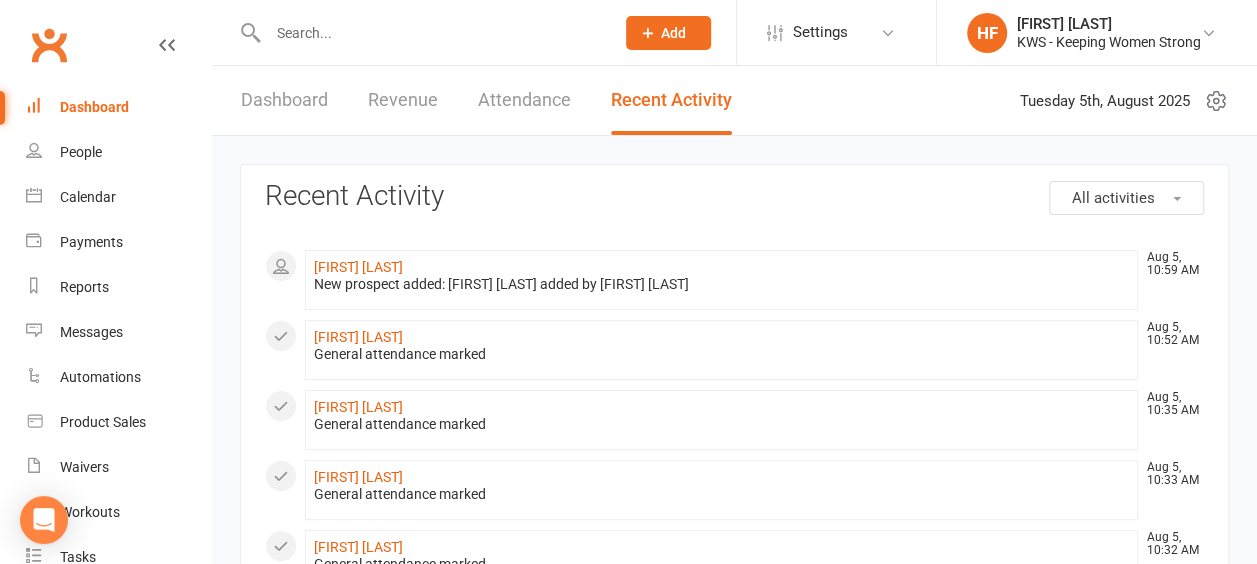 click at bounding box center (431, 33) 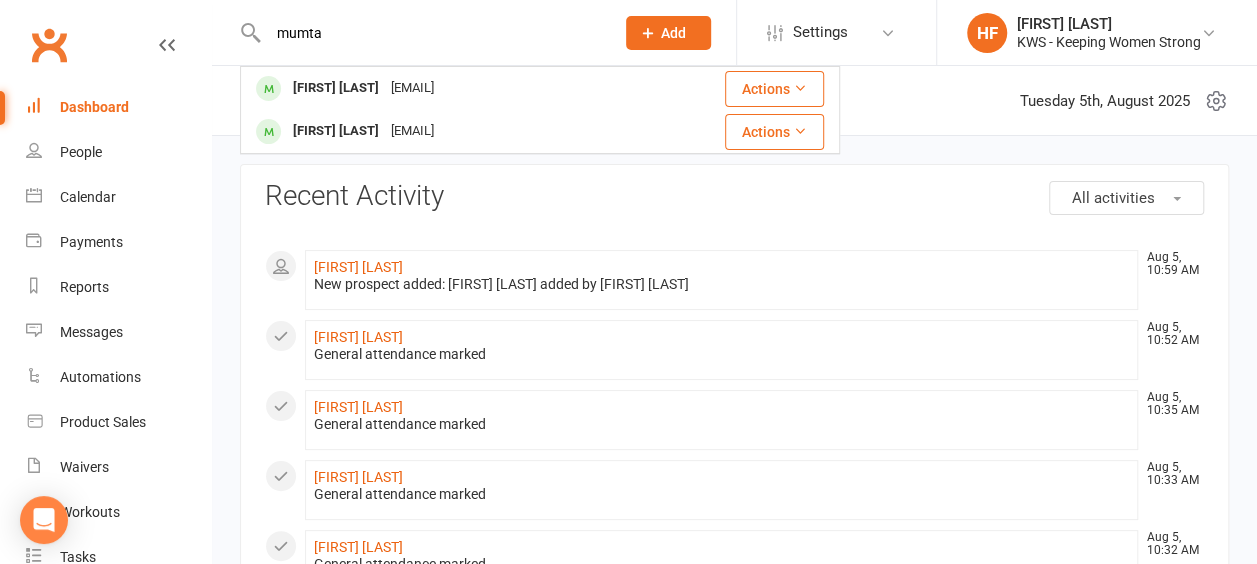 type on "mumta" 